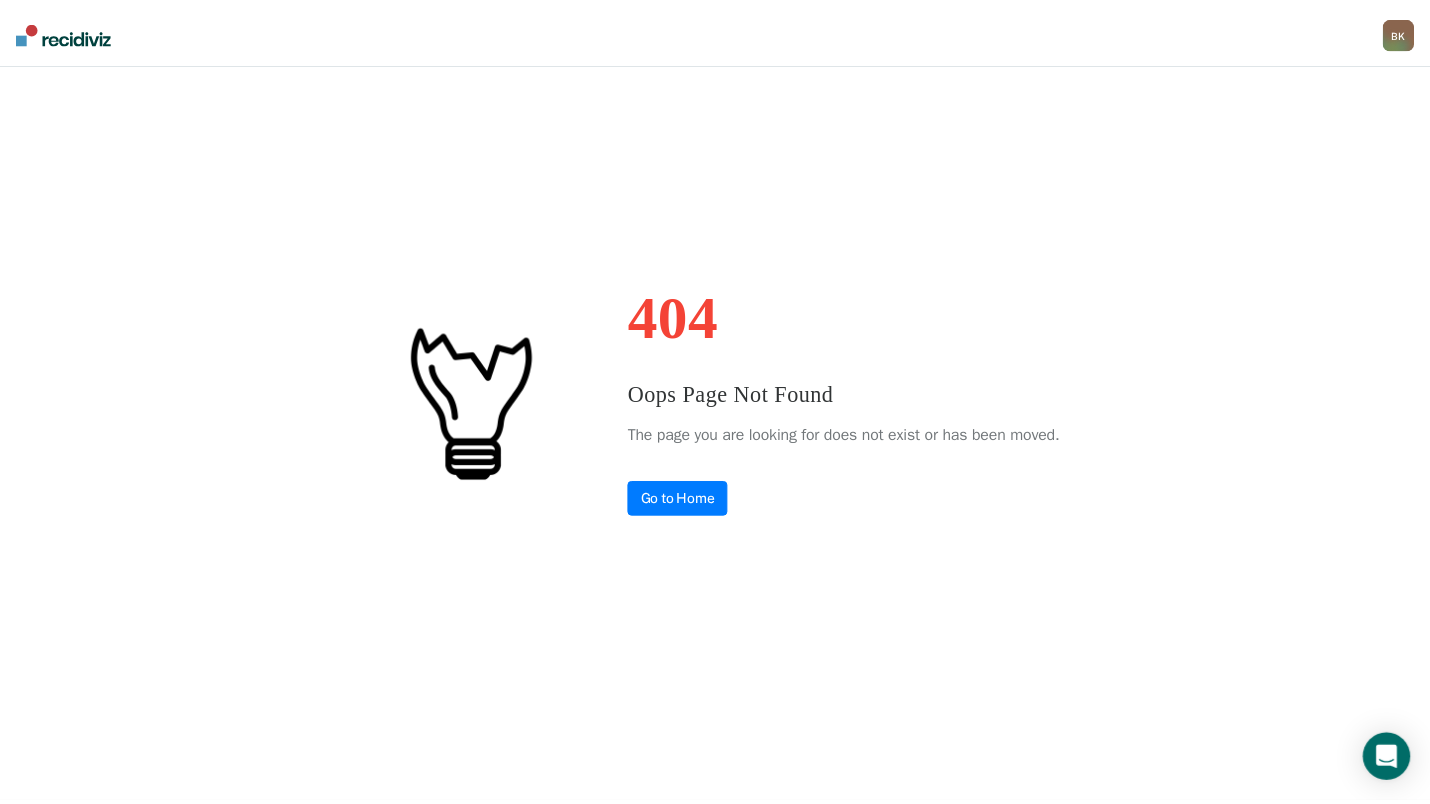 scroll, scrollTop: 0, scrollLeft: 0, axis: both 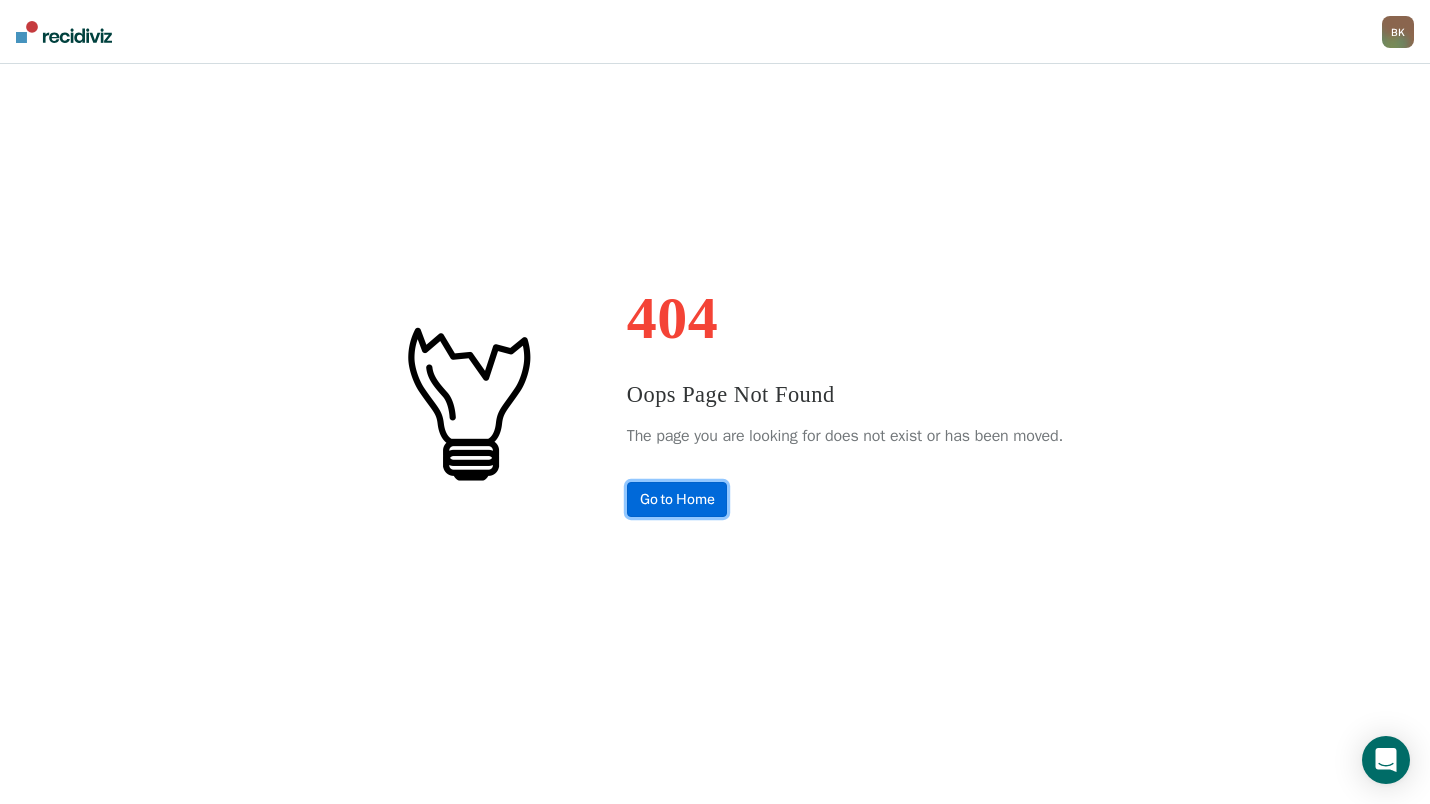 click on "Go to Home" at bounding box center (677, 499) 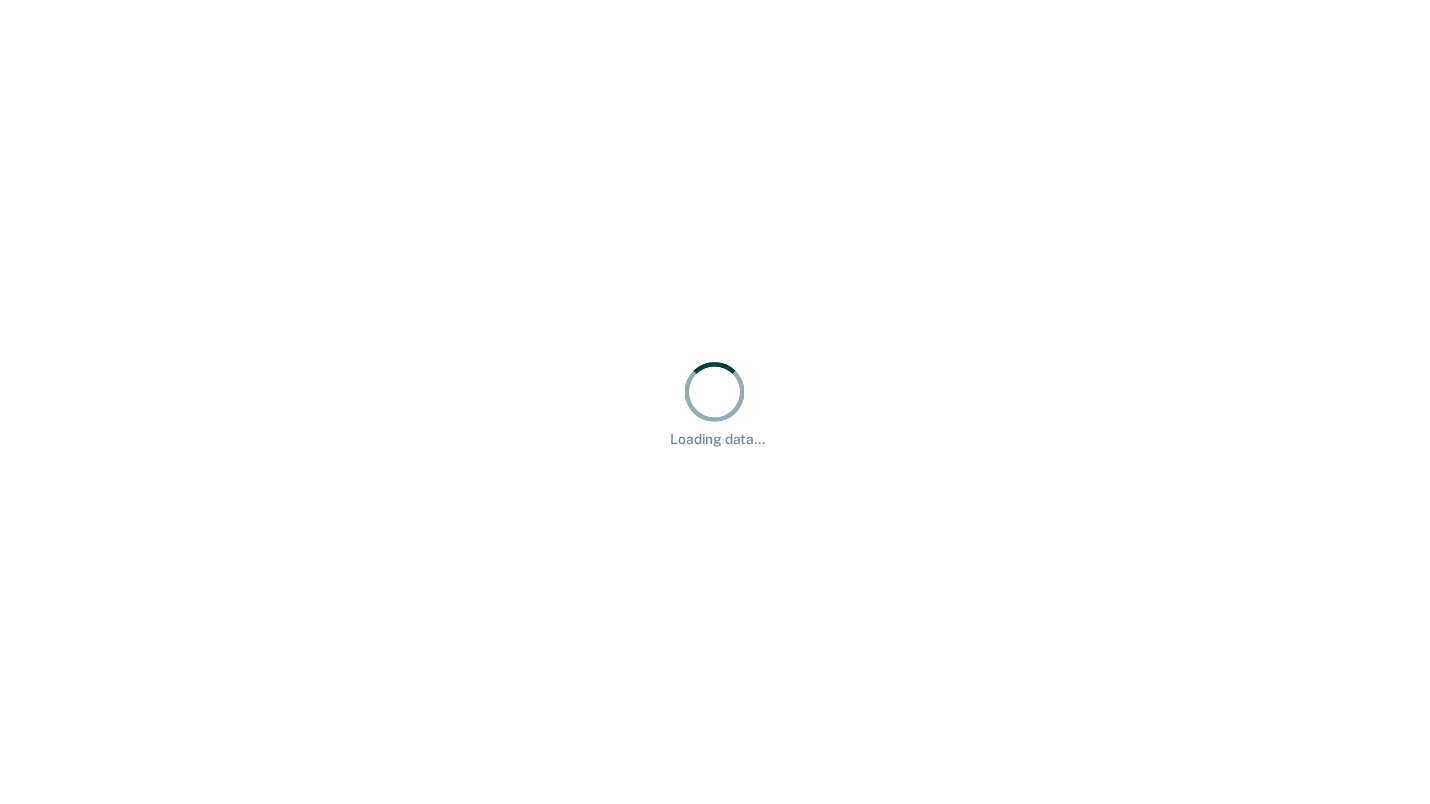 scroll, scrollTop: 0, scrollLeft: 0, axis: both 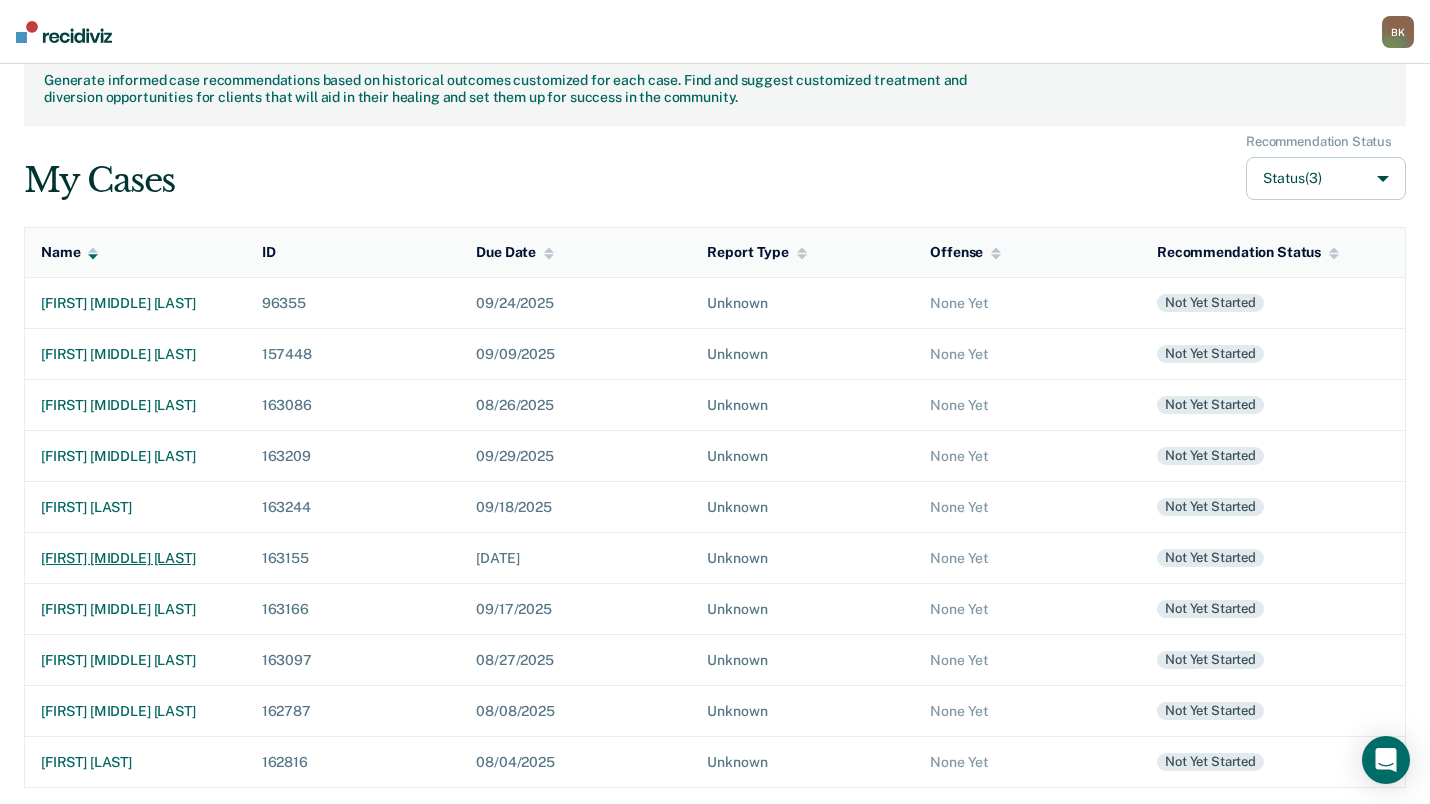 click on "[FIRST] [MIDDLE] [LAST]" at bounding box center (135, 558) 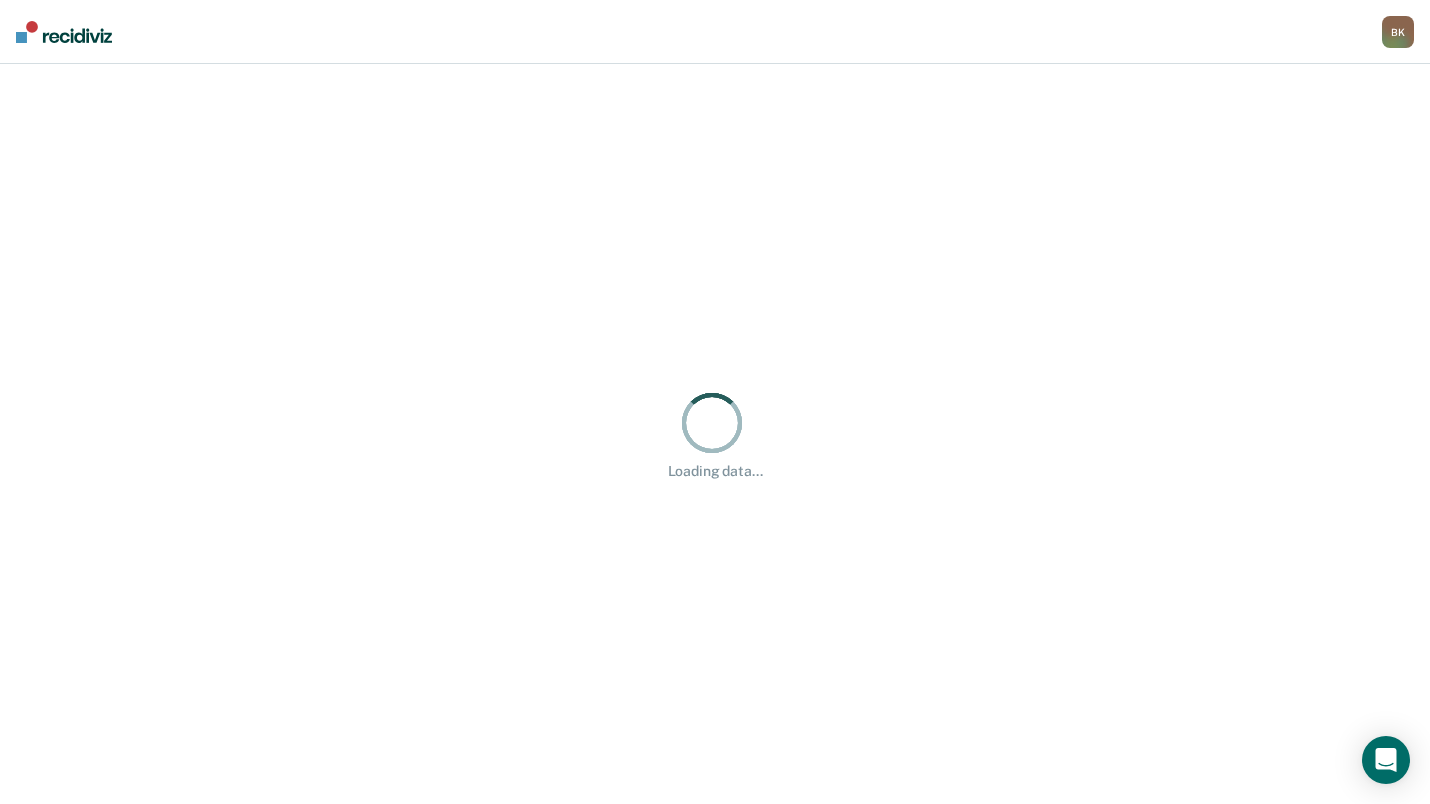 scroll, scrollTop: 0, scrollLeft: 0, axis: both 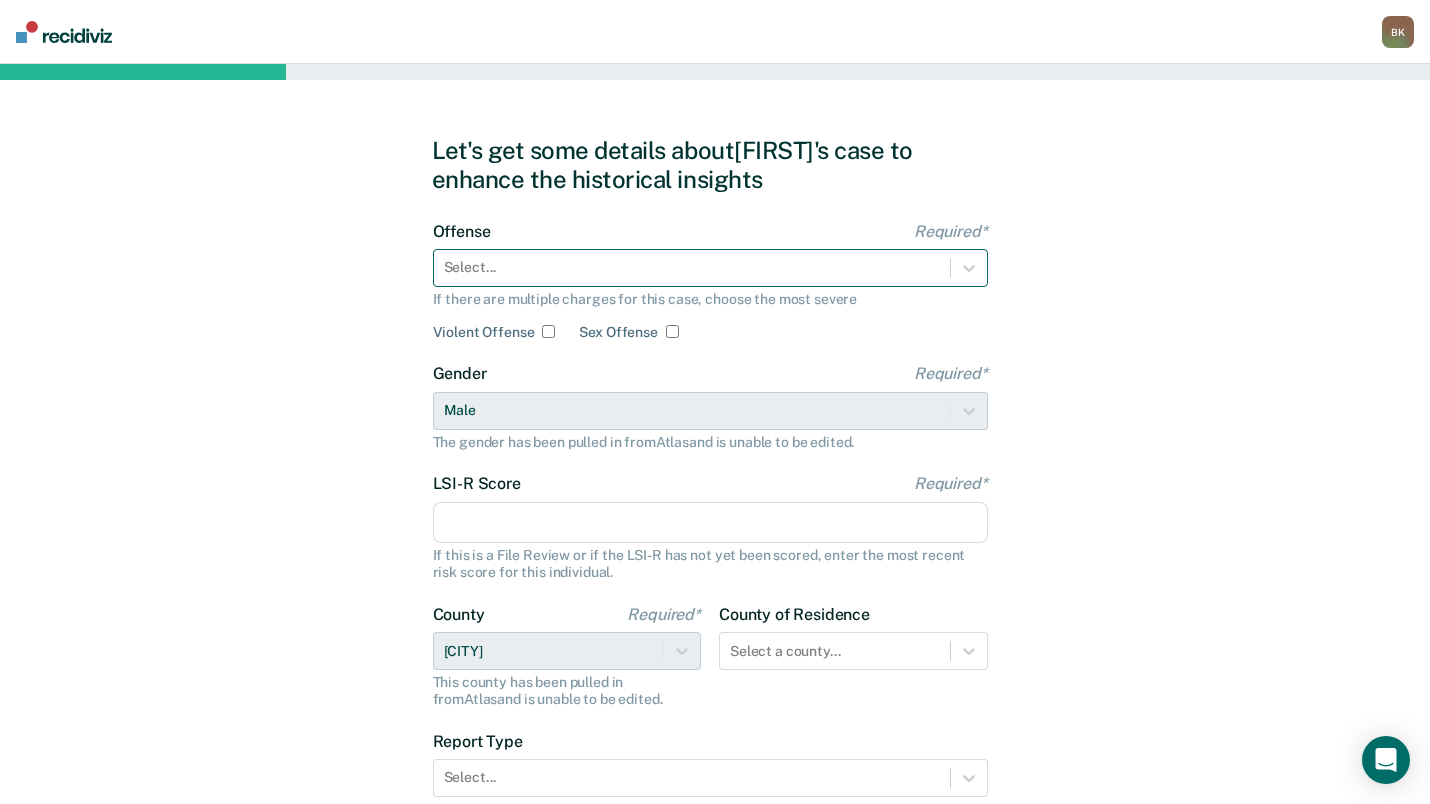 click at bounding box center (692, 267) 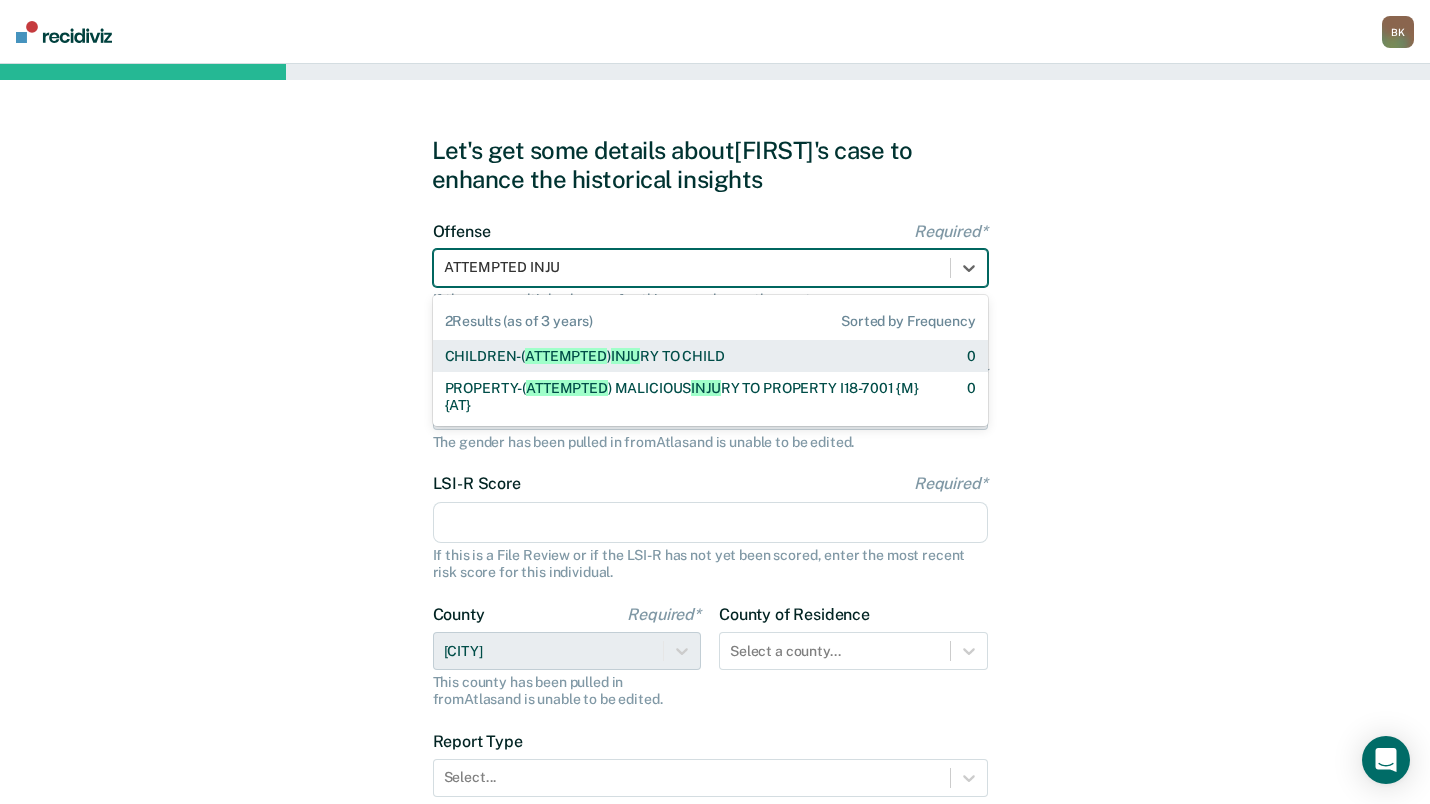 type on "ATTEMPTED INJURY" 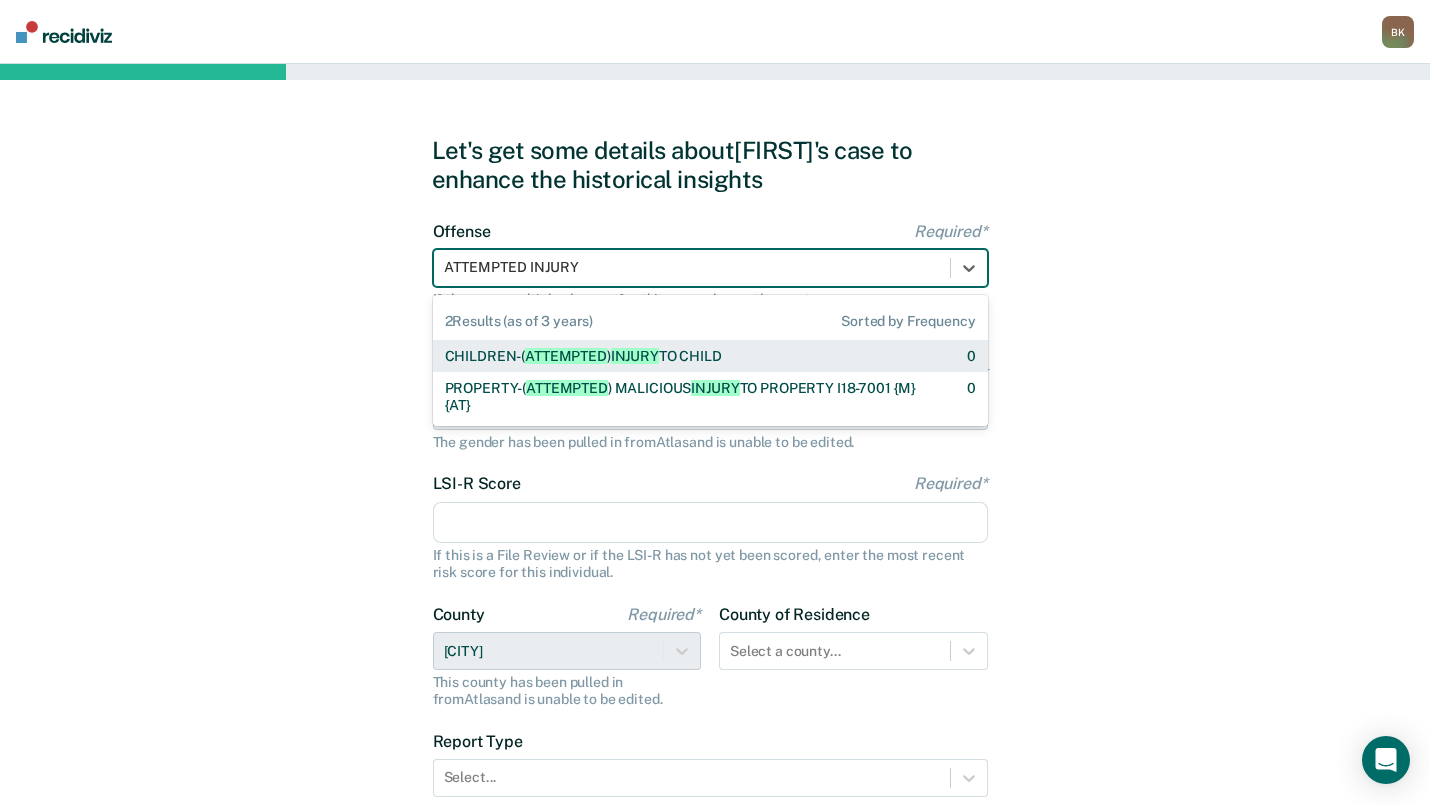 click on "INJURY" at bounding box center (635, 356) 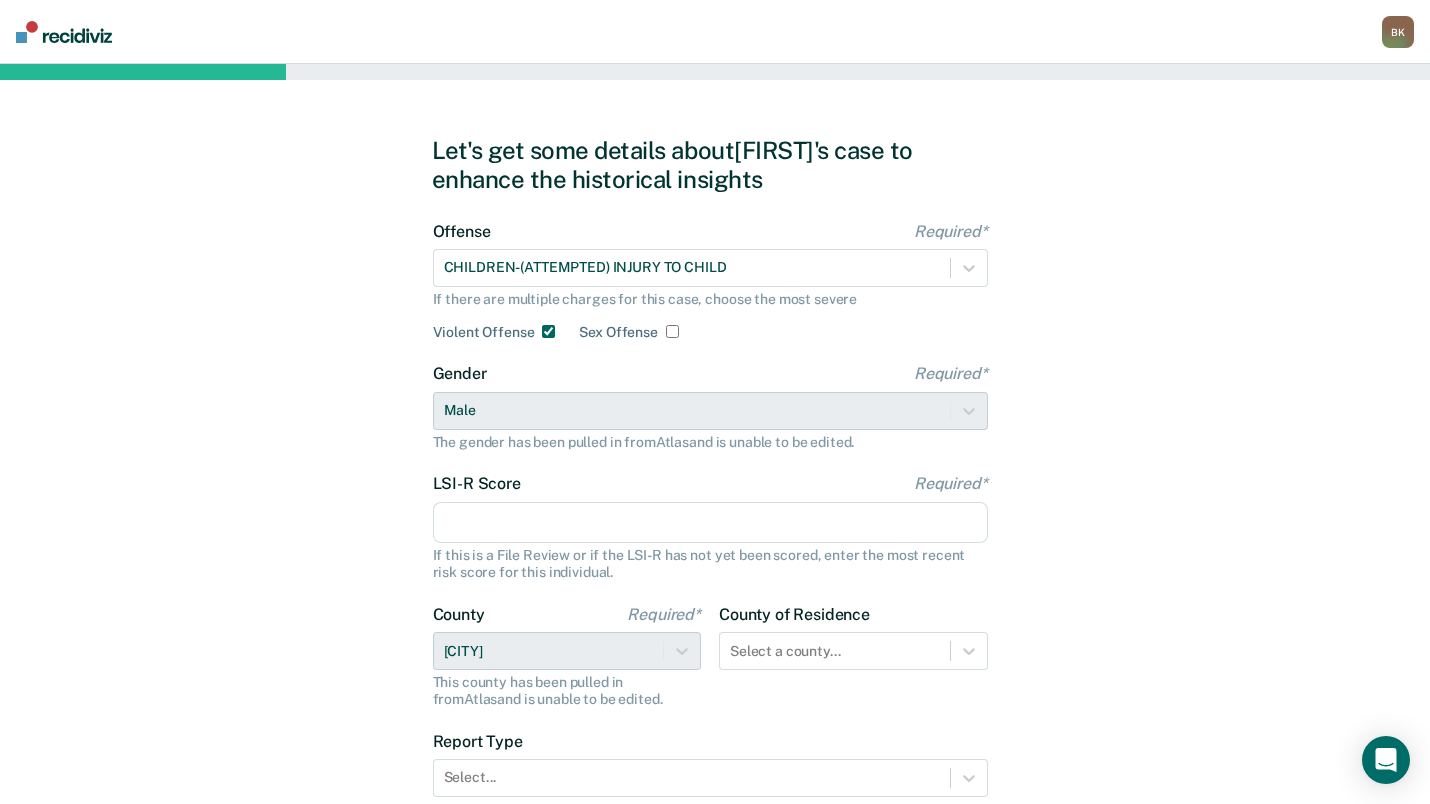 click on "Sex Offense" at bounding box center [672, 331] 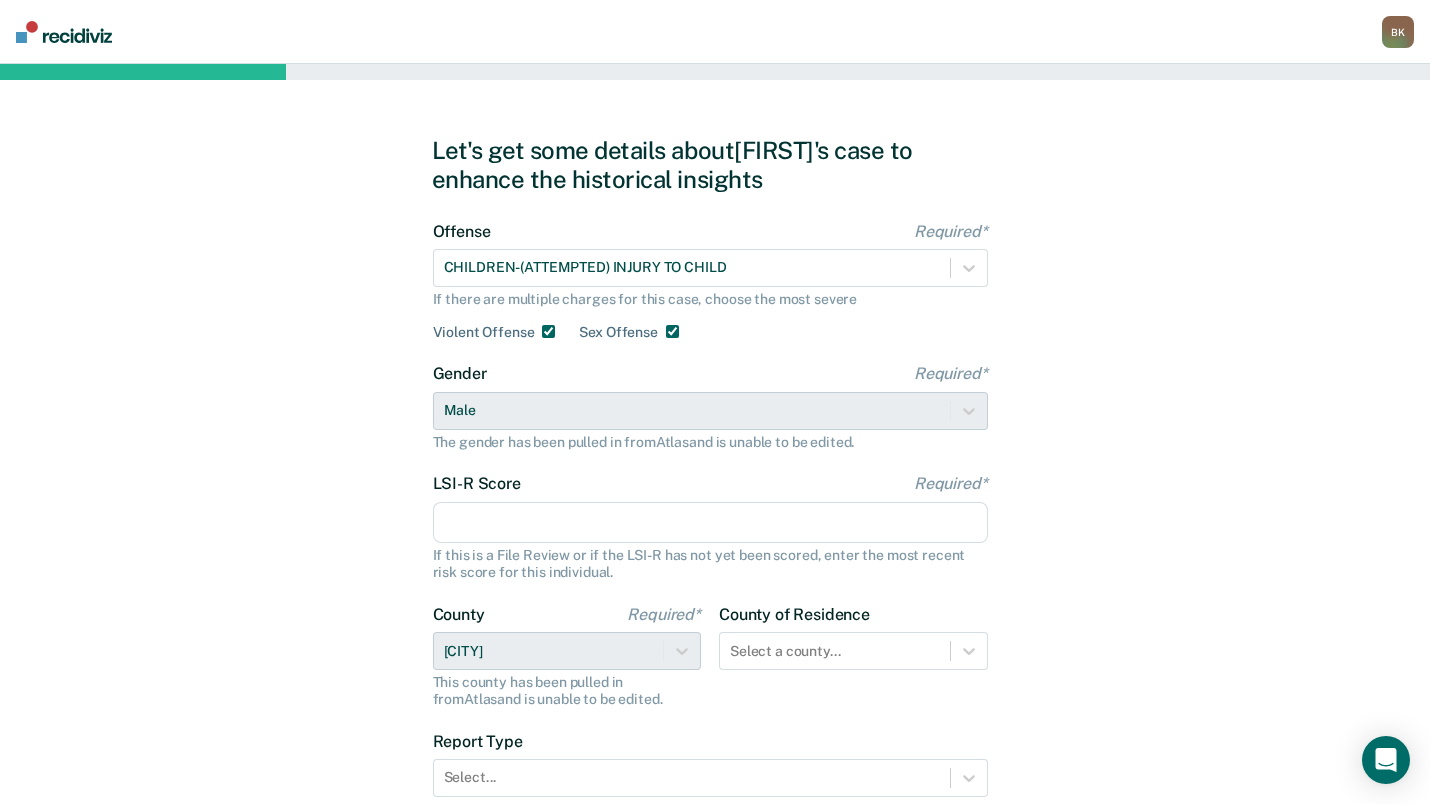 click on "LSI-R Score  Required*" at bounding box center [710, 523] 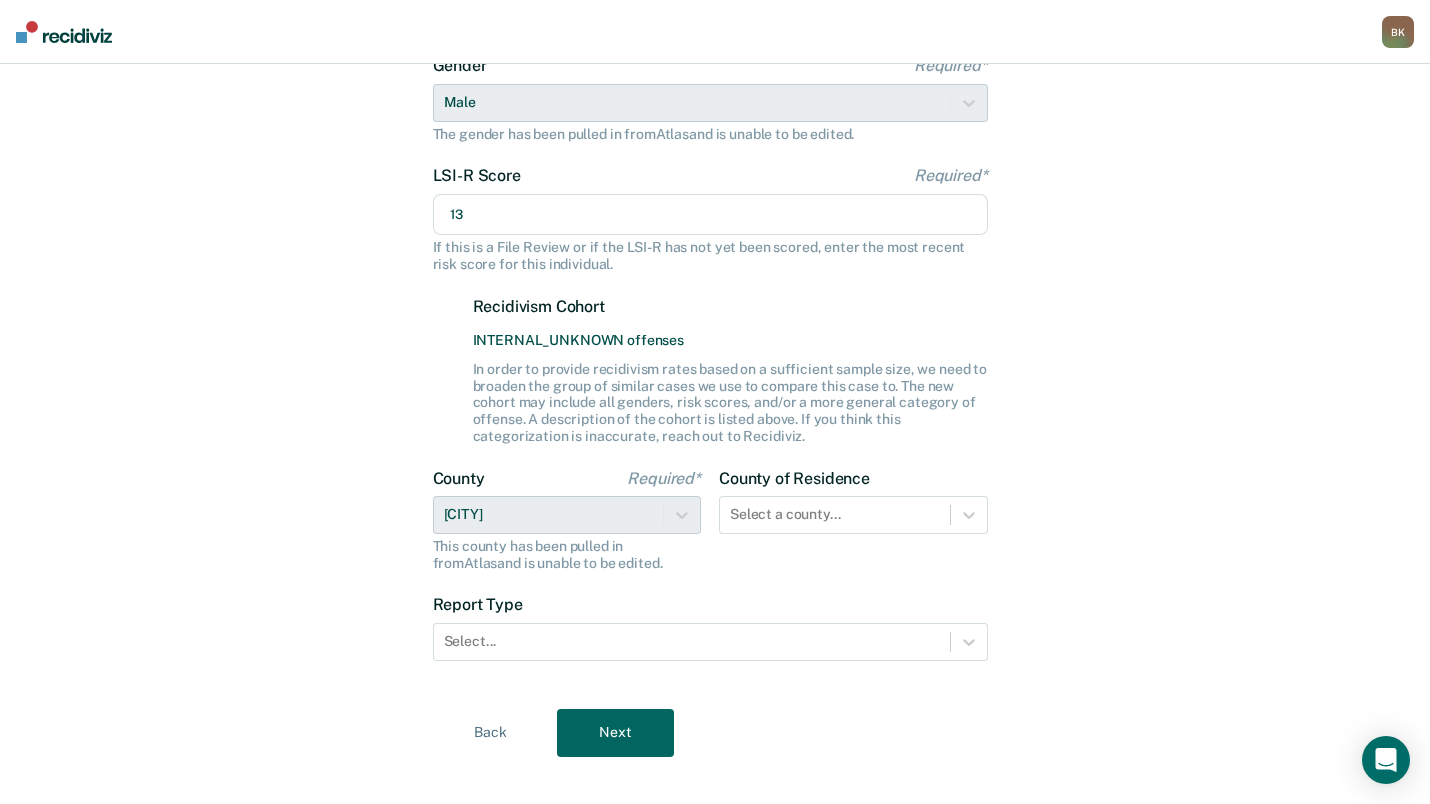 scroll, scrollTop: 333, scrollLeft: 0, axis: vertical 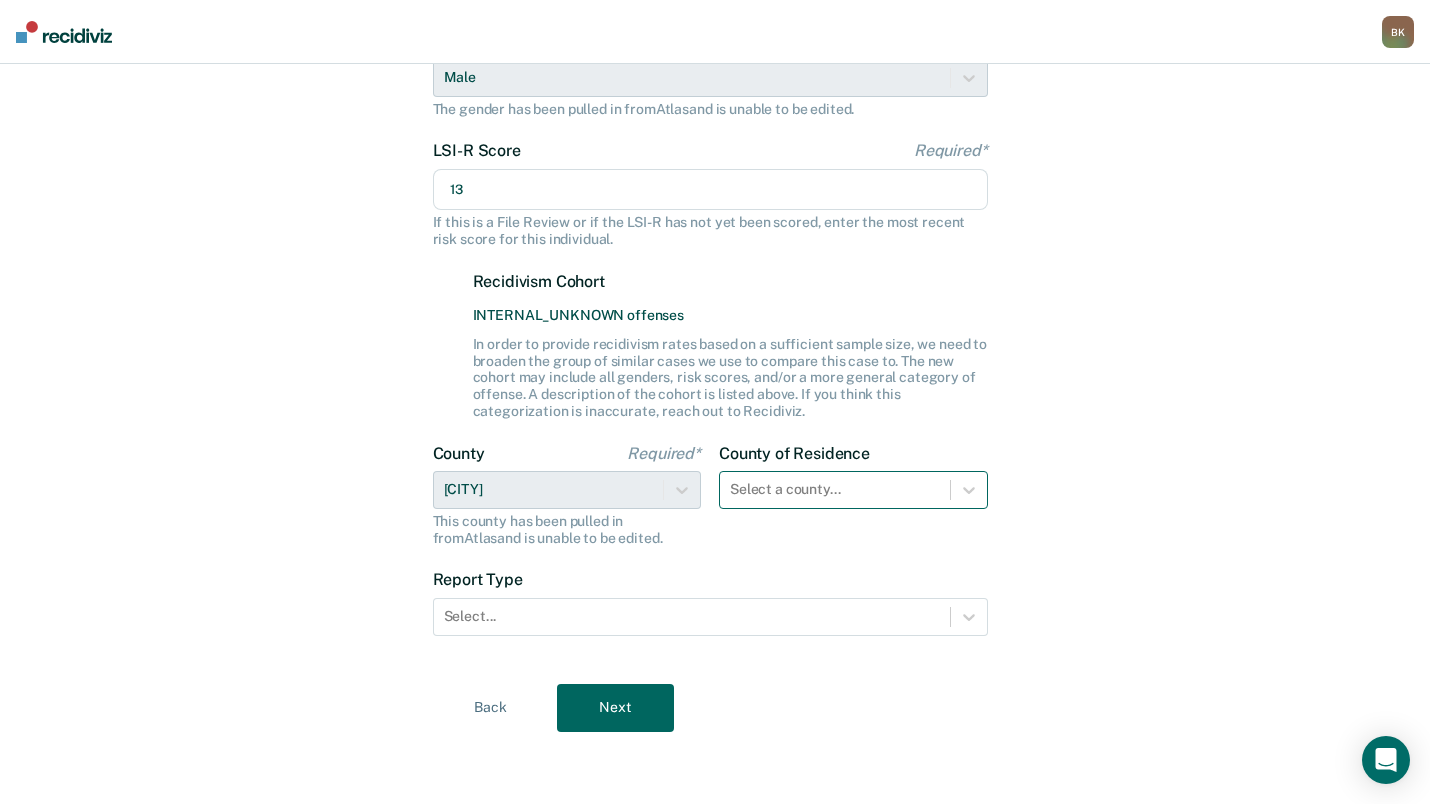 type on "13" 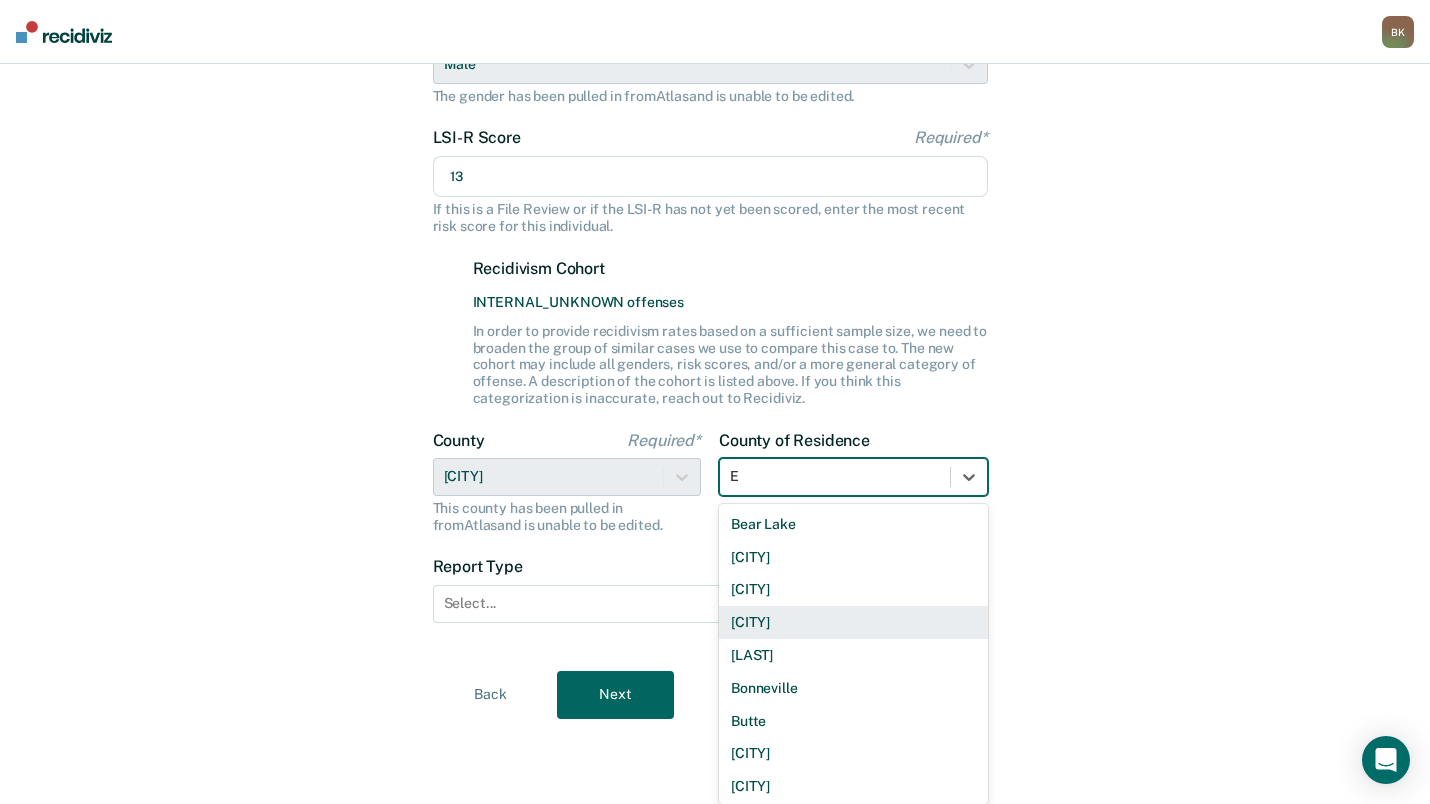 type on "EL" 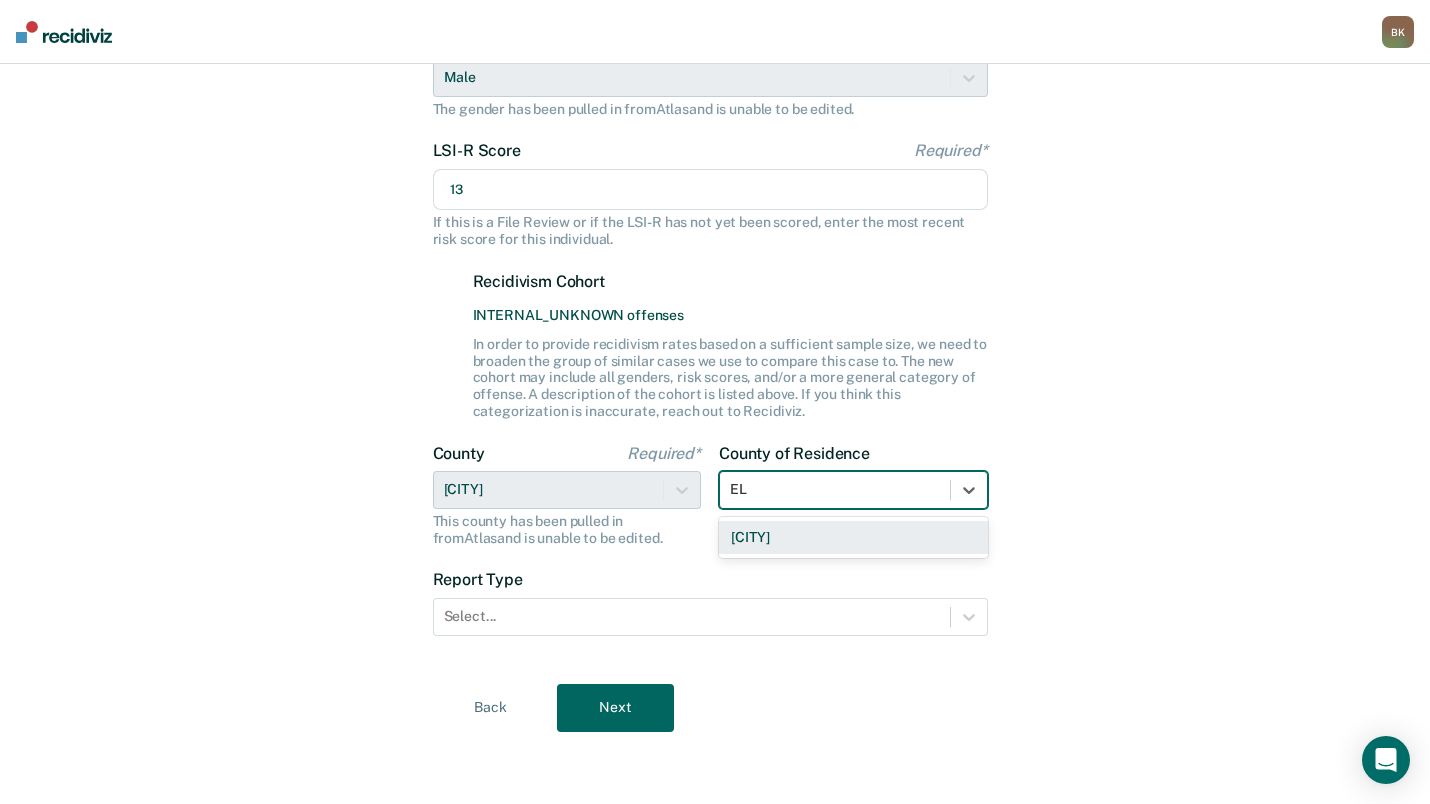 scroll, scrollTop: 333, scrollLeft: 0, axis: vertical 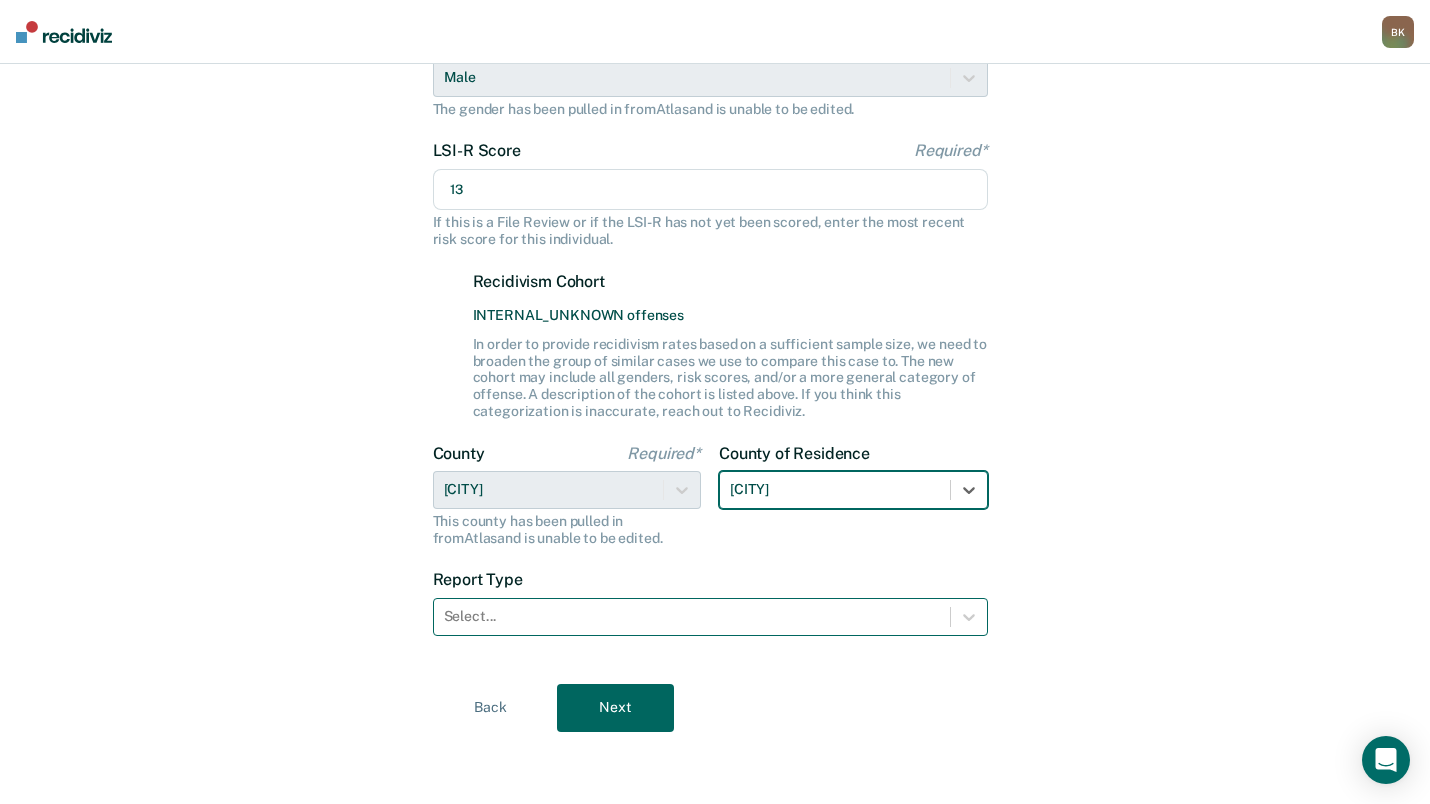 click at bounding box center (692, 616) 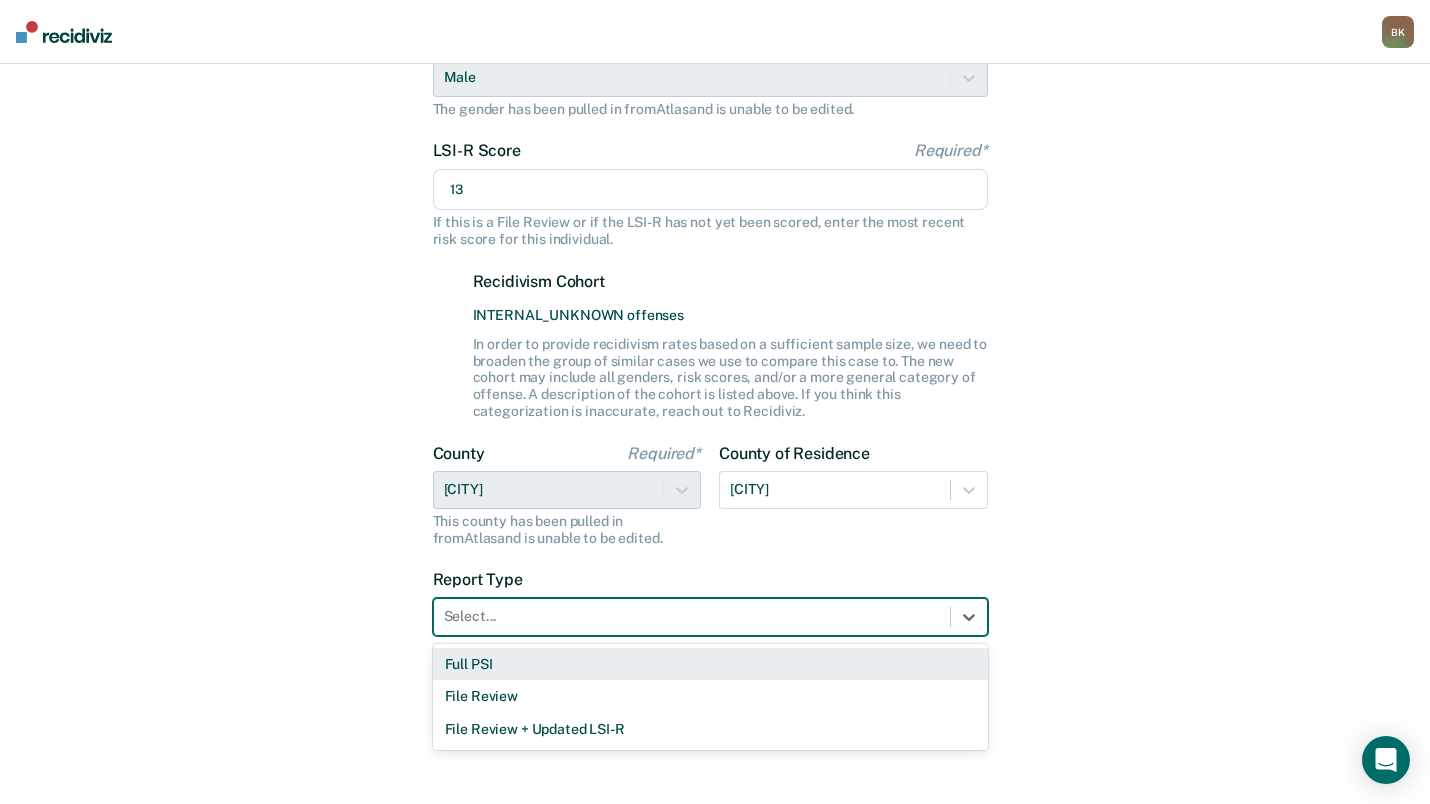 click on "Full PSI" at bounding box center [710, 664] 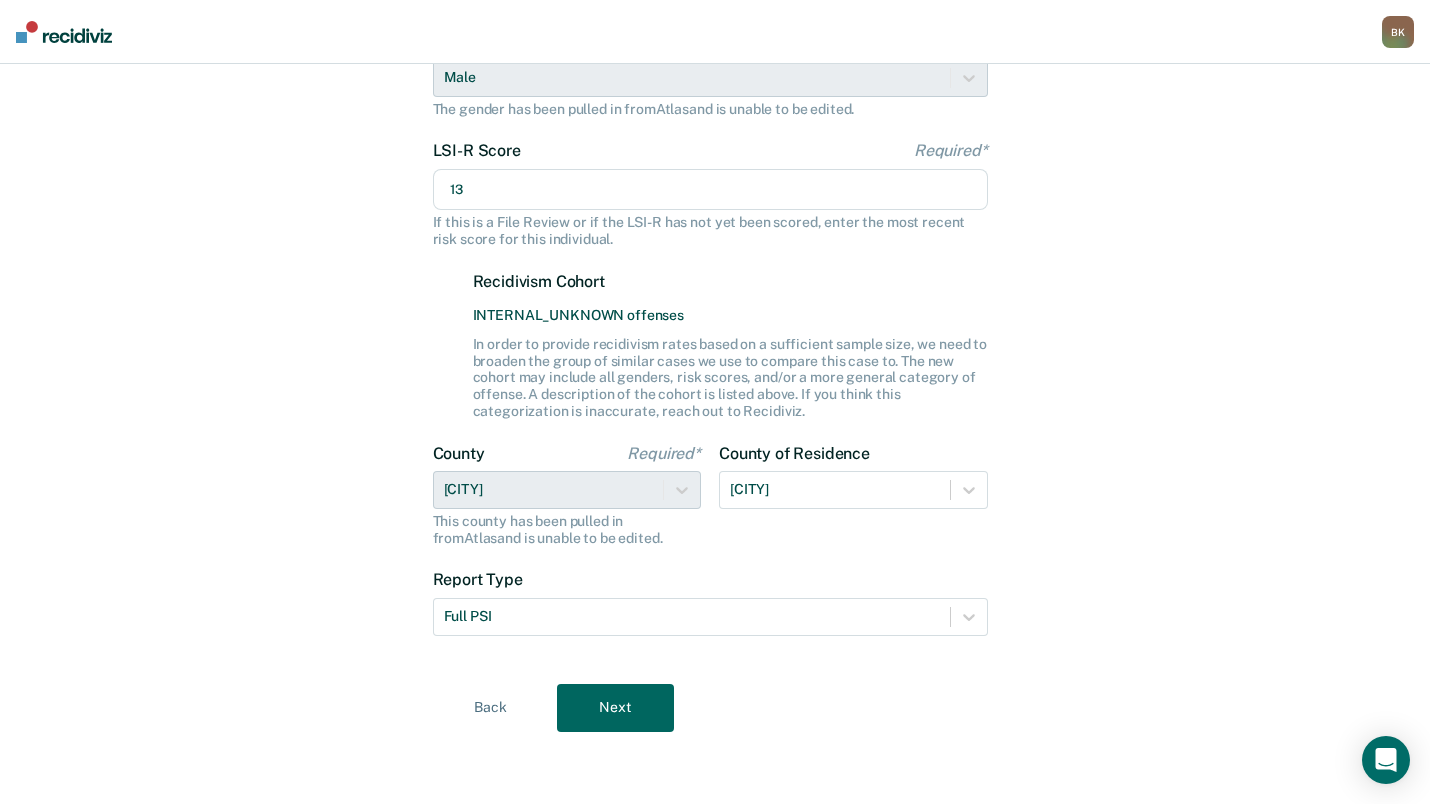 click on "Next" at bounding box center [615, 708] 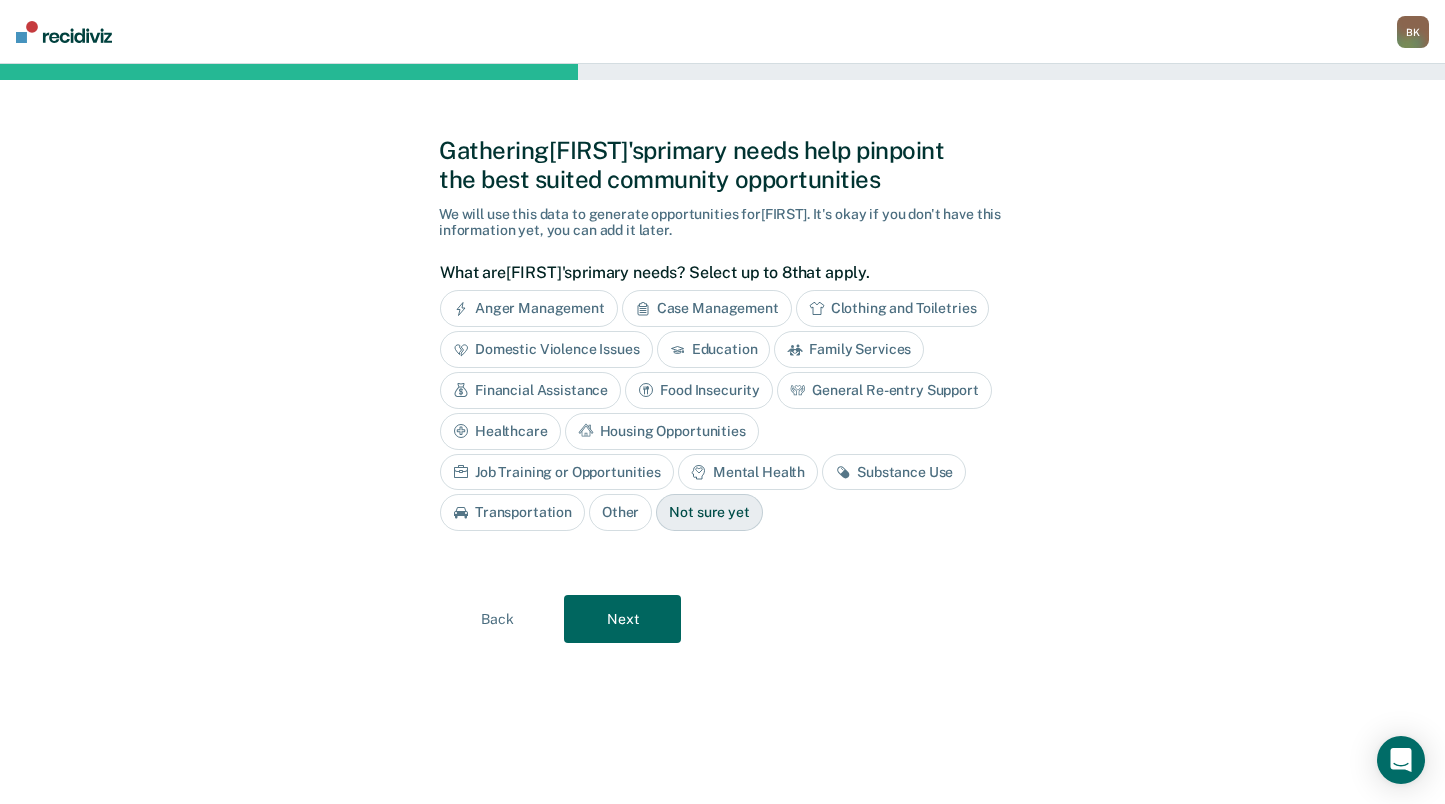 click on "Education" at bounding box center (714, 349) 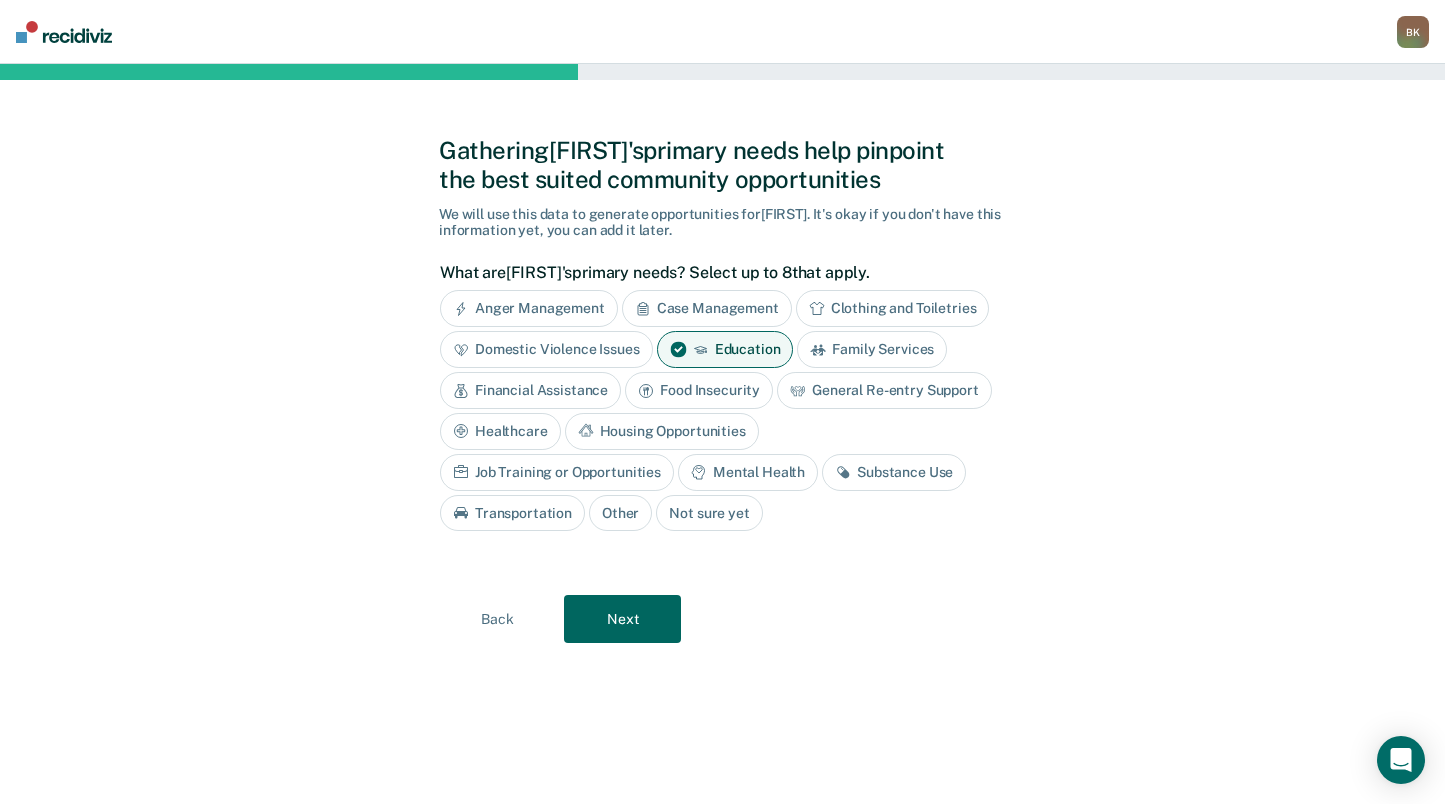 click on "Mental Health" at bounding box center (748, 472) 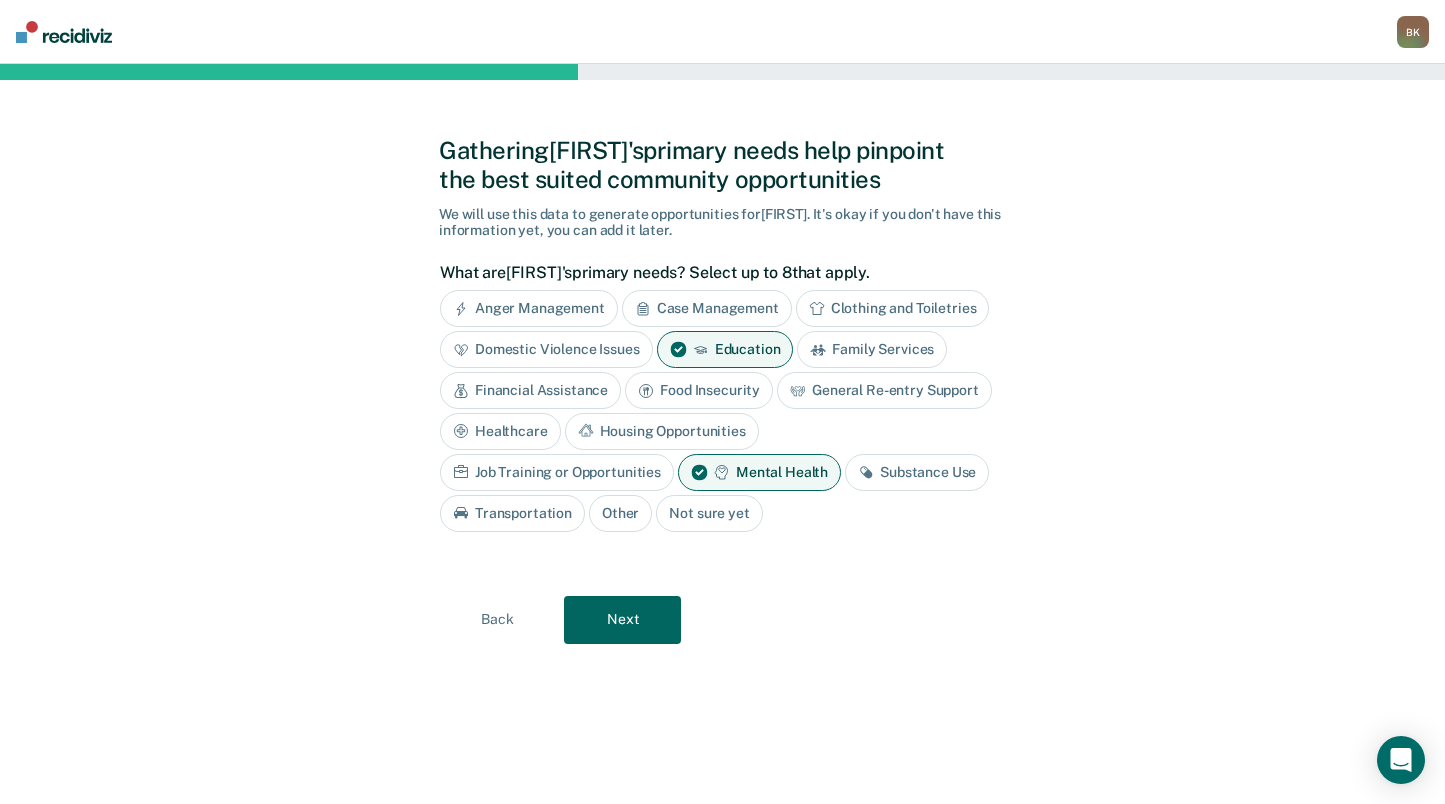 click on "Substance Use" at bounding box center [917, 472] 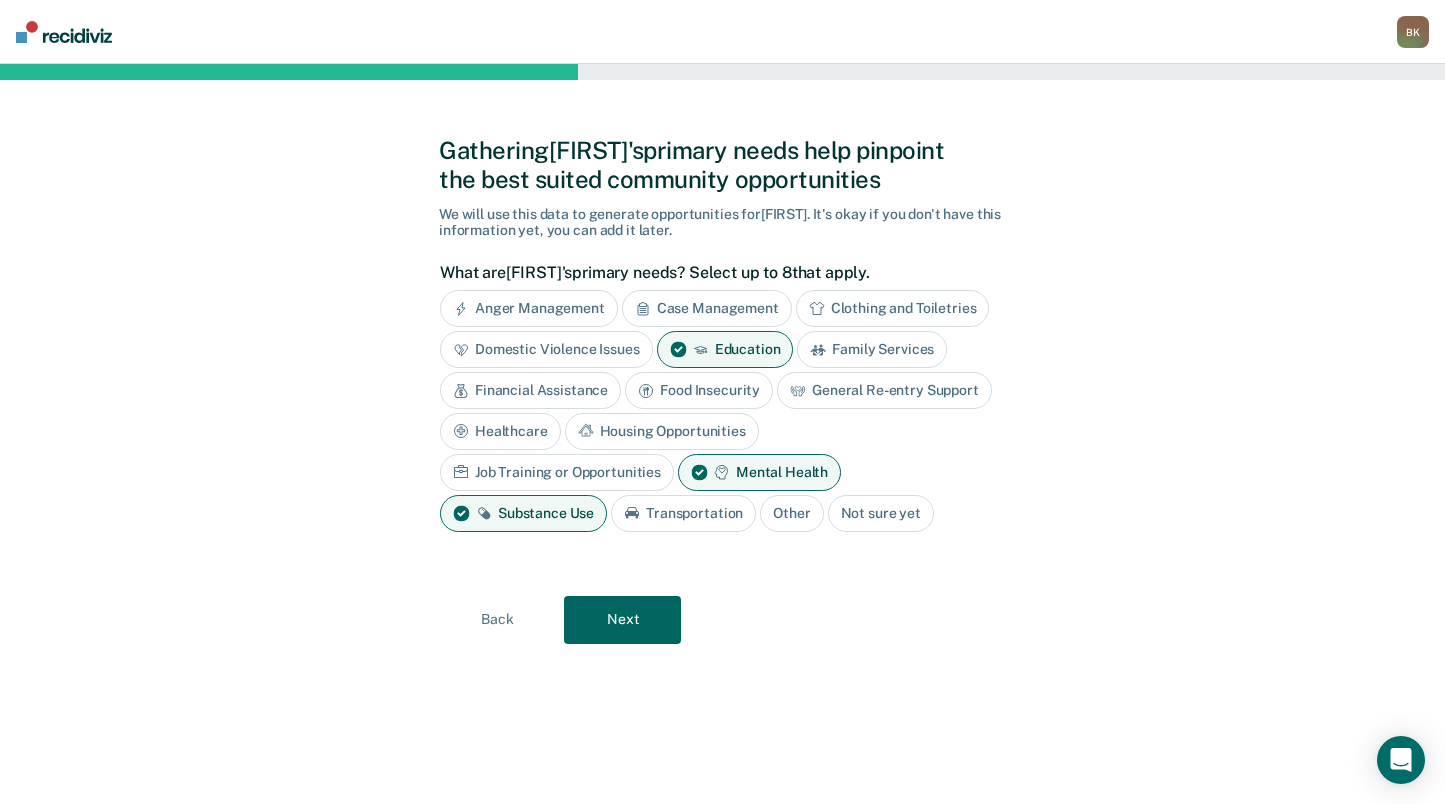click on "Next" at bounding box center (622, 620) 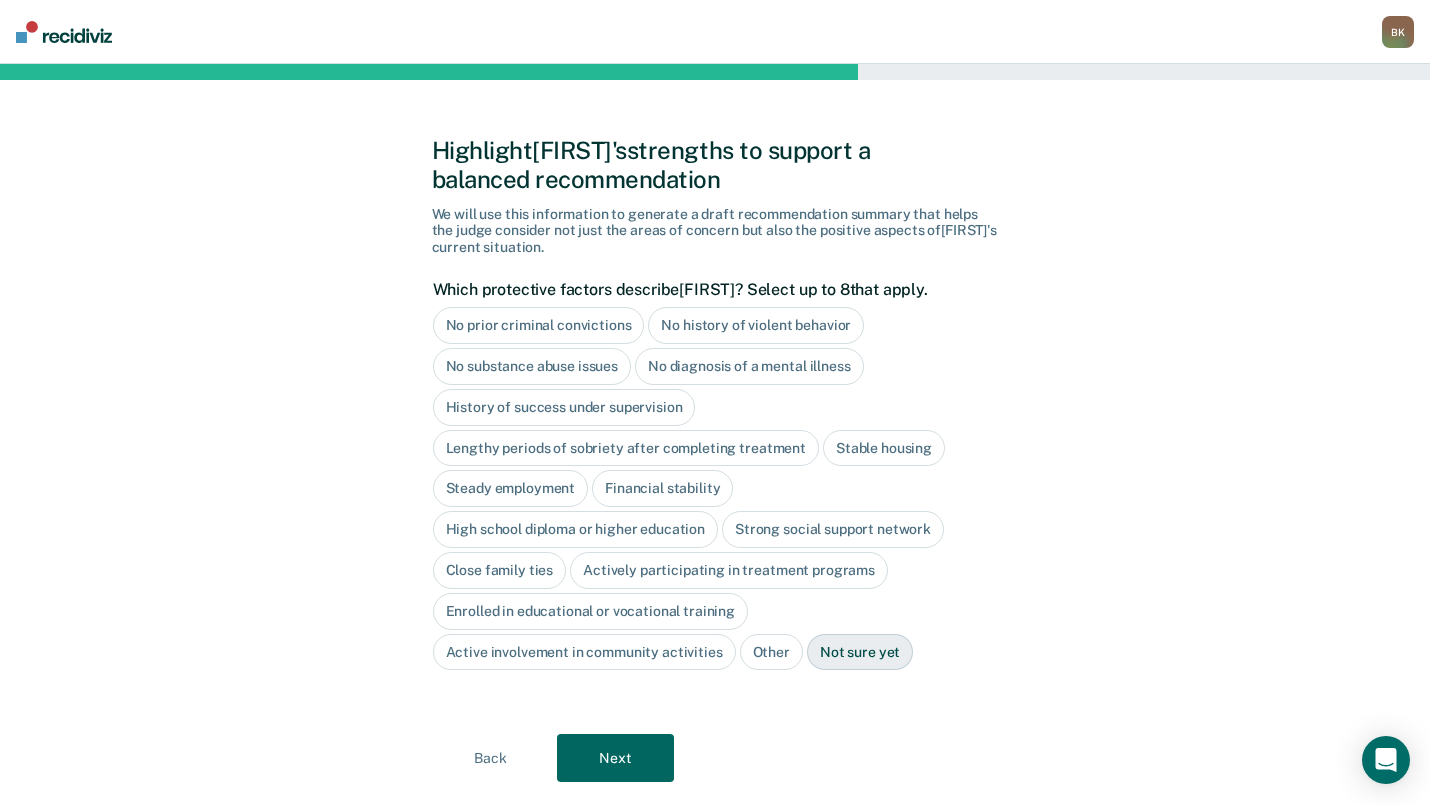 click on "No prior criminal convictions" at bounding box center [539, 325] 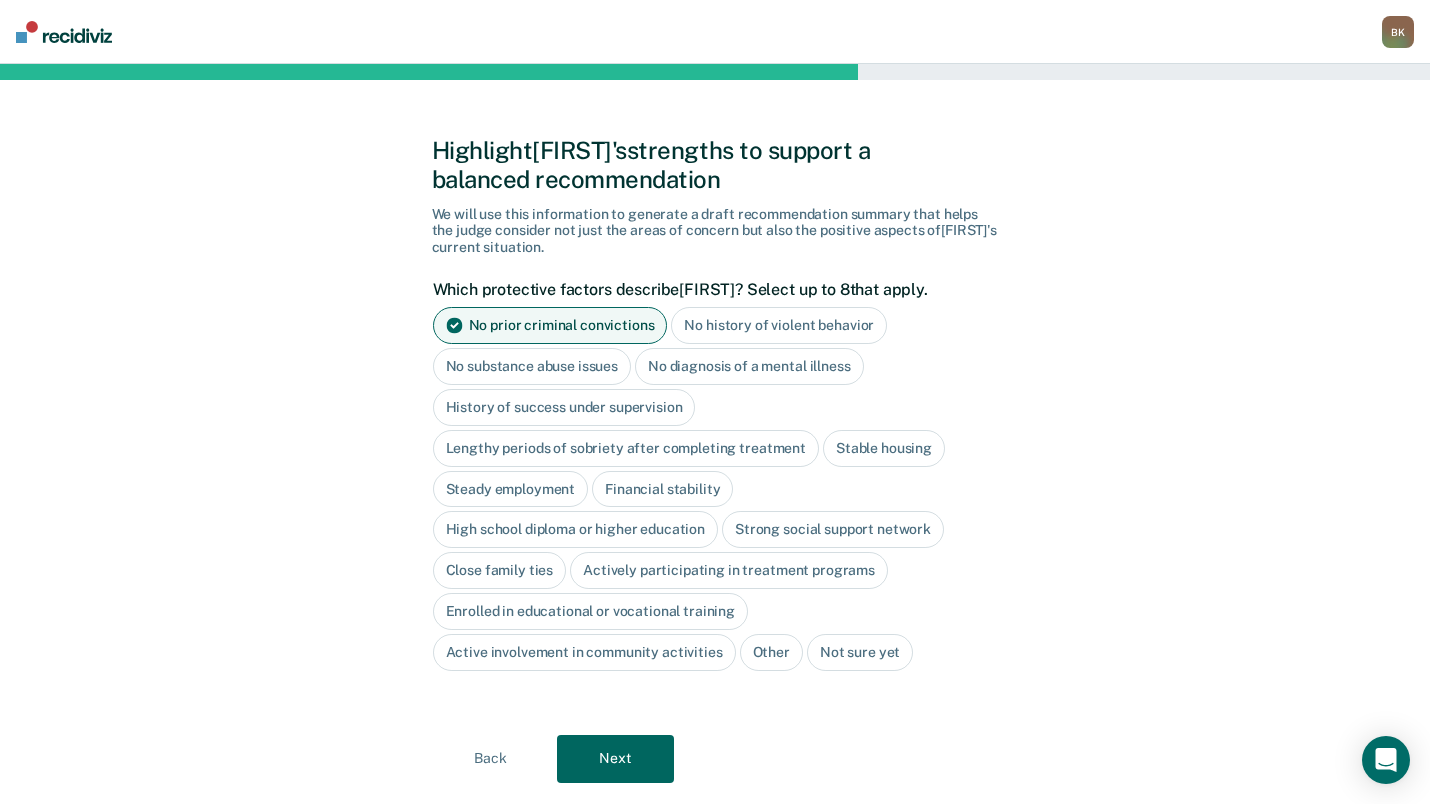 click on "No history of violent behavior" at bounding box center (779, 325) 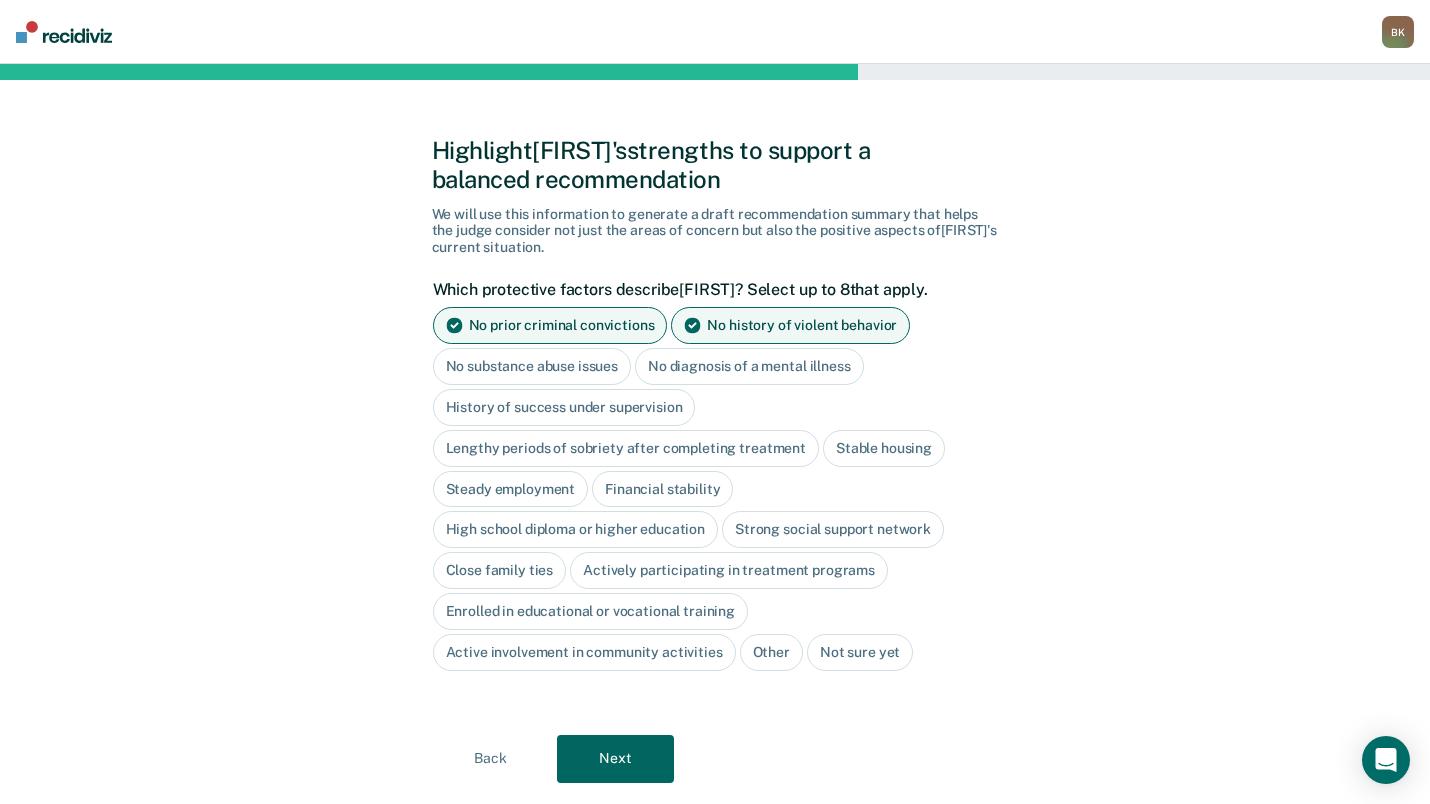 click on "No substance abuse issues" at bounding box center (532, 366) 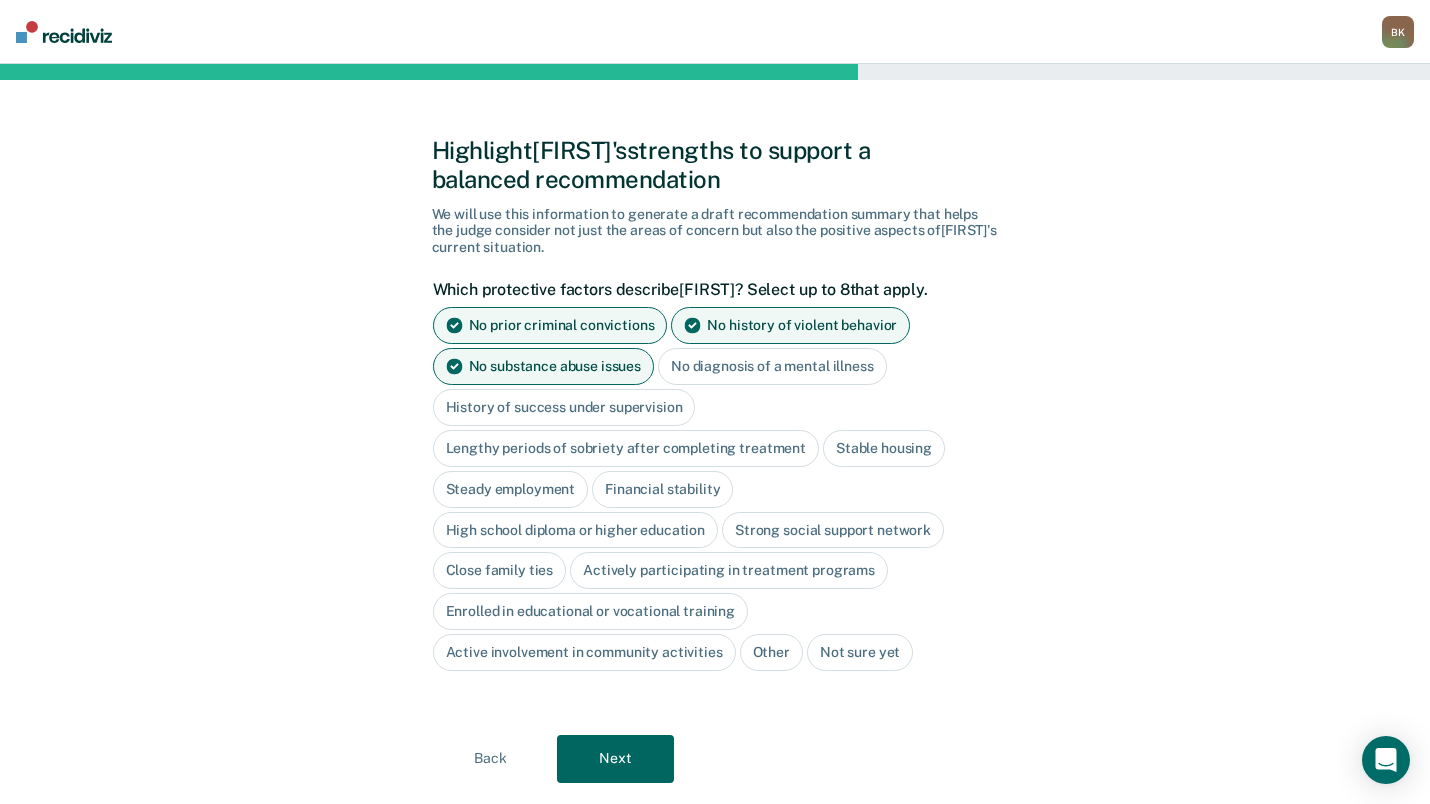 click on "No diagnosis of a mental illness" at bounding box center [772, 366] 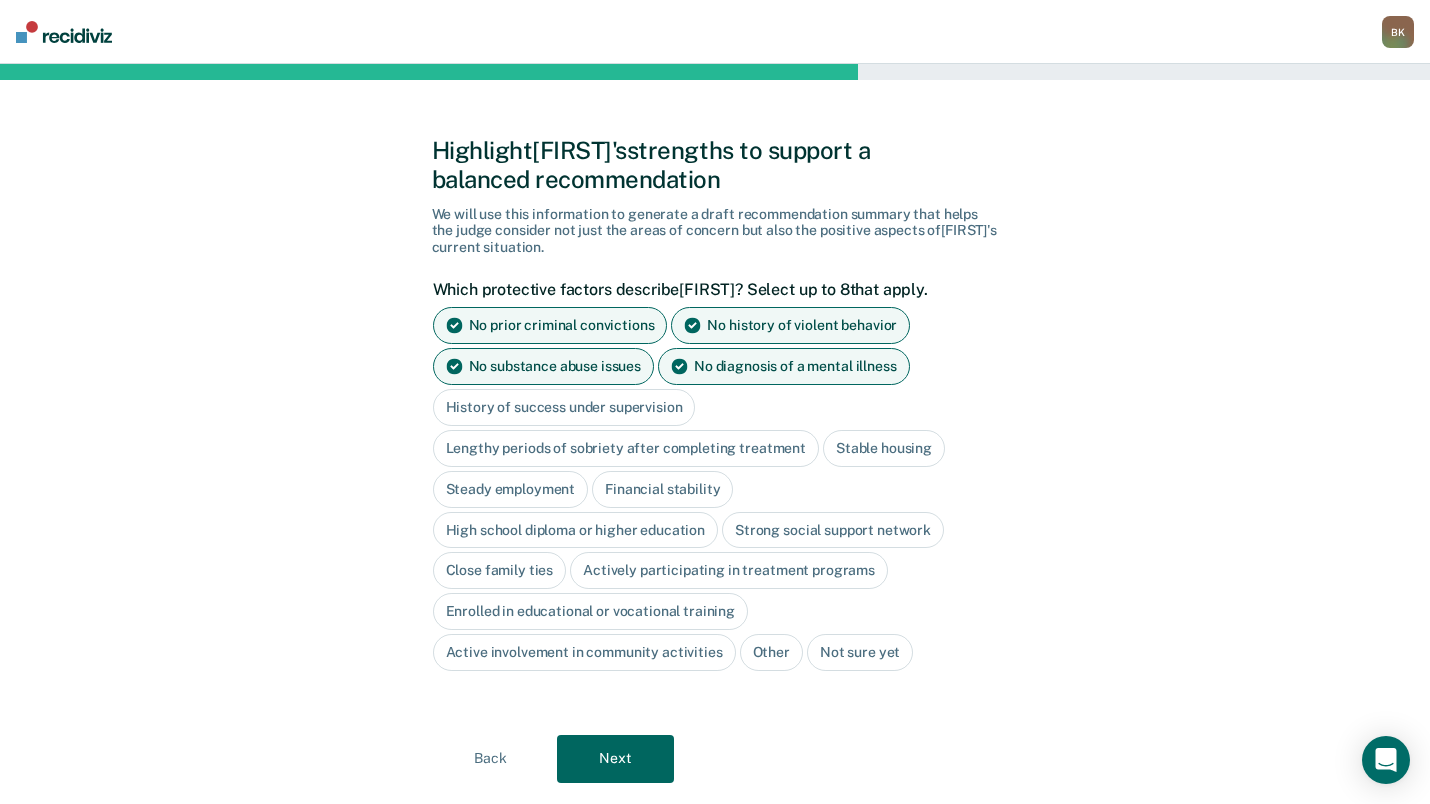 click on "Stable housing" at bounding box center [884, 448] 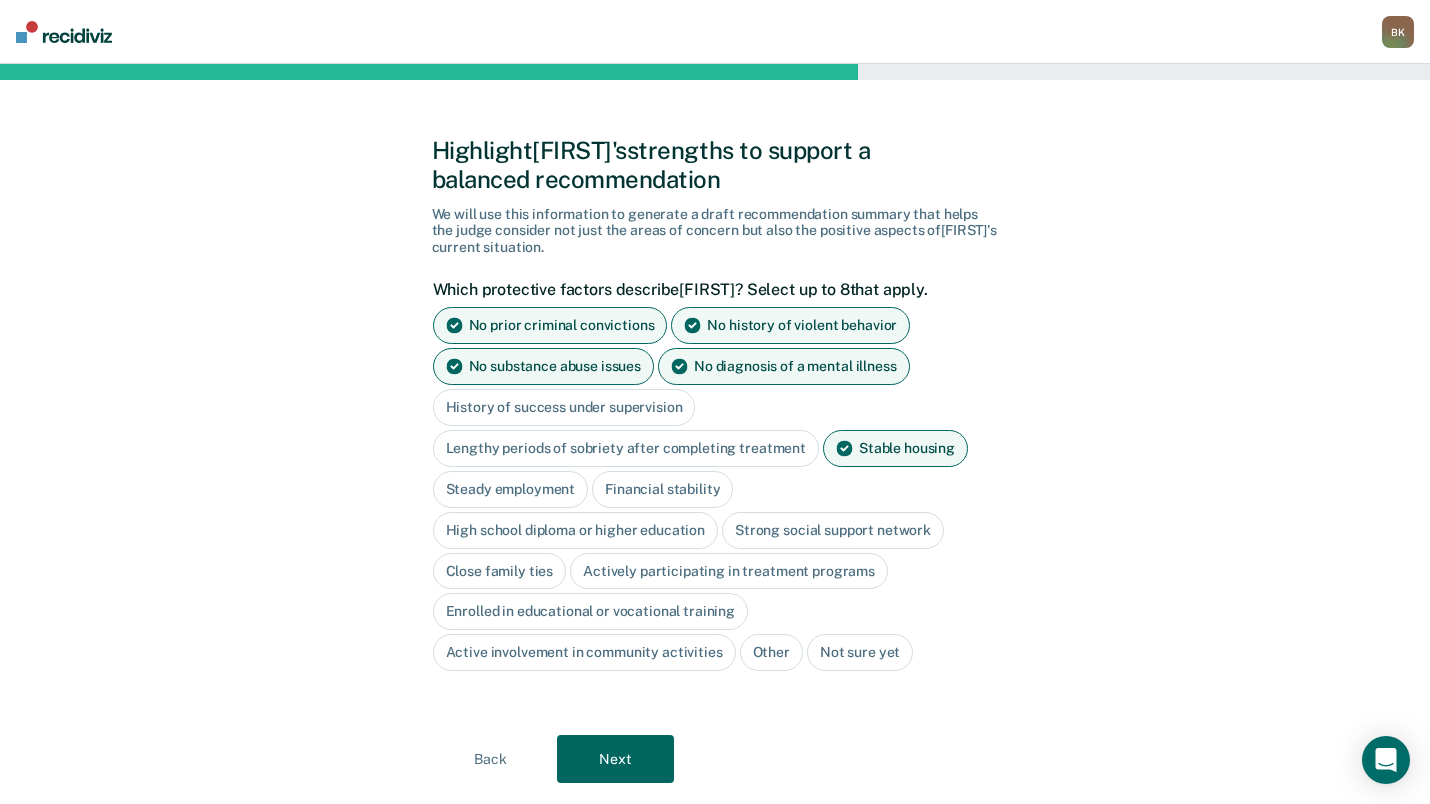 click on "Stable housing" at bounding box center [895, 448] 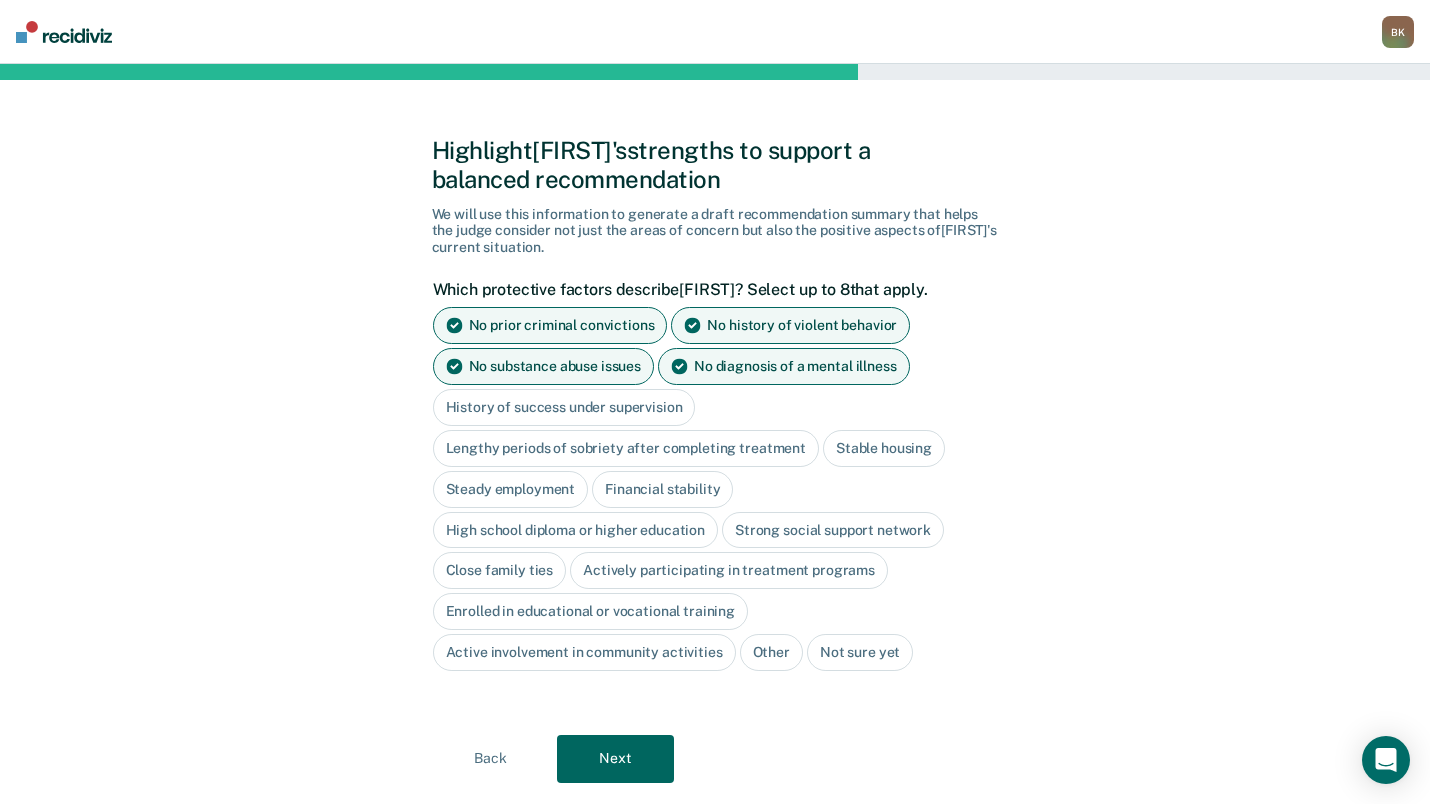 click on "Financial stability" at bounding box center [662, 489] 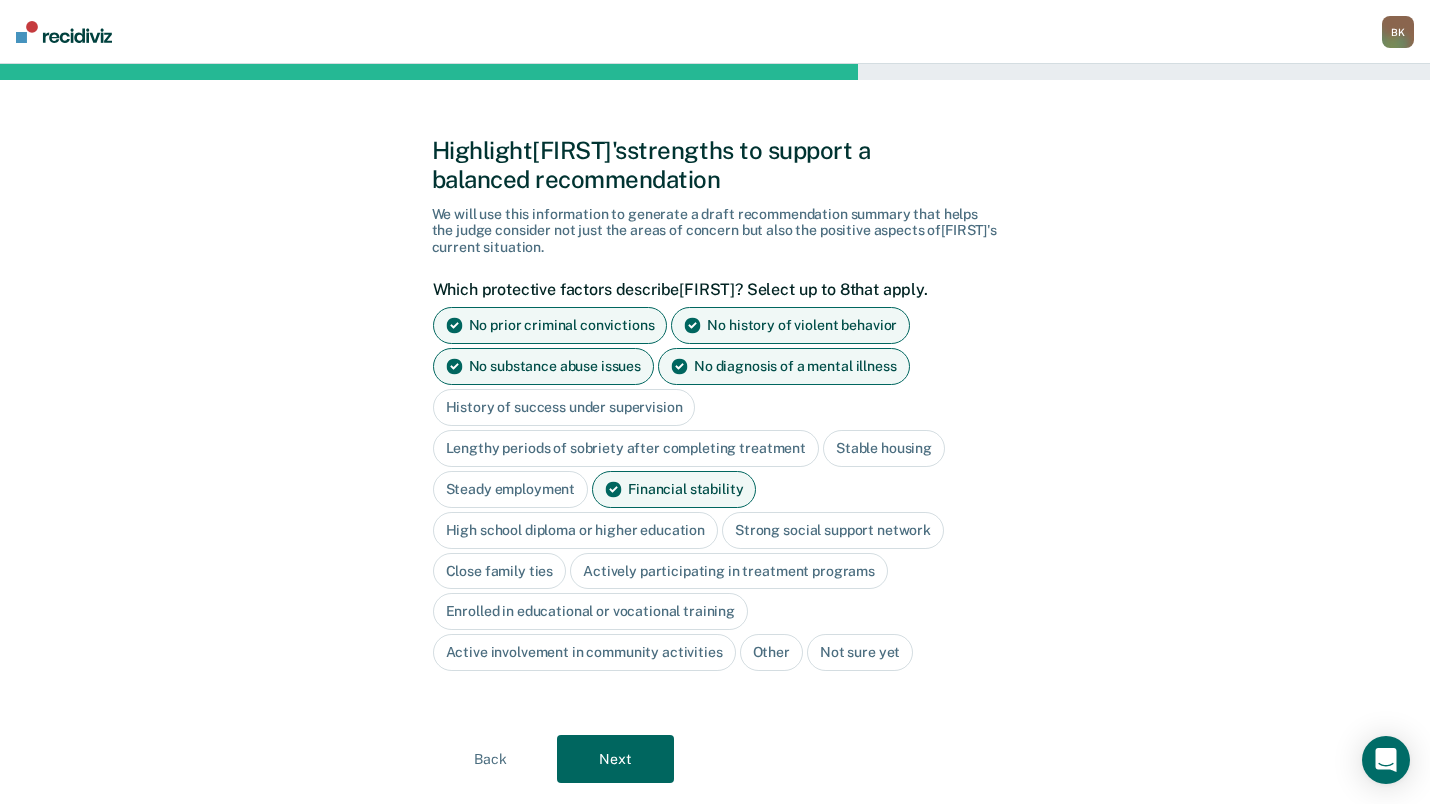 click on "Steady employment" at bounding box center [511, 489] 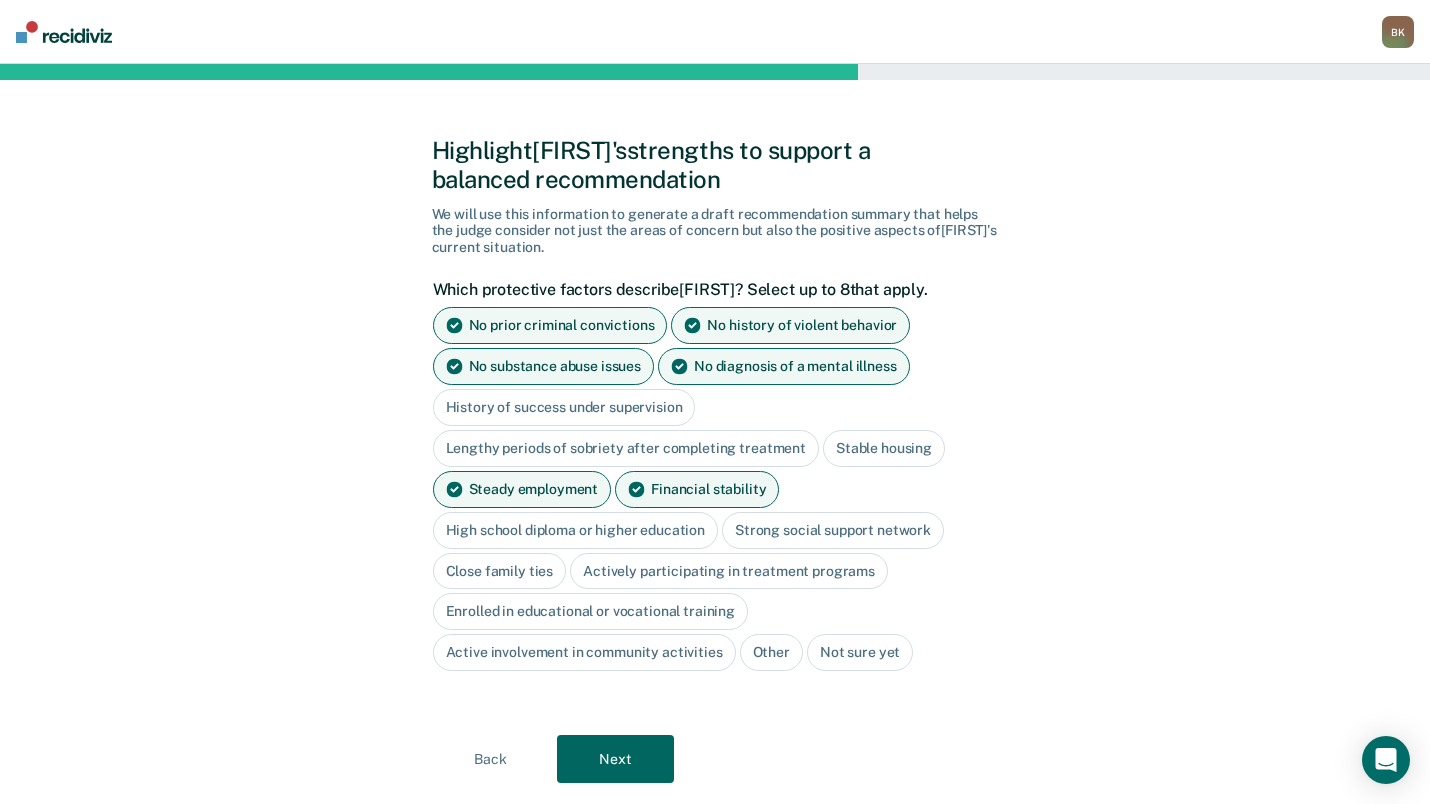 click on "Close family ties" at bounding box center (500, 571) 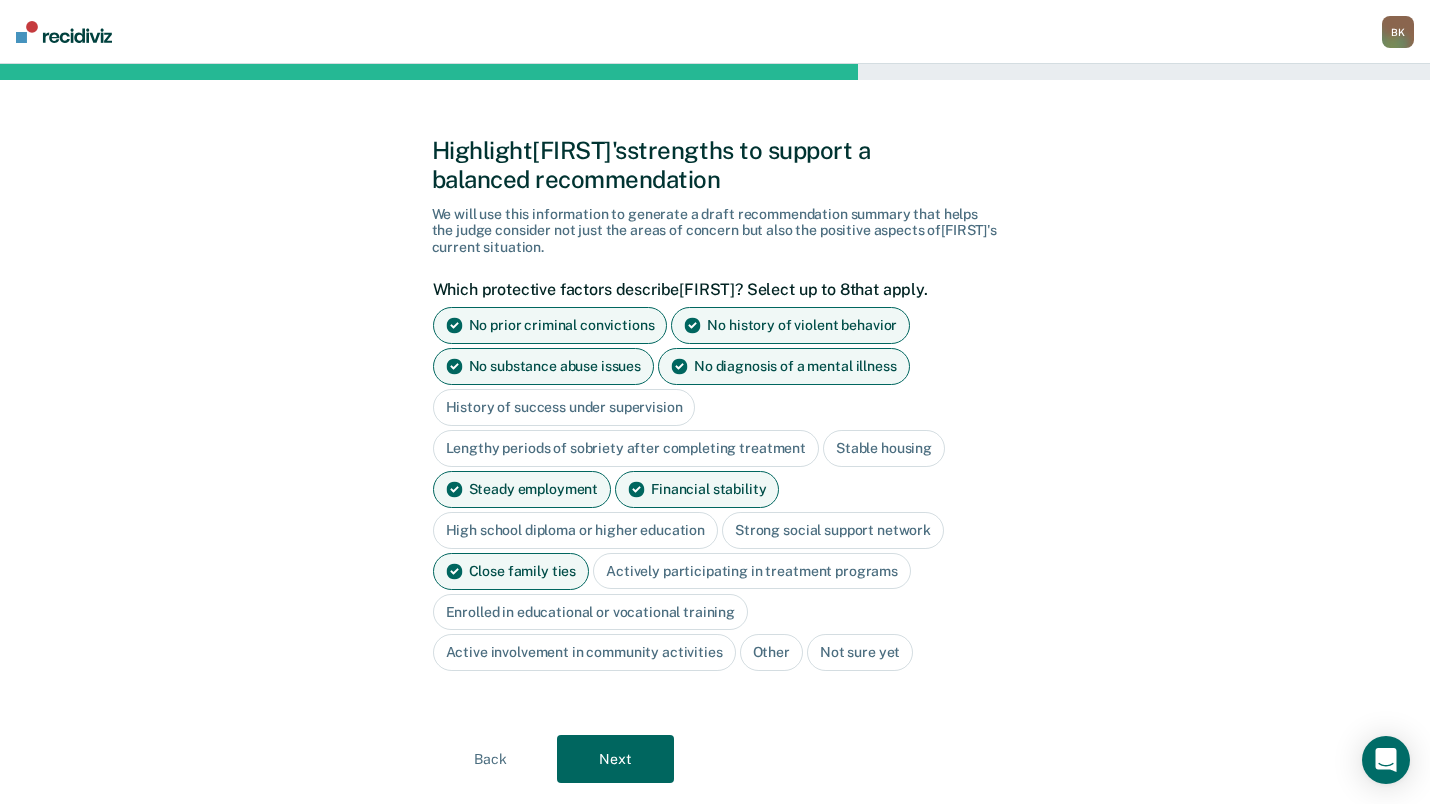 click on "Next" at bounding box center [615, 759] 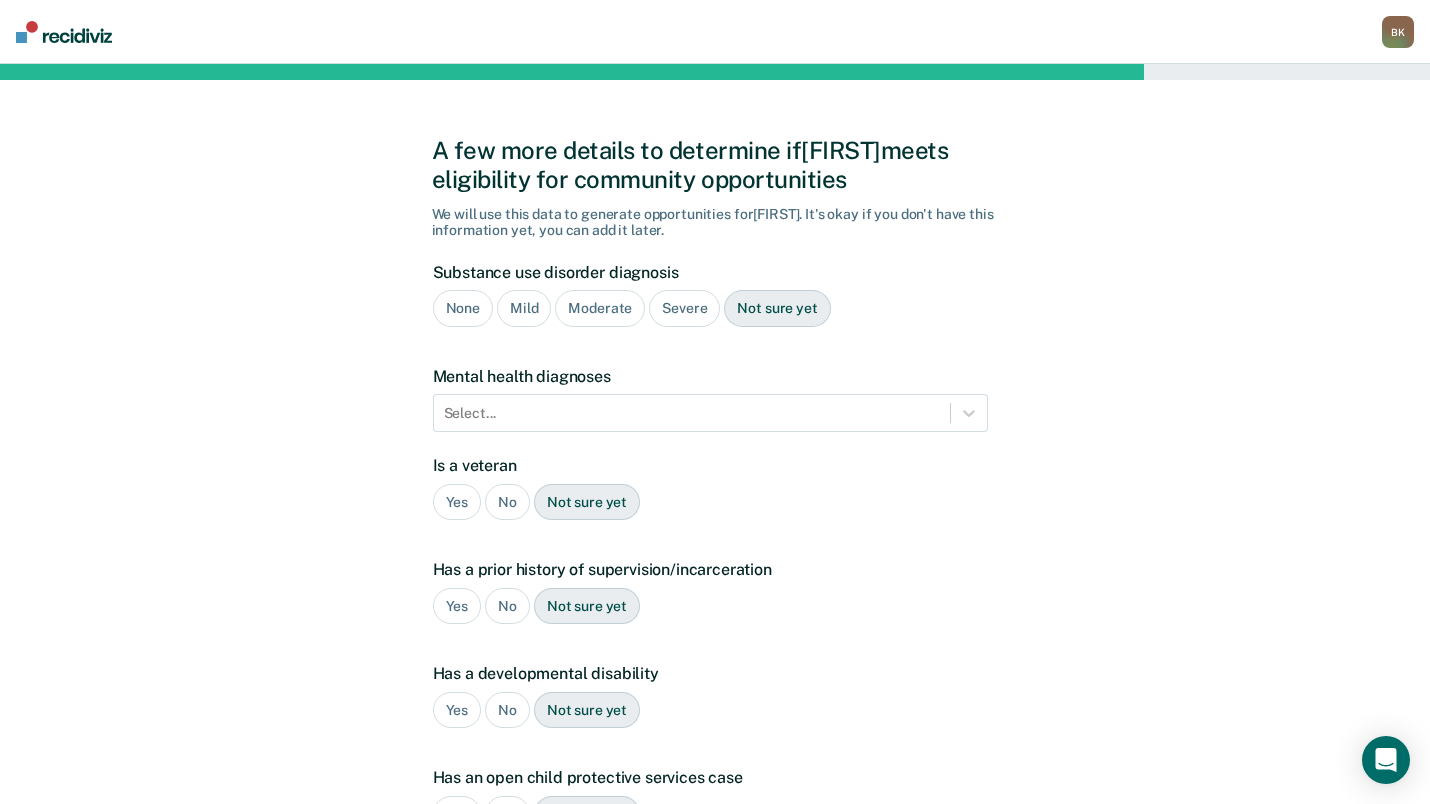 click on "No" at bounding box center (507, 502) 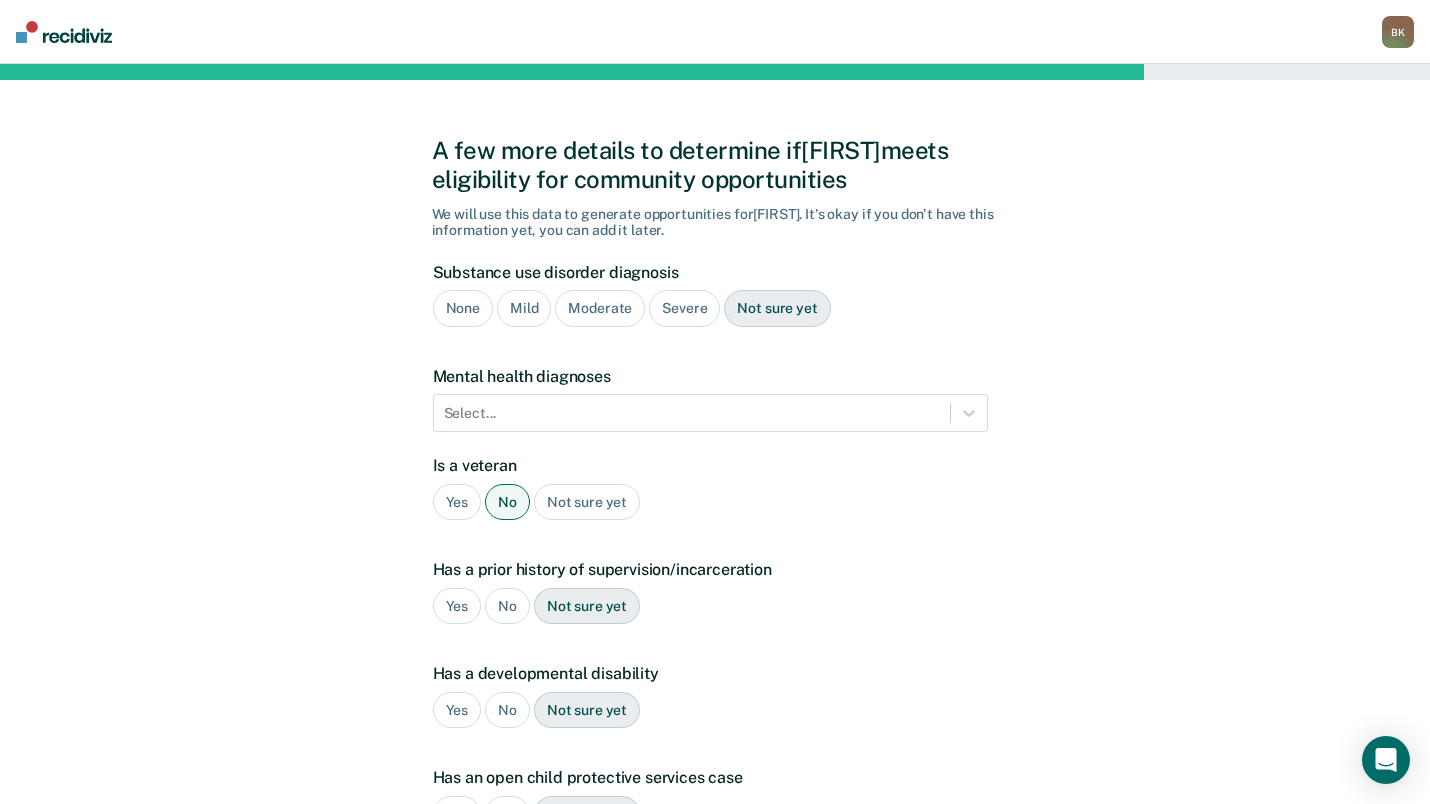 click on "No" at bounding box center (507, 606) 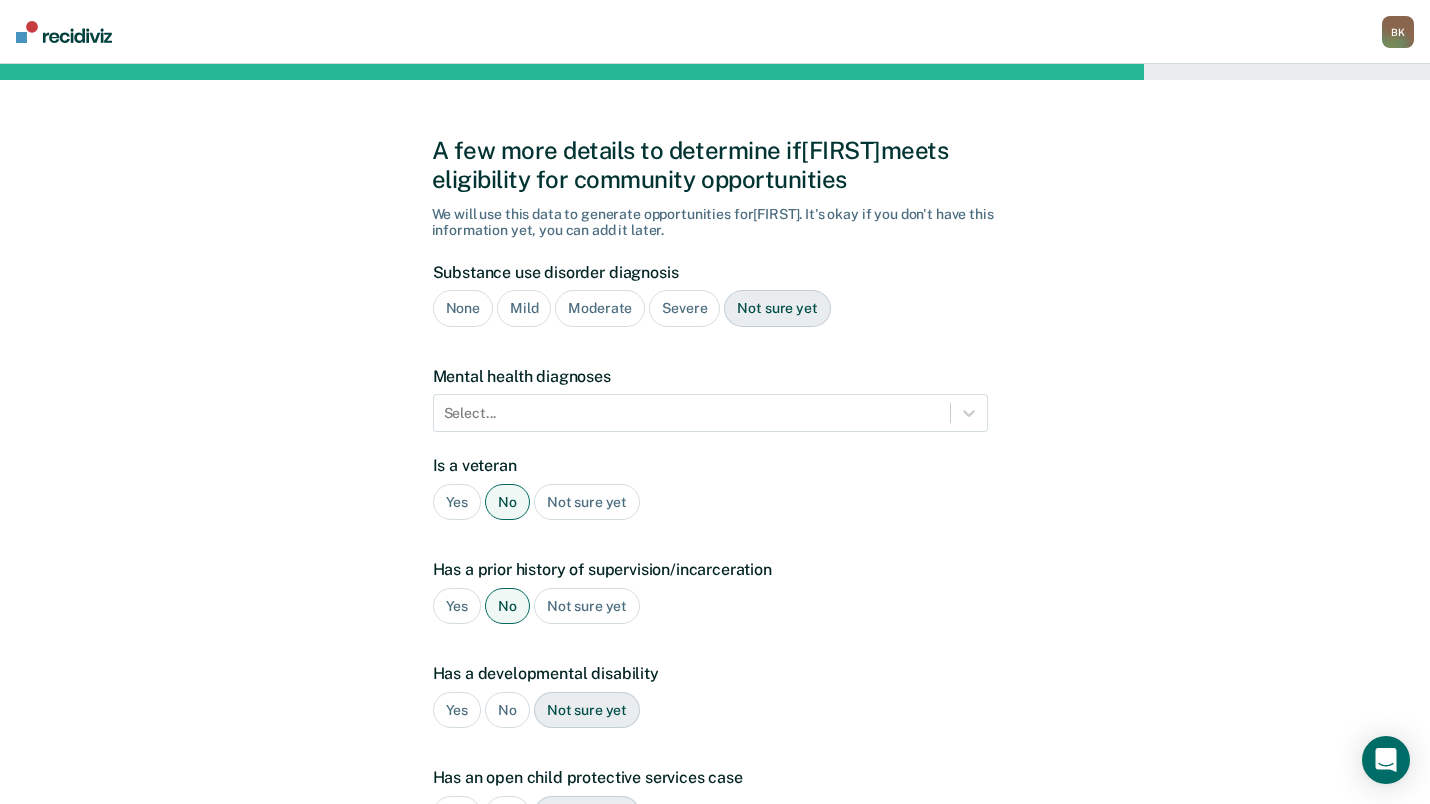 click on "No" at bounding box center [507, 710] 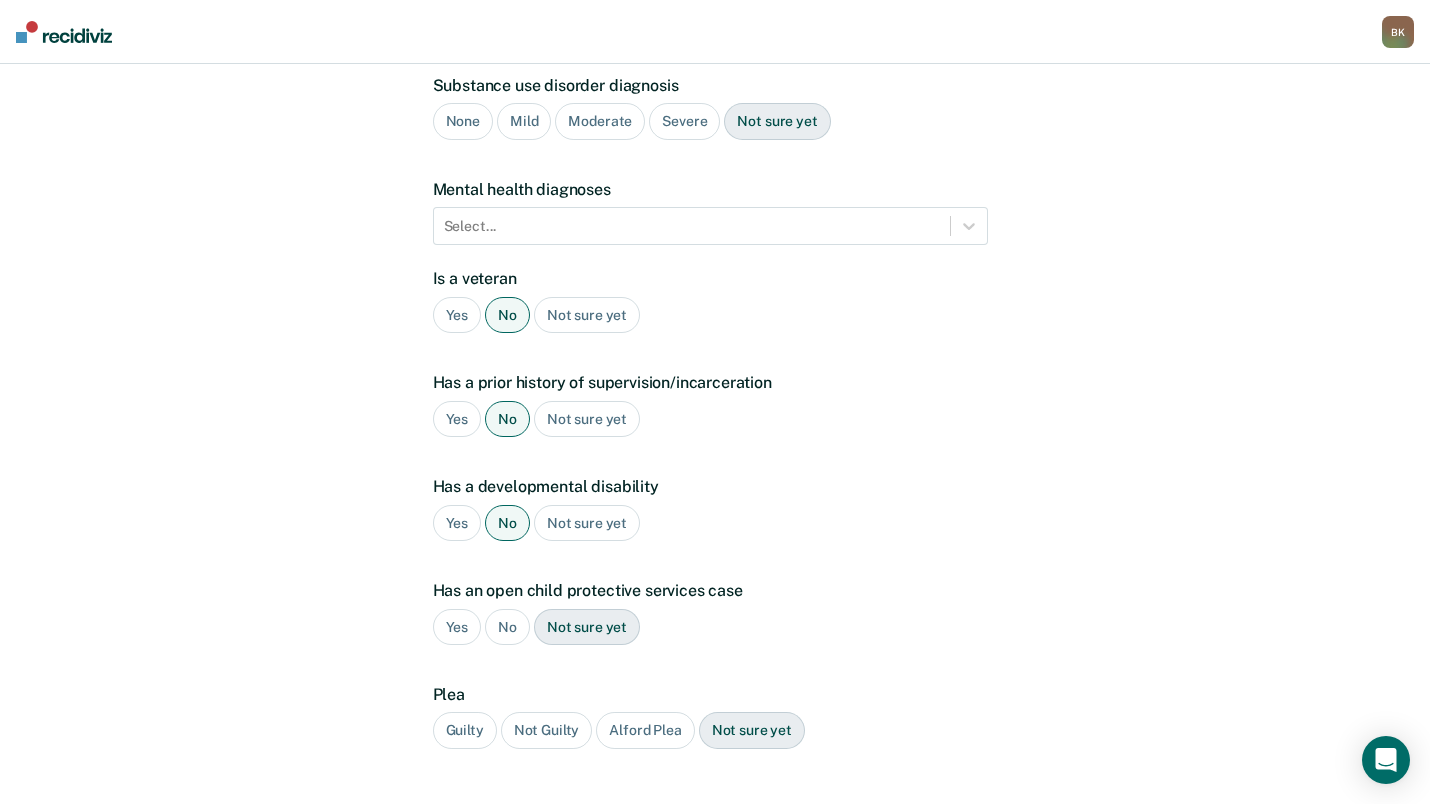 scroll, scrollTop: 200, scrollLeft: 0, axis: vertical 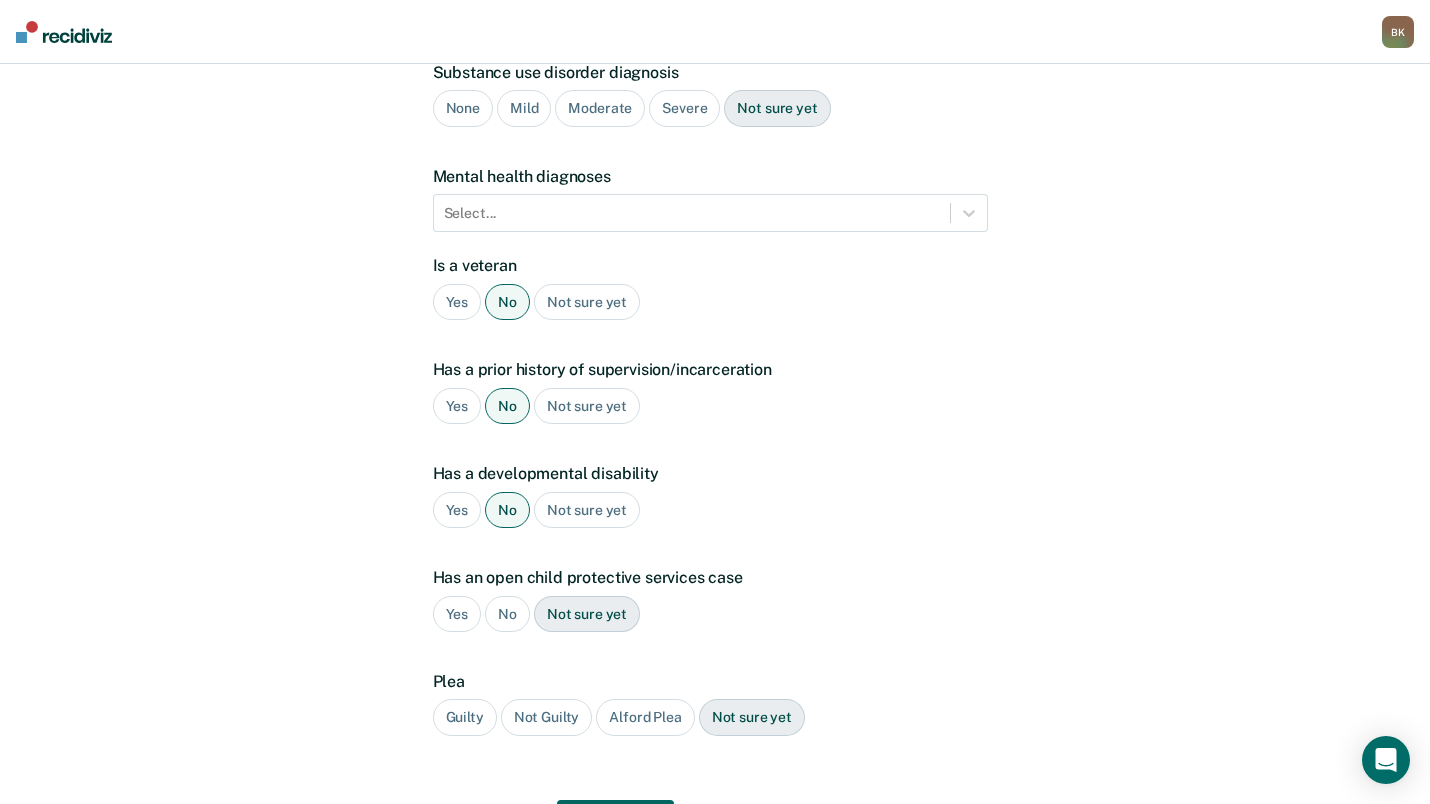 click on "No" at bounding box center (507, 614) 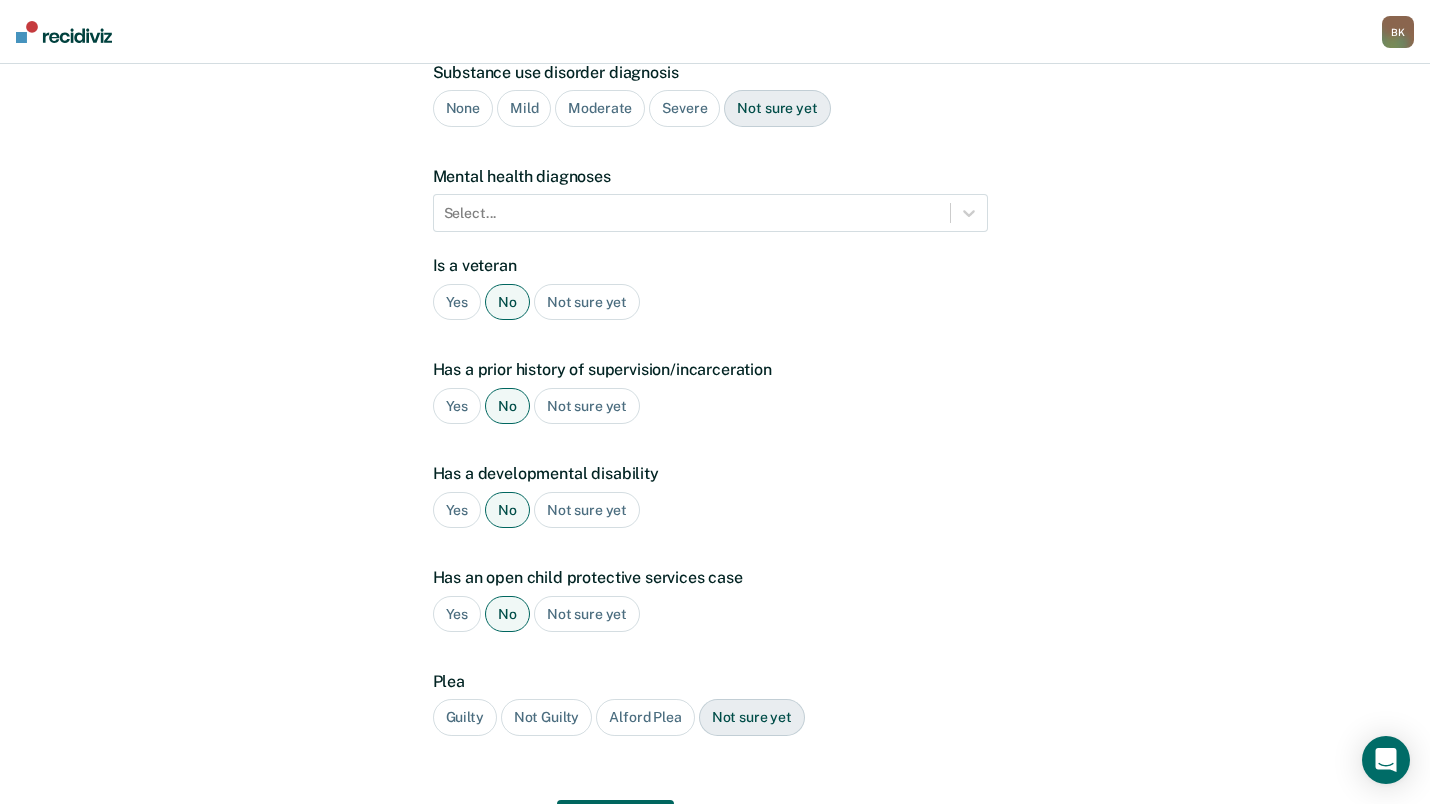 scroll, scrollTop: 300, scrollLeft: 0, axis: vertical 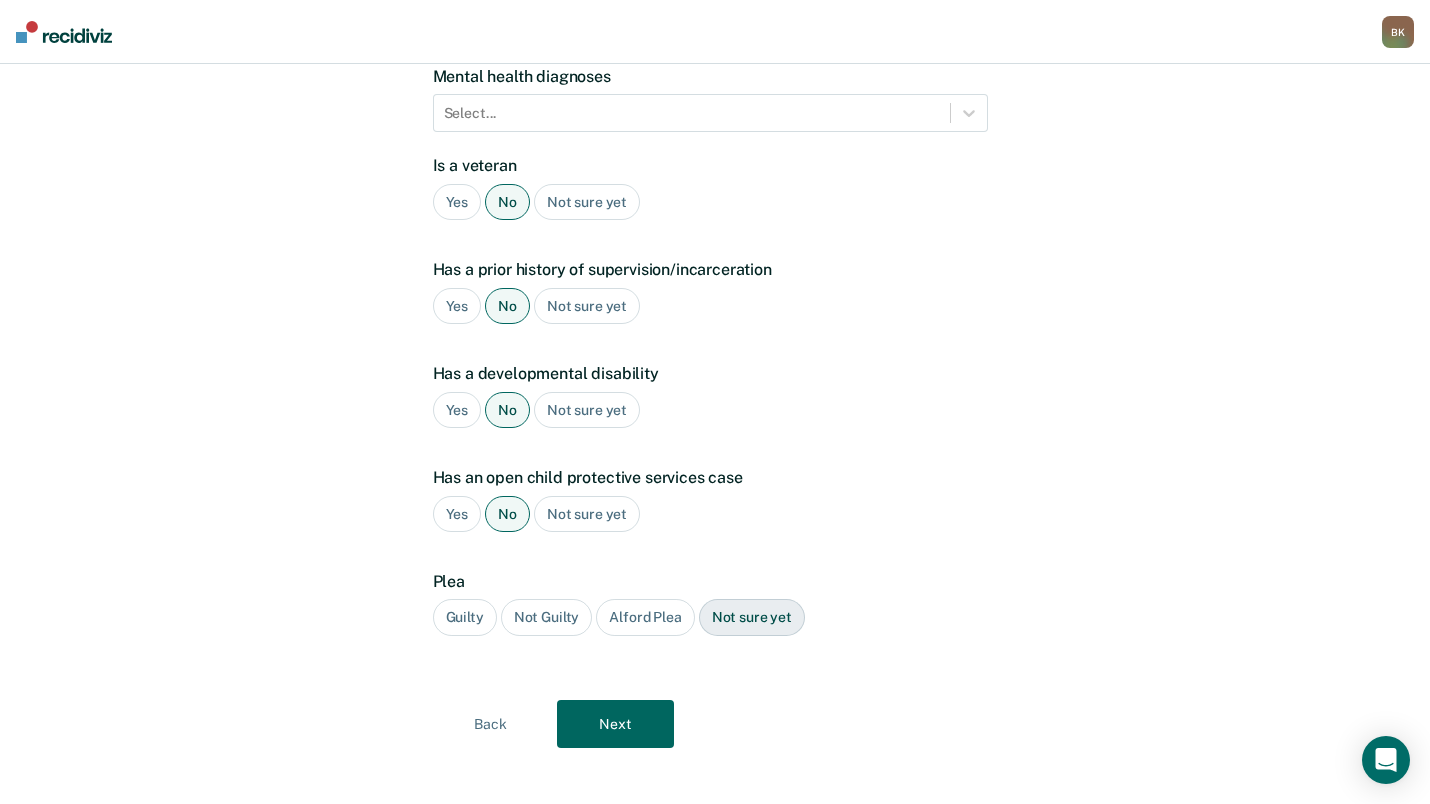click on "Guilty" at bounding box center (465, 617) 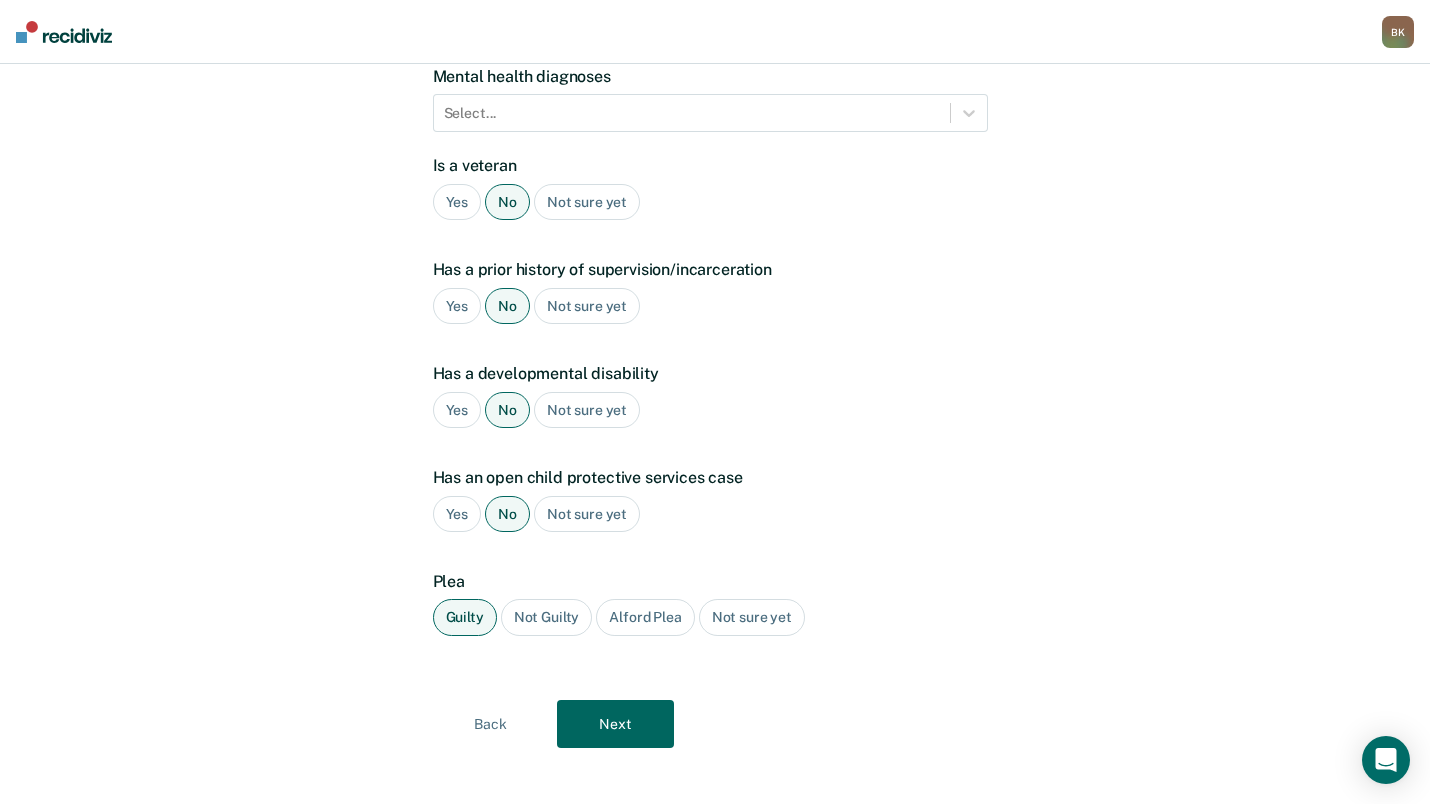 click on "Next" at bounding box center [615, 724] 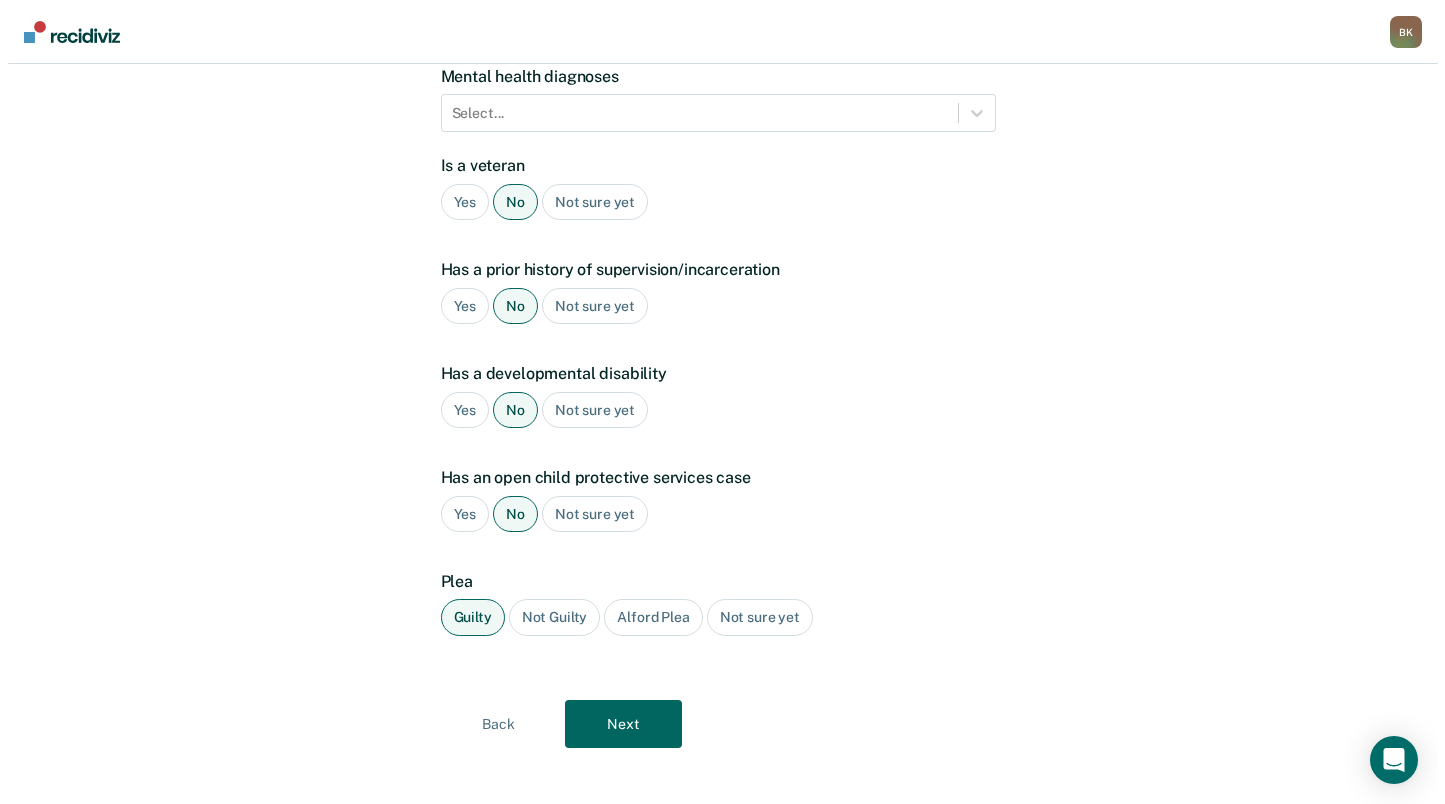 scroll, scrollTop: 0, scrollLeft: 0, axis: both 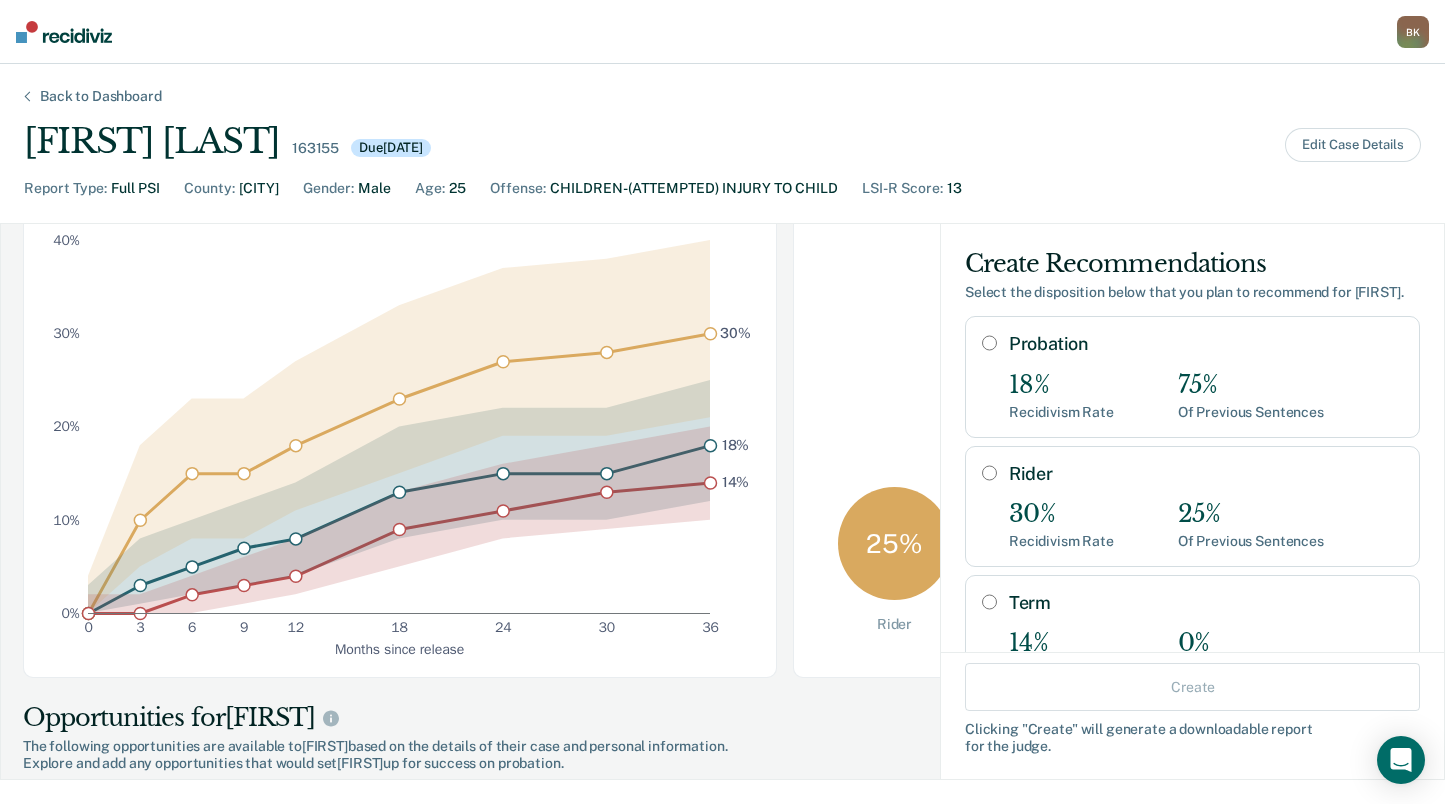 click on "Probation   18% Recidivism Rate 75% Of Previous Sentences" at bounding box center (1192, 376) 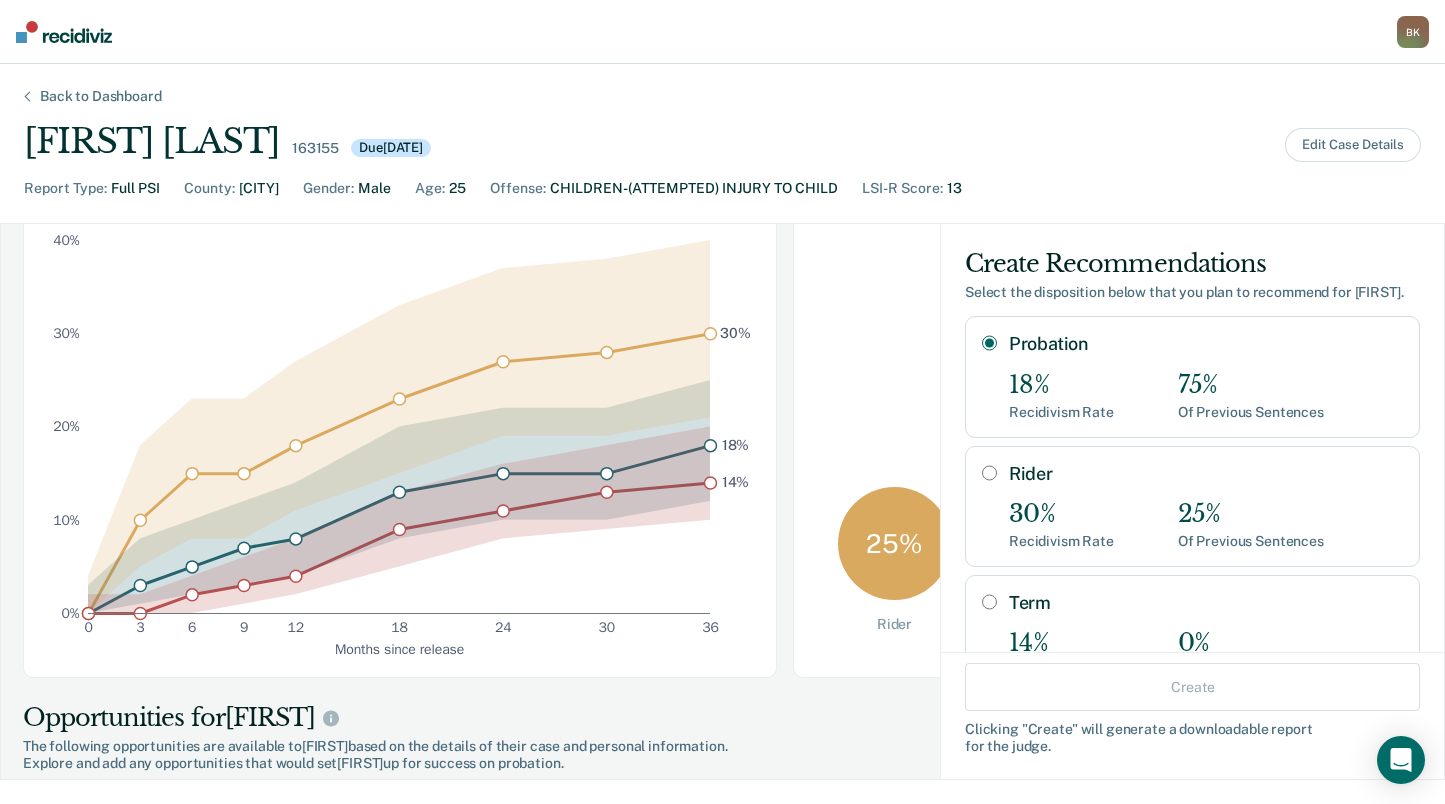 radio on "true" 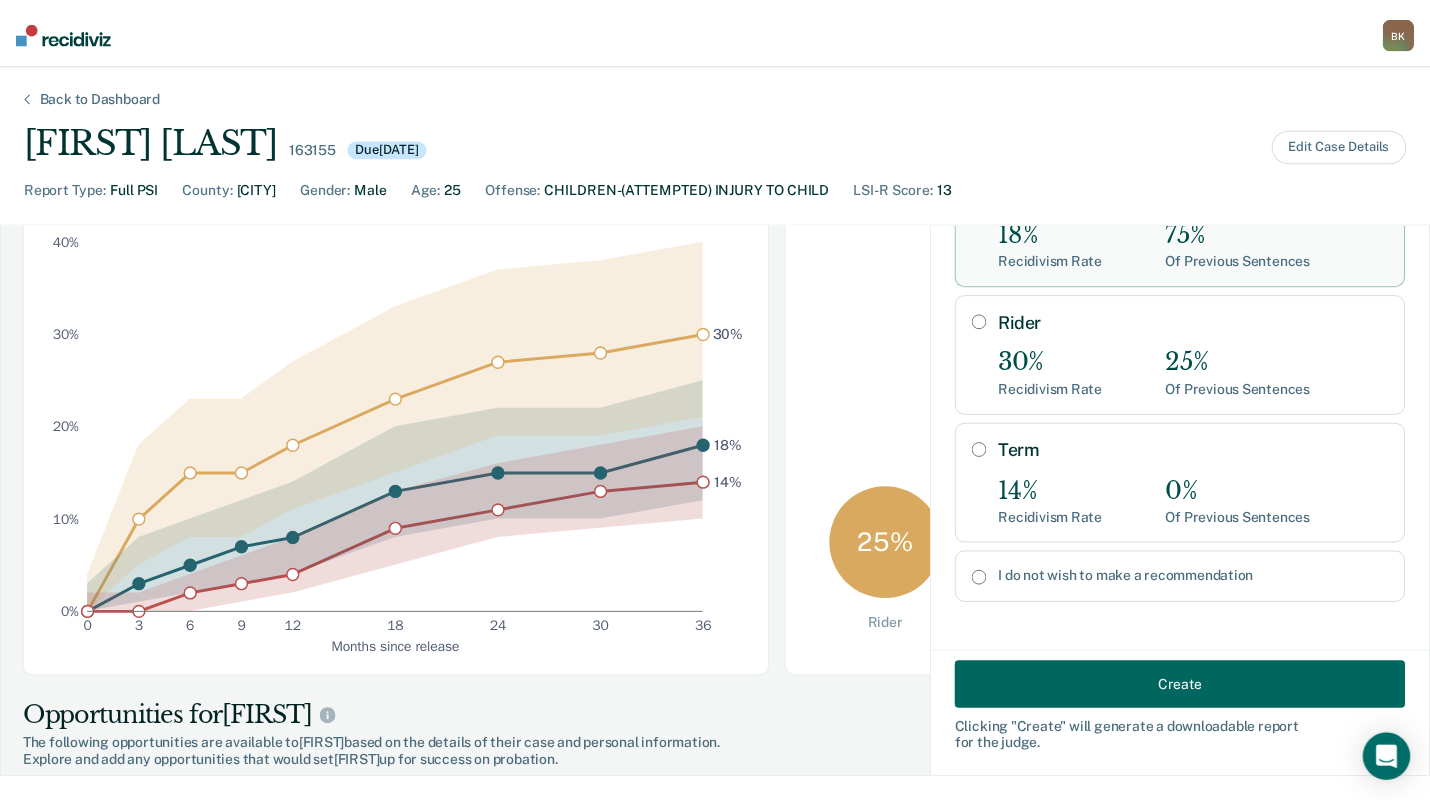 scroll, scrollTop: 211, scrollLeft: 0, axis: vertical 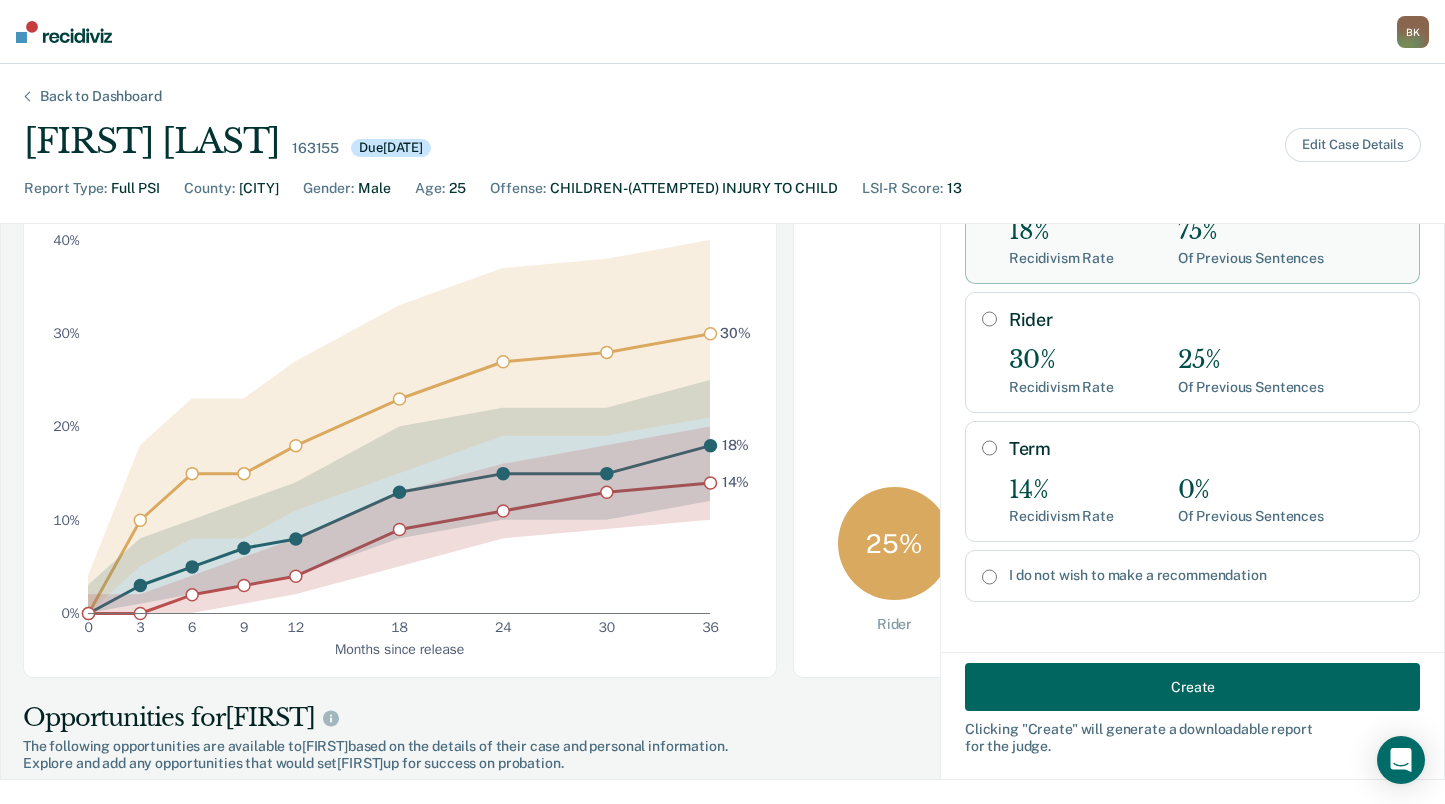 click on "Create" at bounding box center (1192, 687) 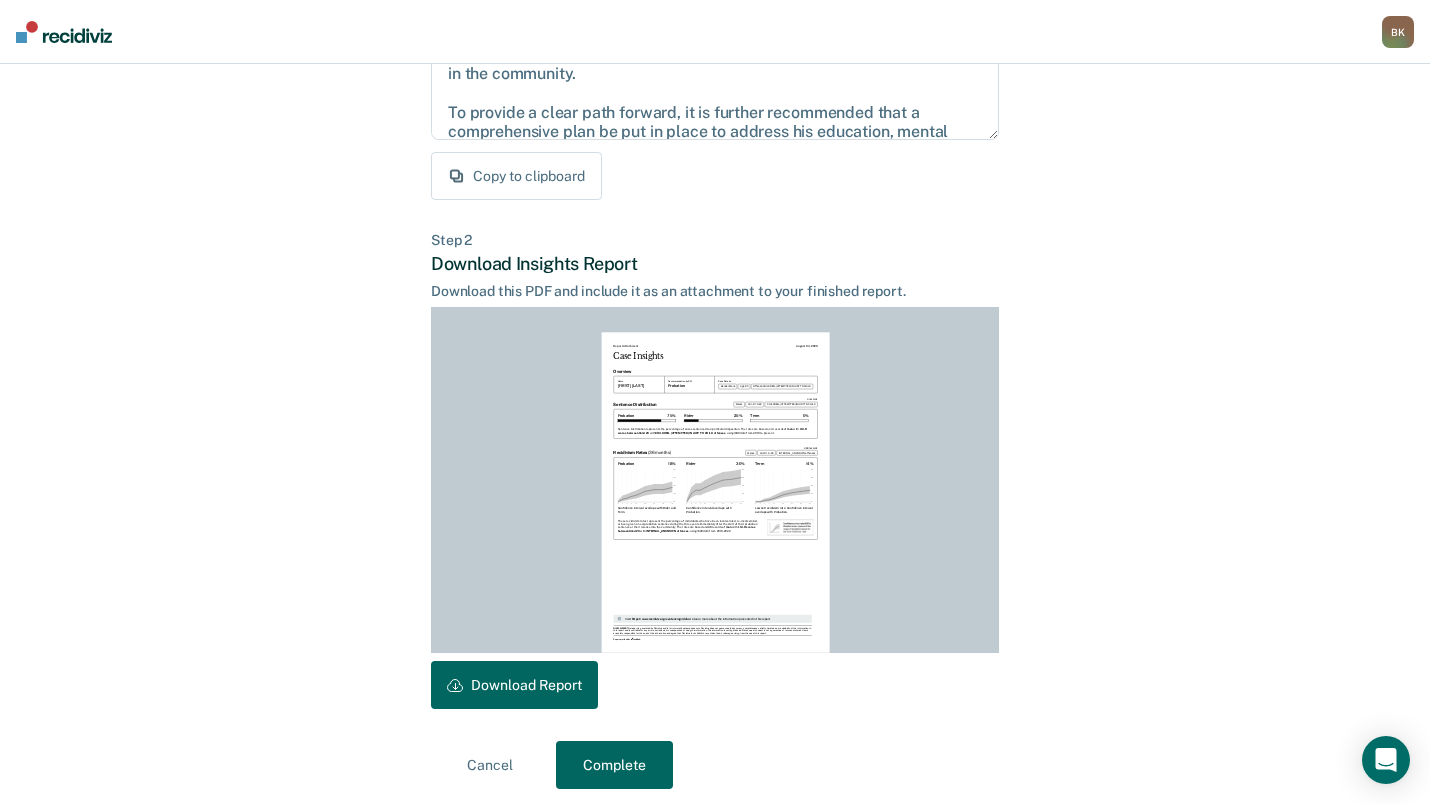 scroll, scrollTop: 336, scrollLeft: 0, axis: vertical 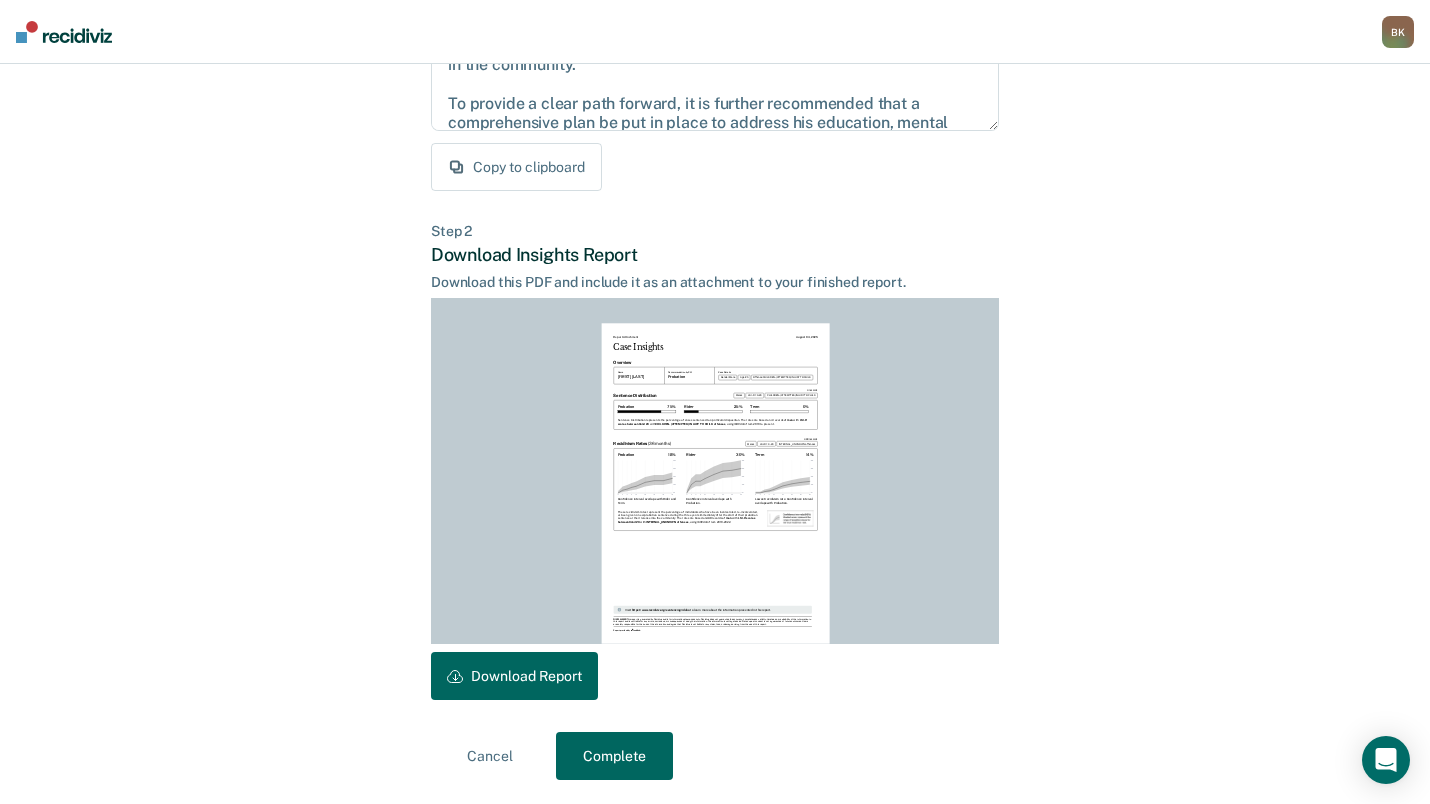 click on "Download Report" at bounding box center (514, 676) 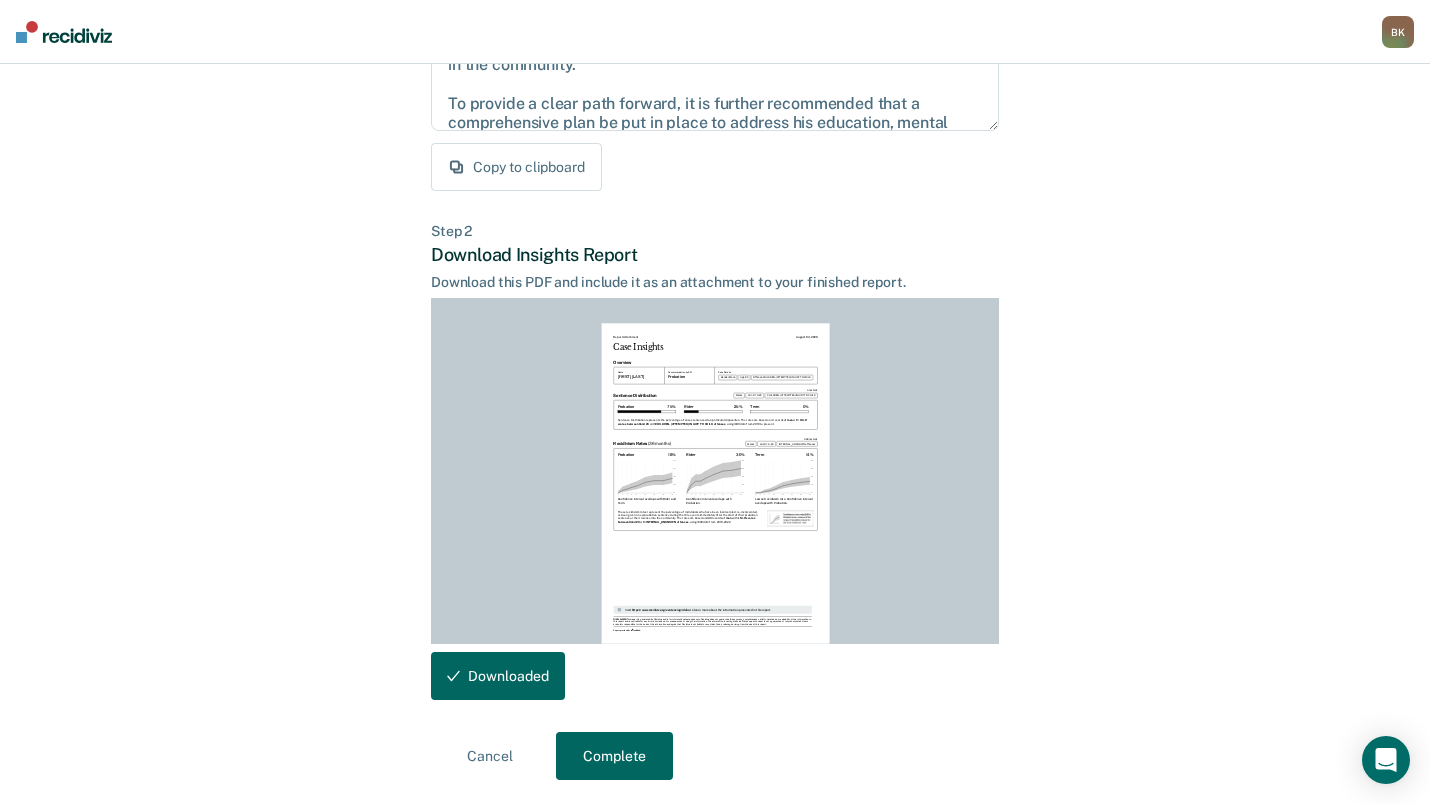 scroll, scrollTop: 0, scrollLeft: 0, axis: both 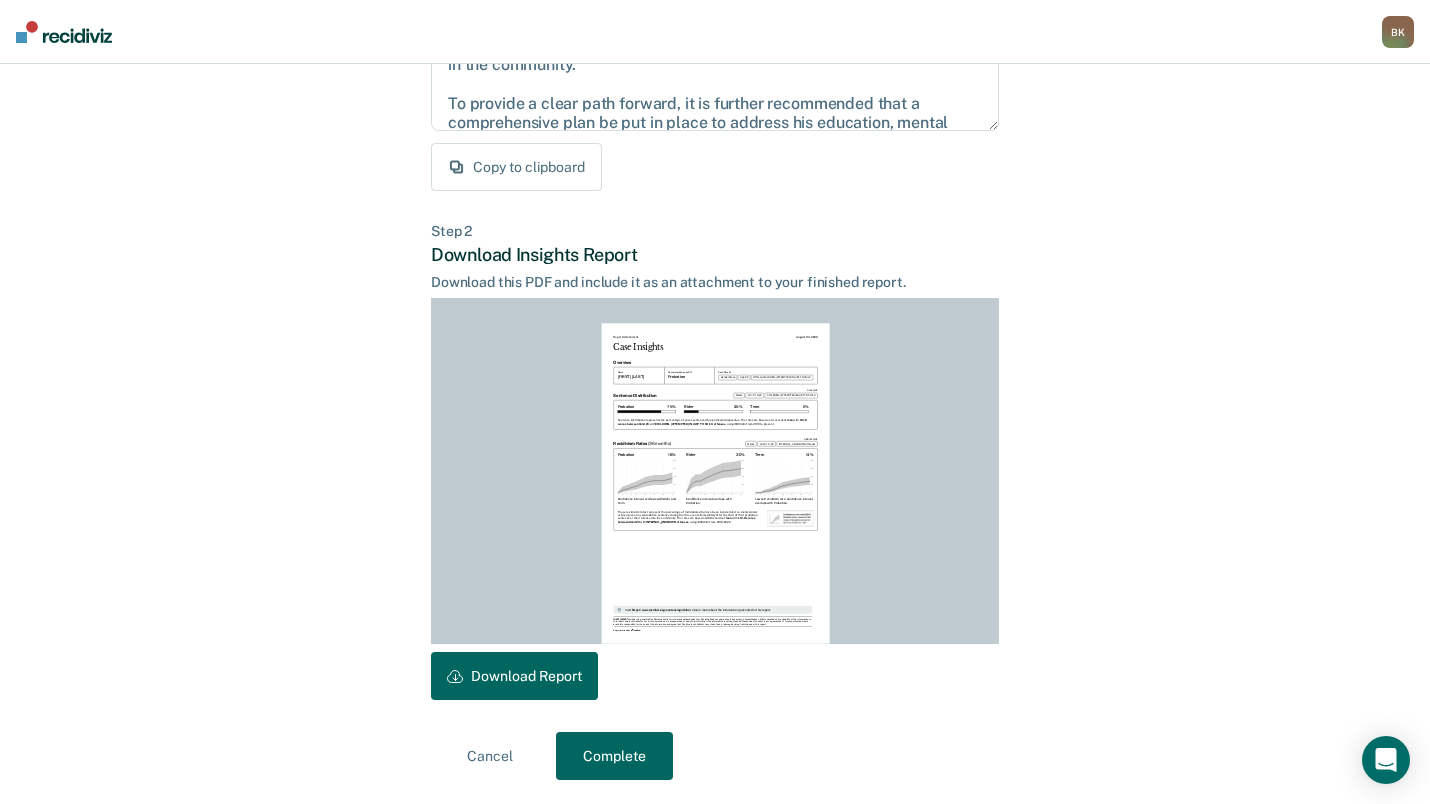 click on "Complete" at bounding box center [614, 756] 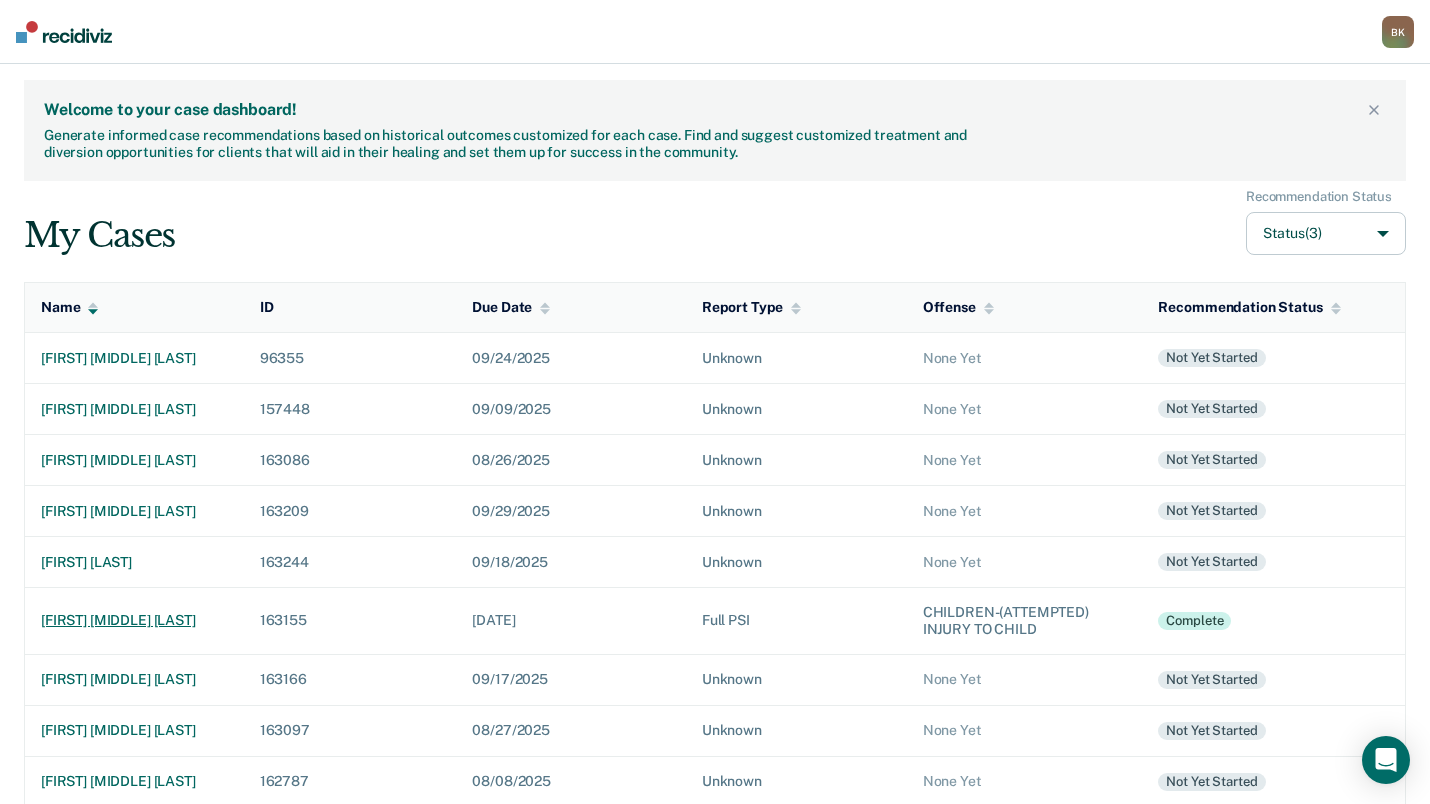 scroll, scrollTop: 71, scrollLeft: 0, axis: vertical 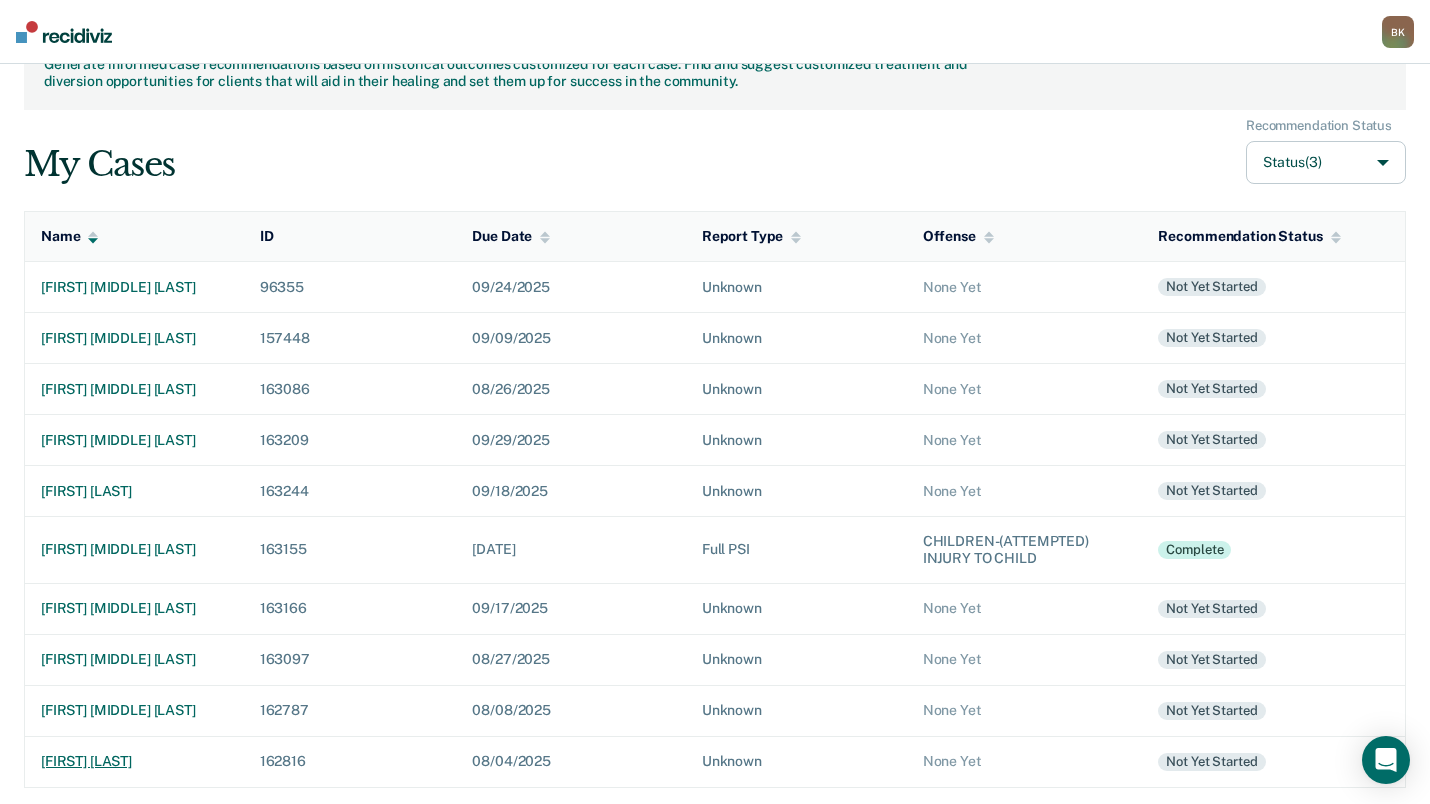 click on "[FIRST] [LAST]" at bounding box center (134, 761) 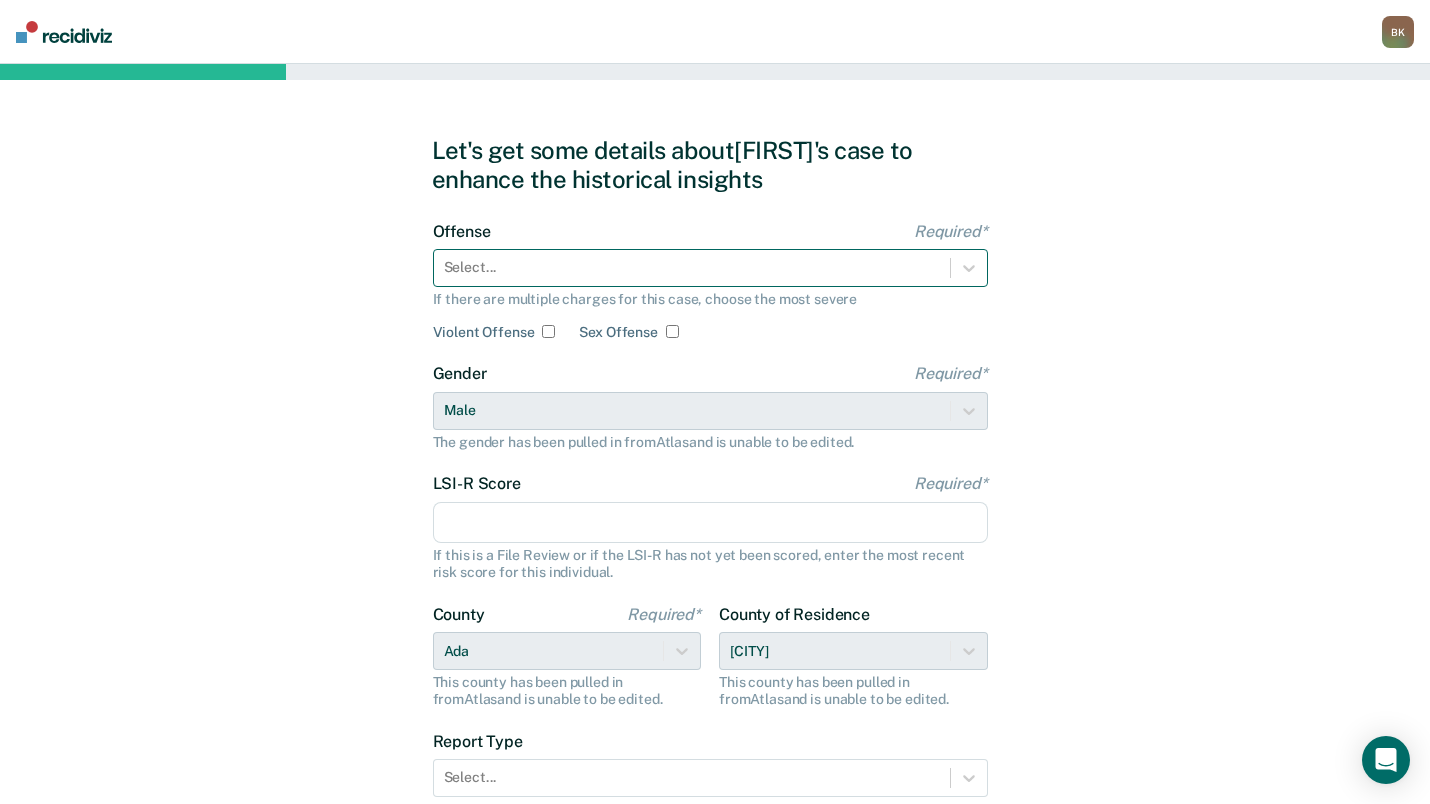 click at bounding box center [692, 267] 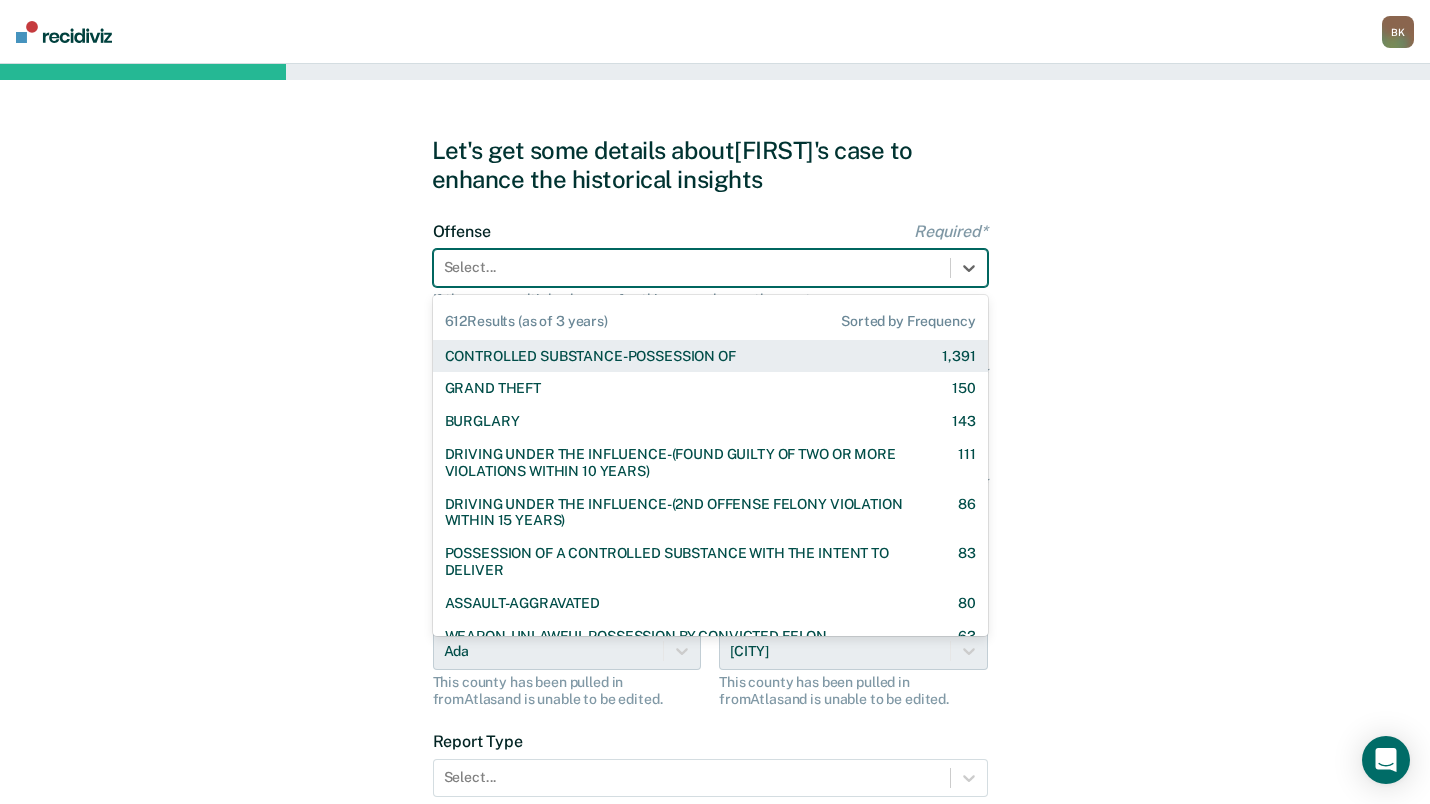 click on "CONTROLLED SUBSTANCE-POSSESSION OF" at bounding box center [590, 356] 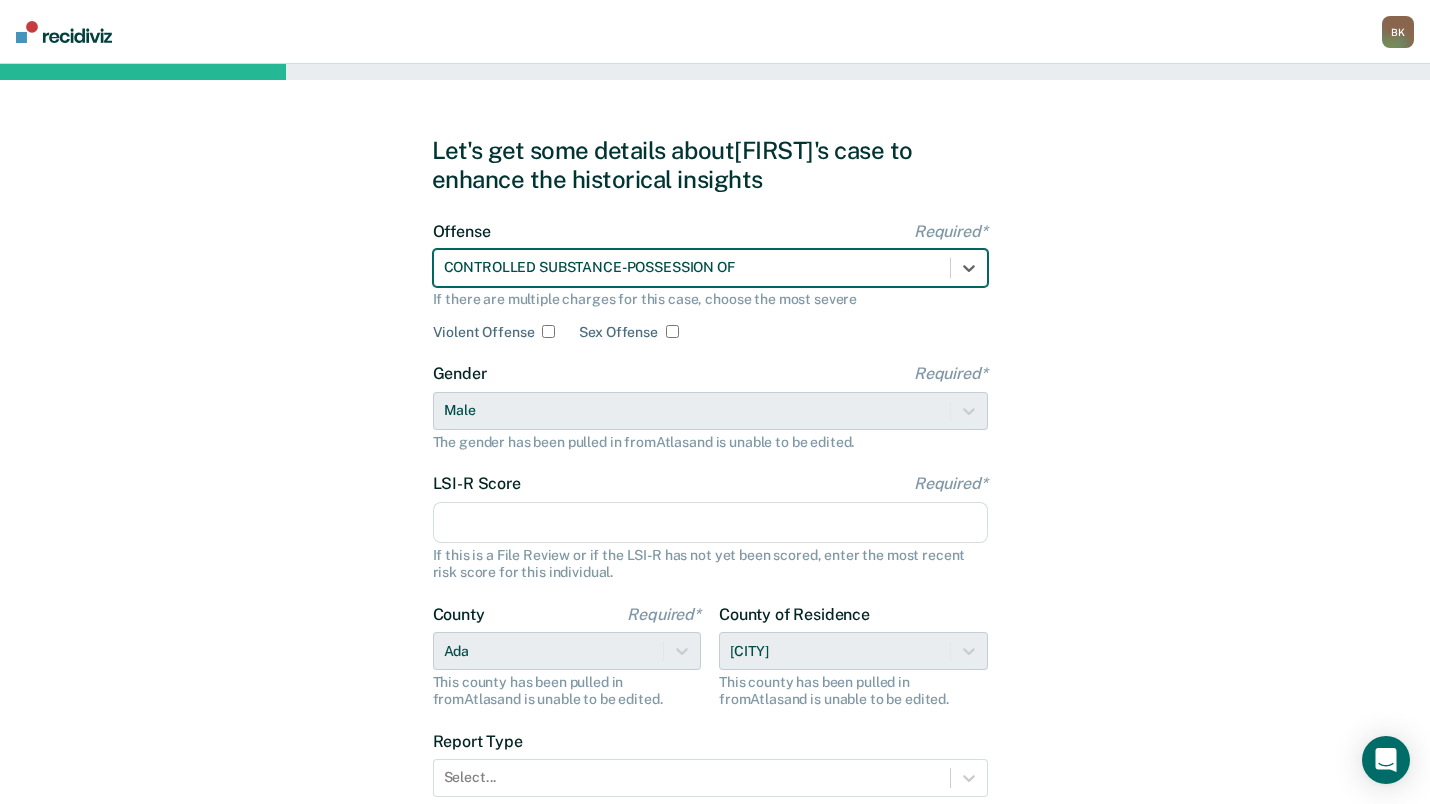 scroll, scrollTop: 100, scrollLeft: 0, axis: vertical 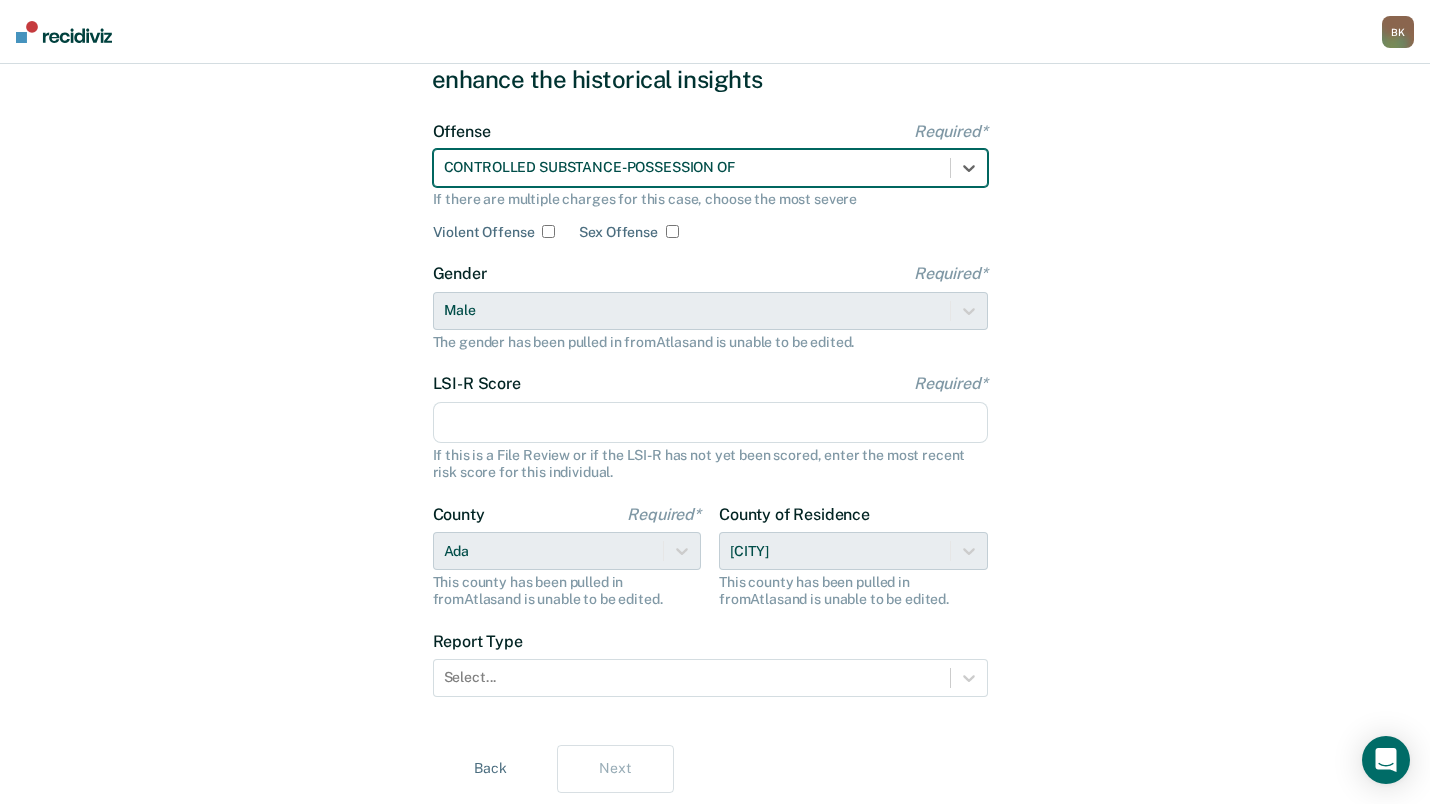 click on "LSI-R Score  Required*" at bounding box center (710, 423) 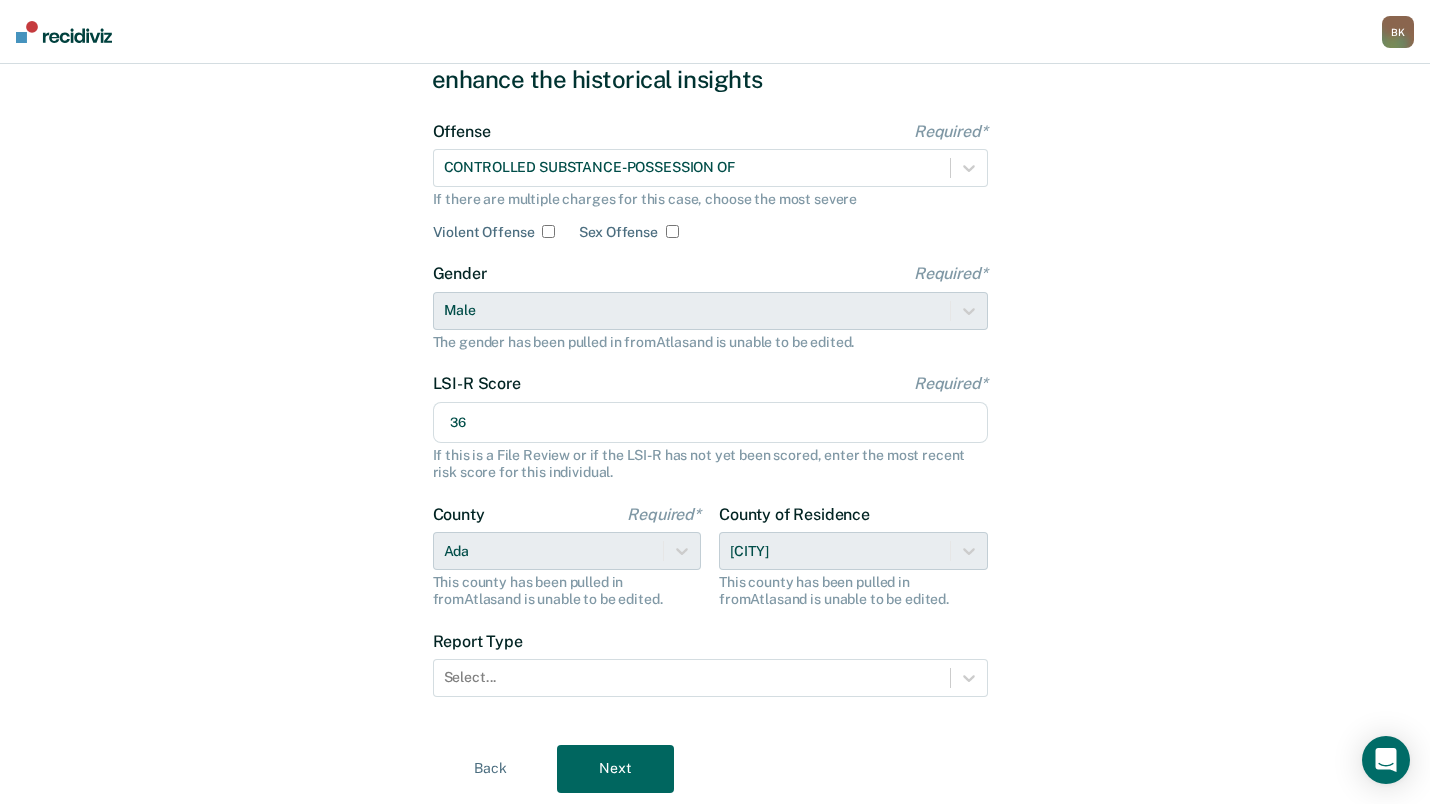 scroll, scrollTop: 161, scrollLeft: 0, axis: vertical 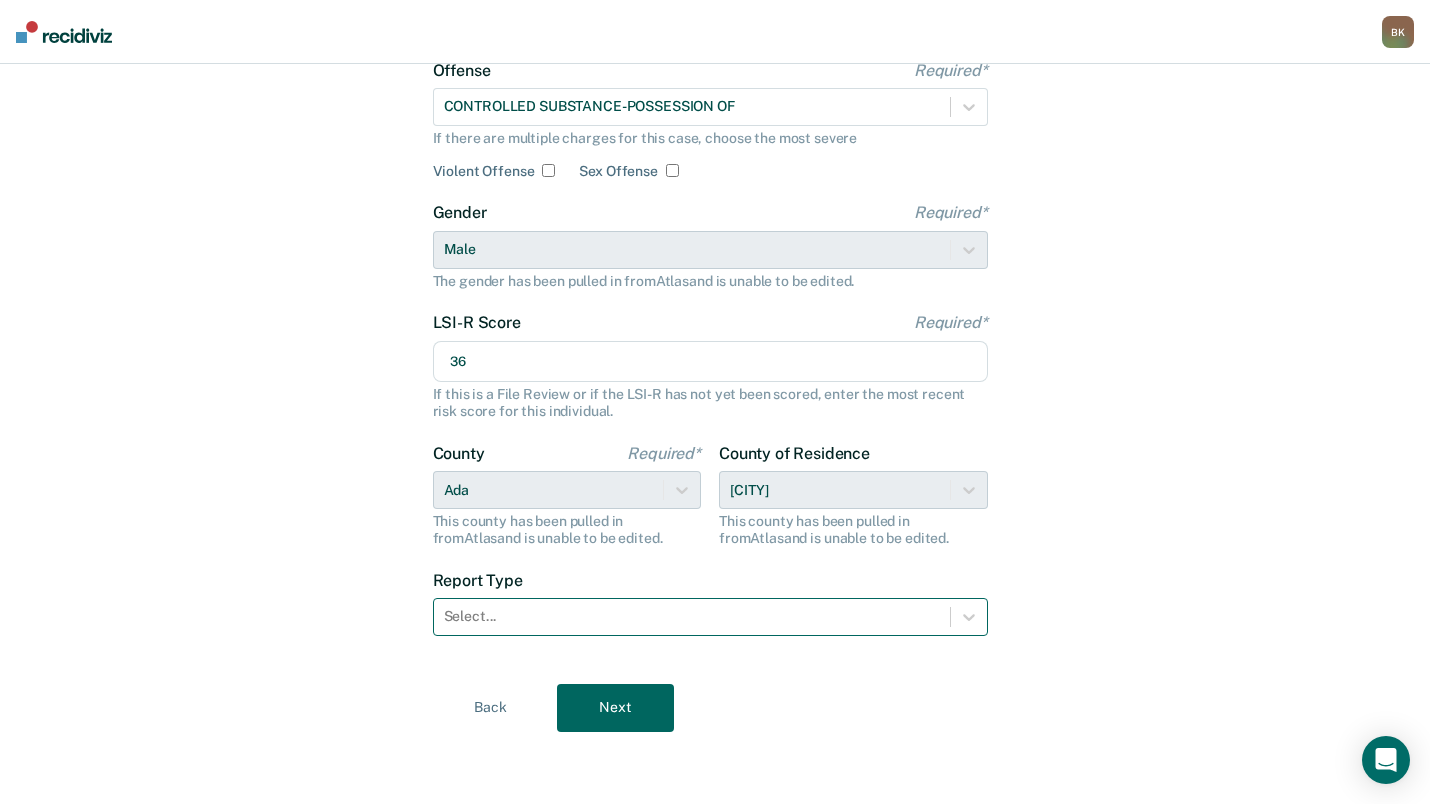 type on "36" 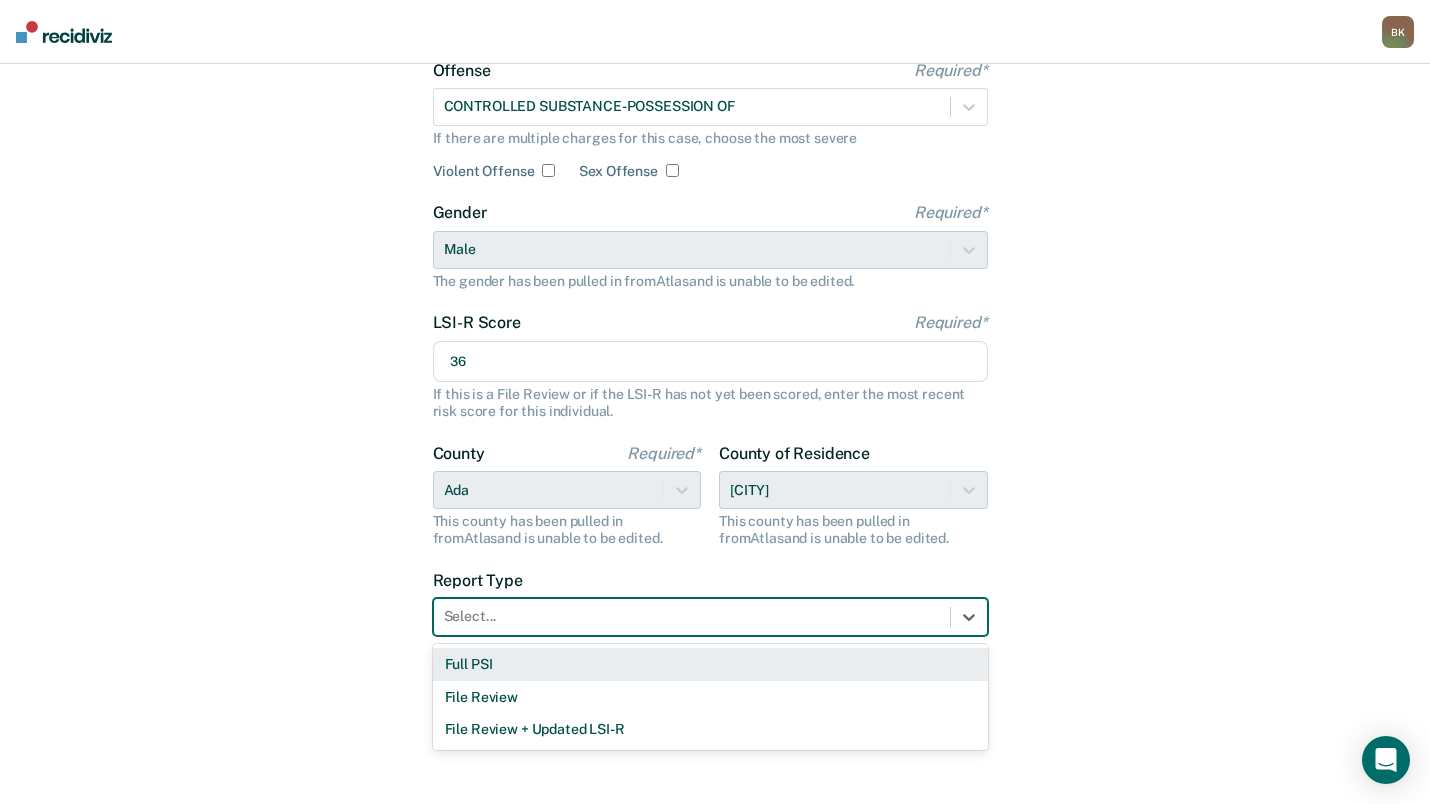 click on "Full PSI" at bounding box center [710, 664] 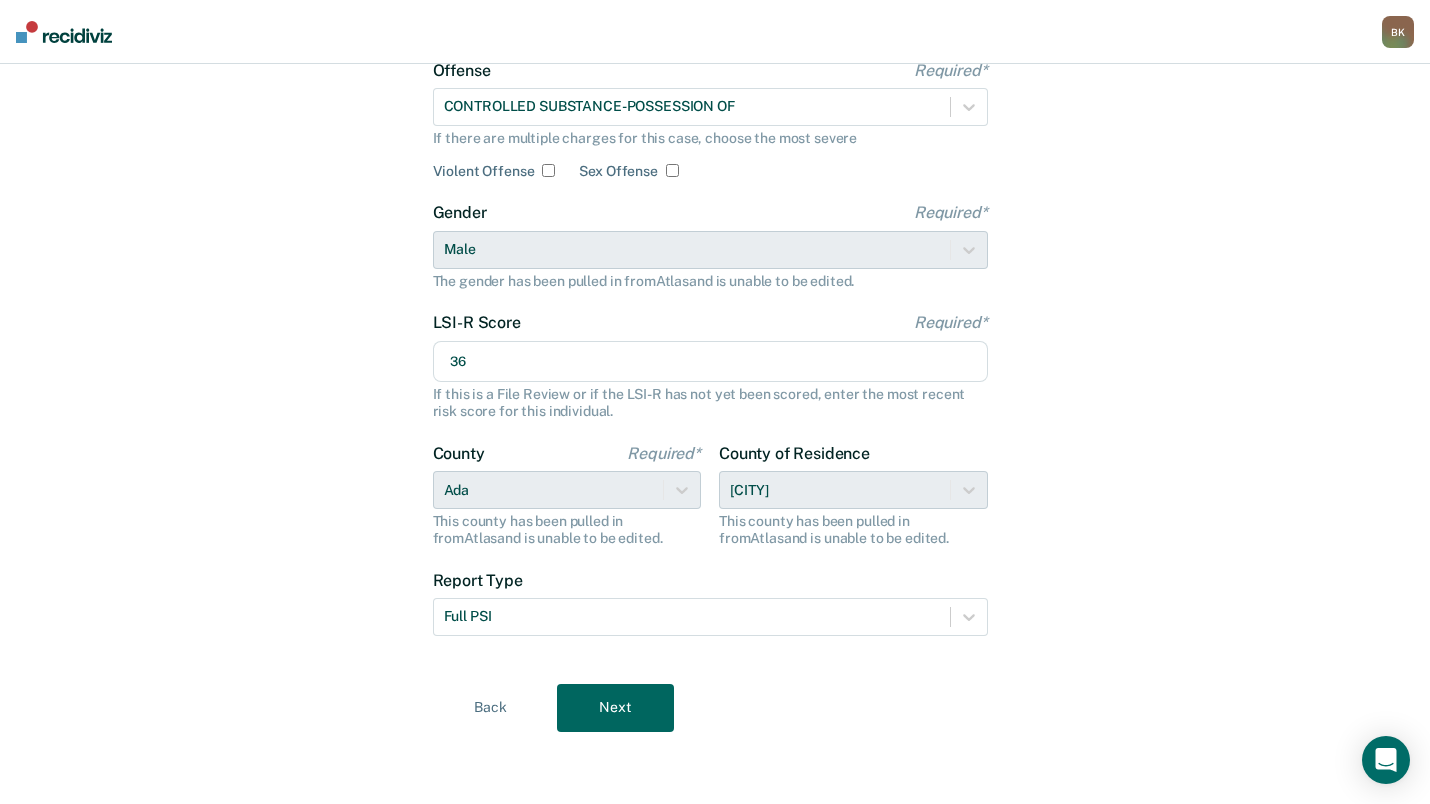 click on "Next" at bounding box center [615, 708] 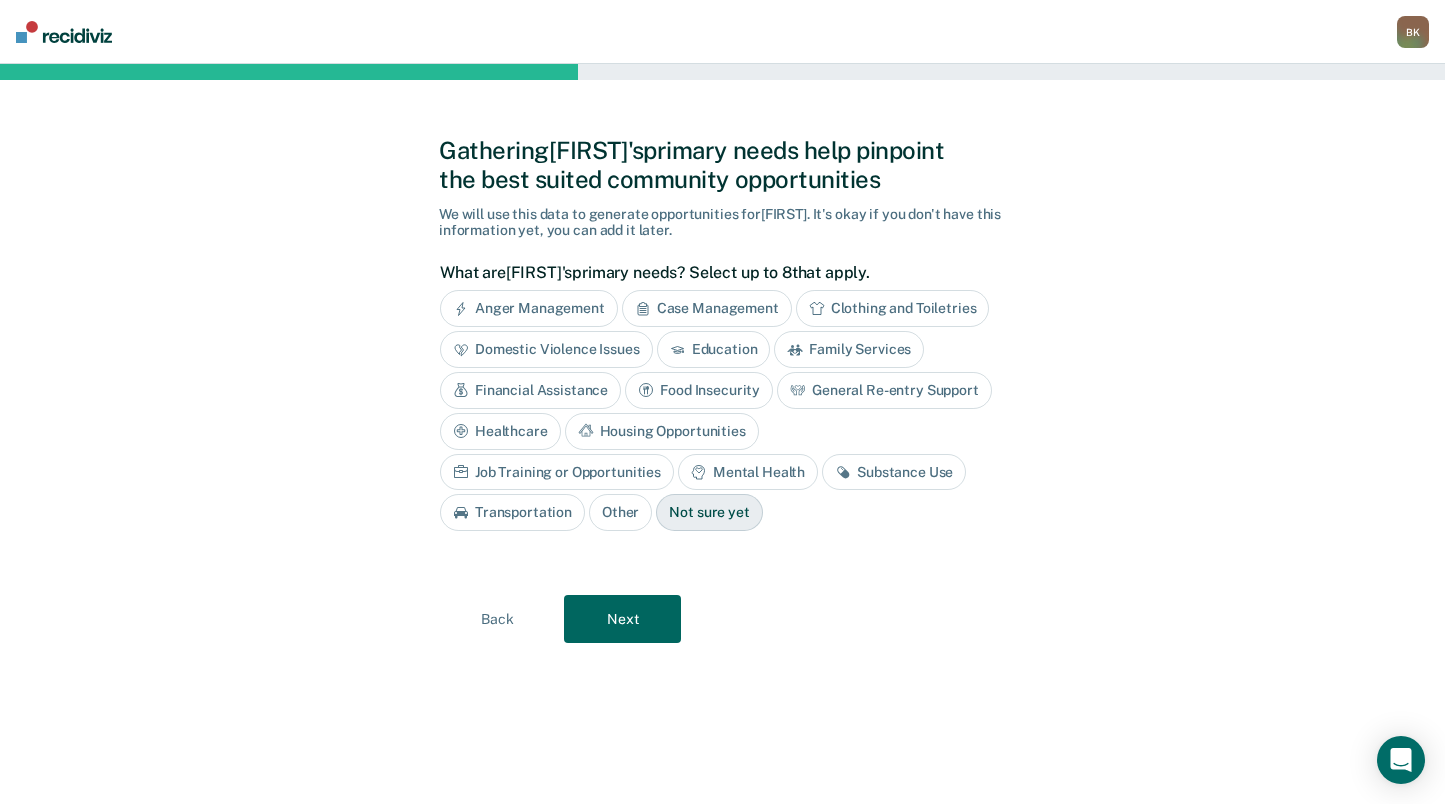 click on "Housing Opportunities" at bounding box center [662, 431] 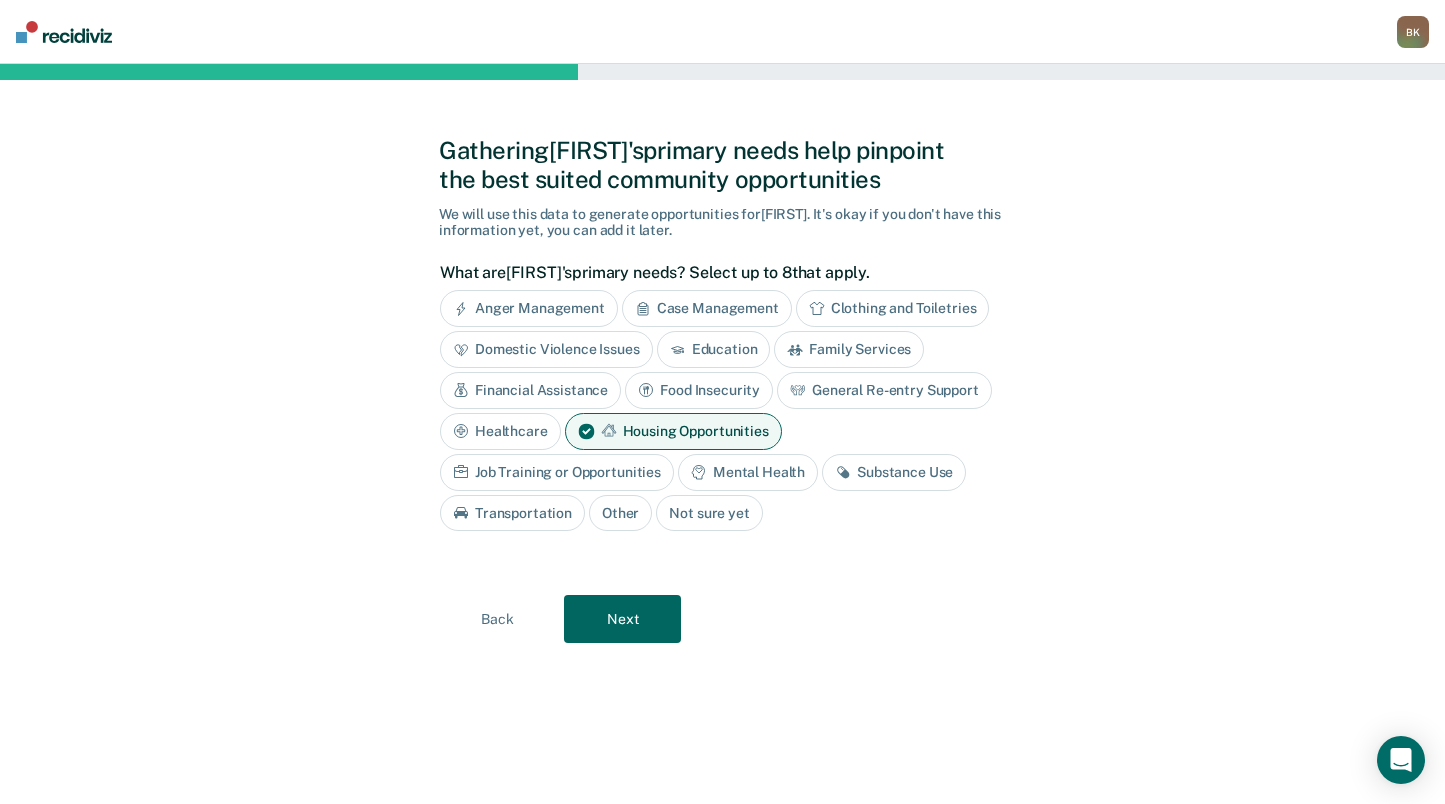 click on "Food Insecurity" at bounding box center [699, 390] 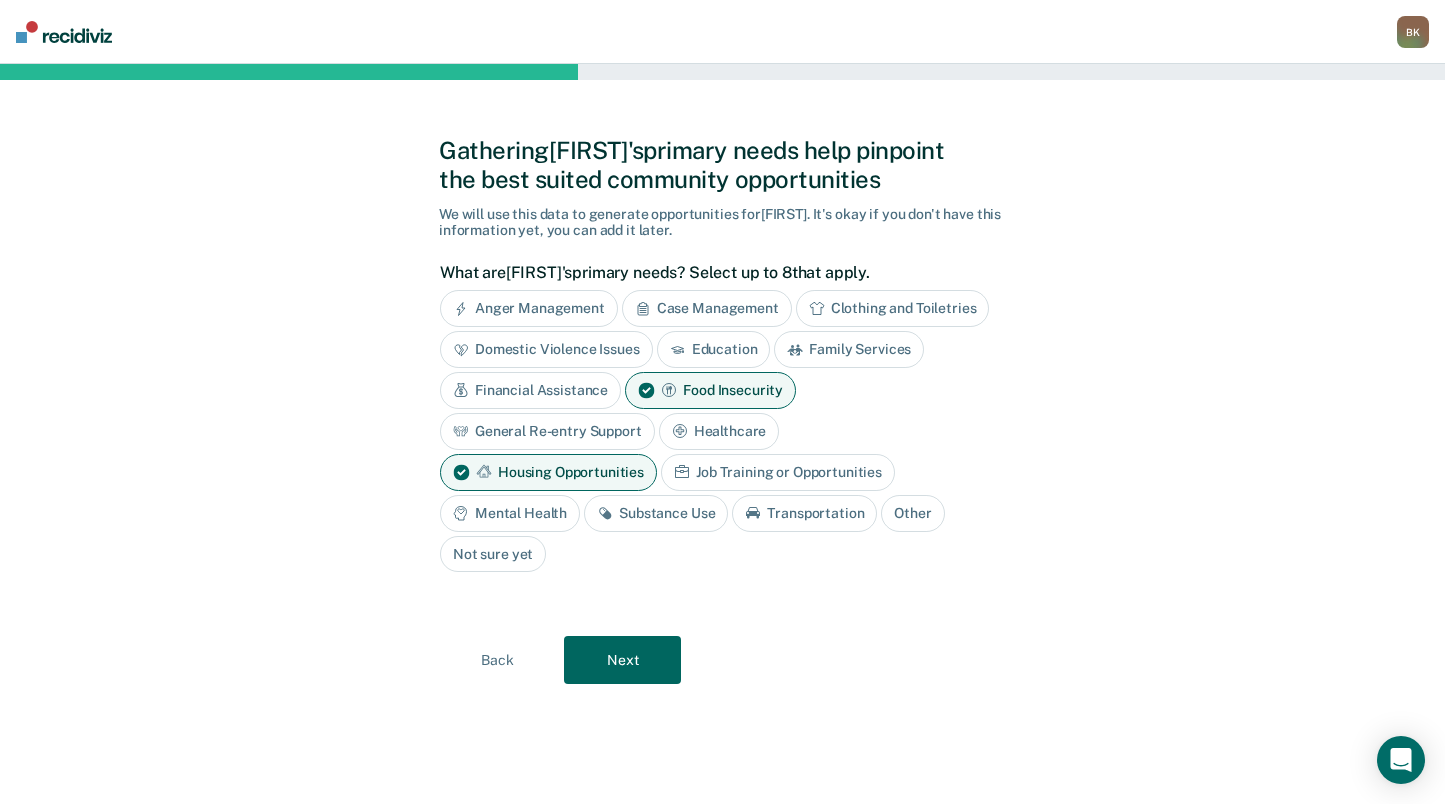 click on "General Re-entry Support" at bounding box center (547, 431) 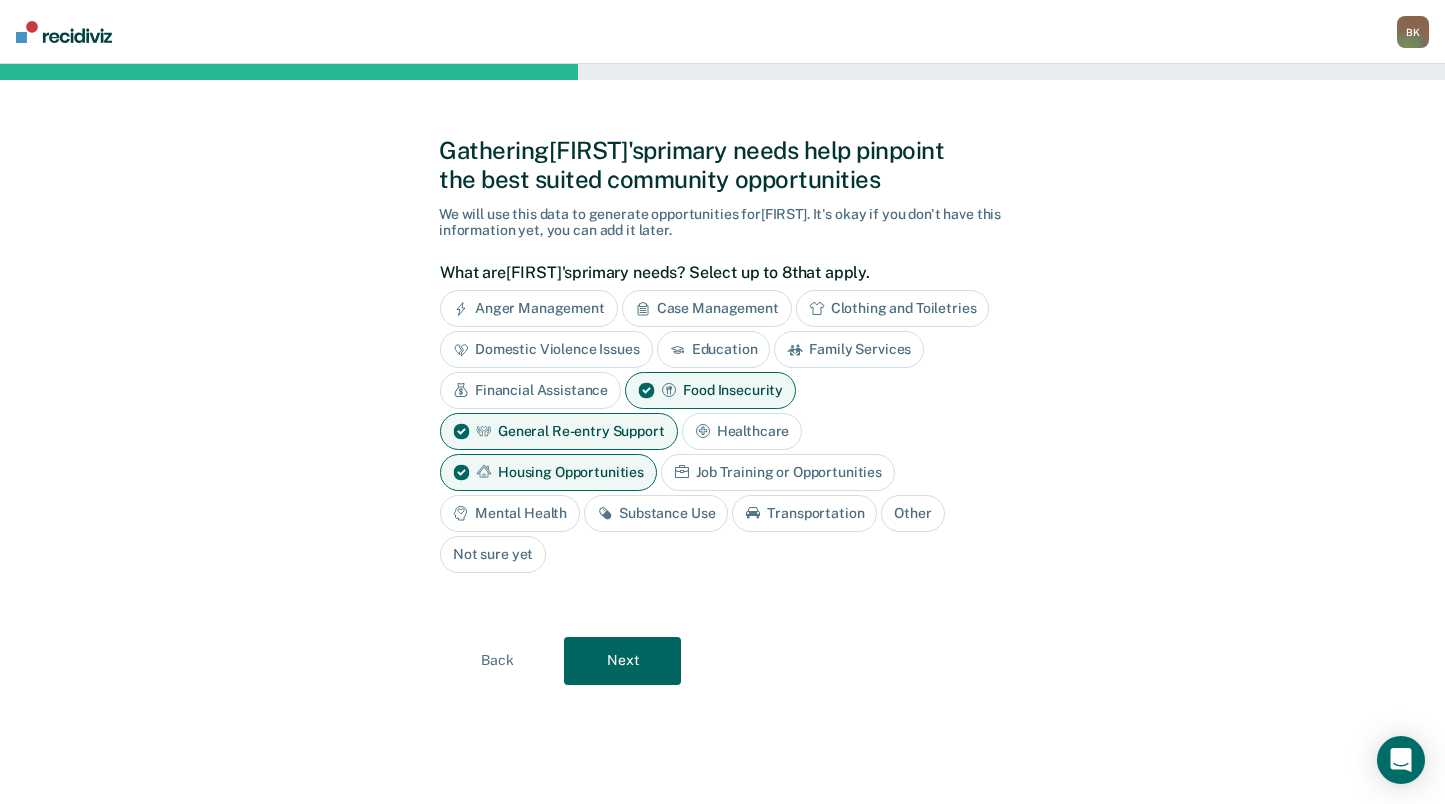 click on "Financial Assistance" at bounding box center [530, 390] 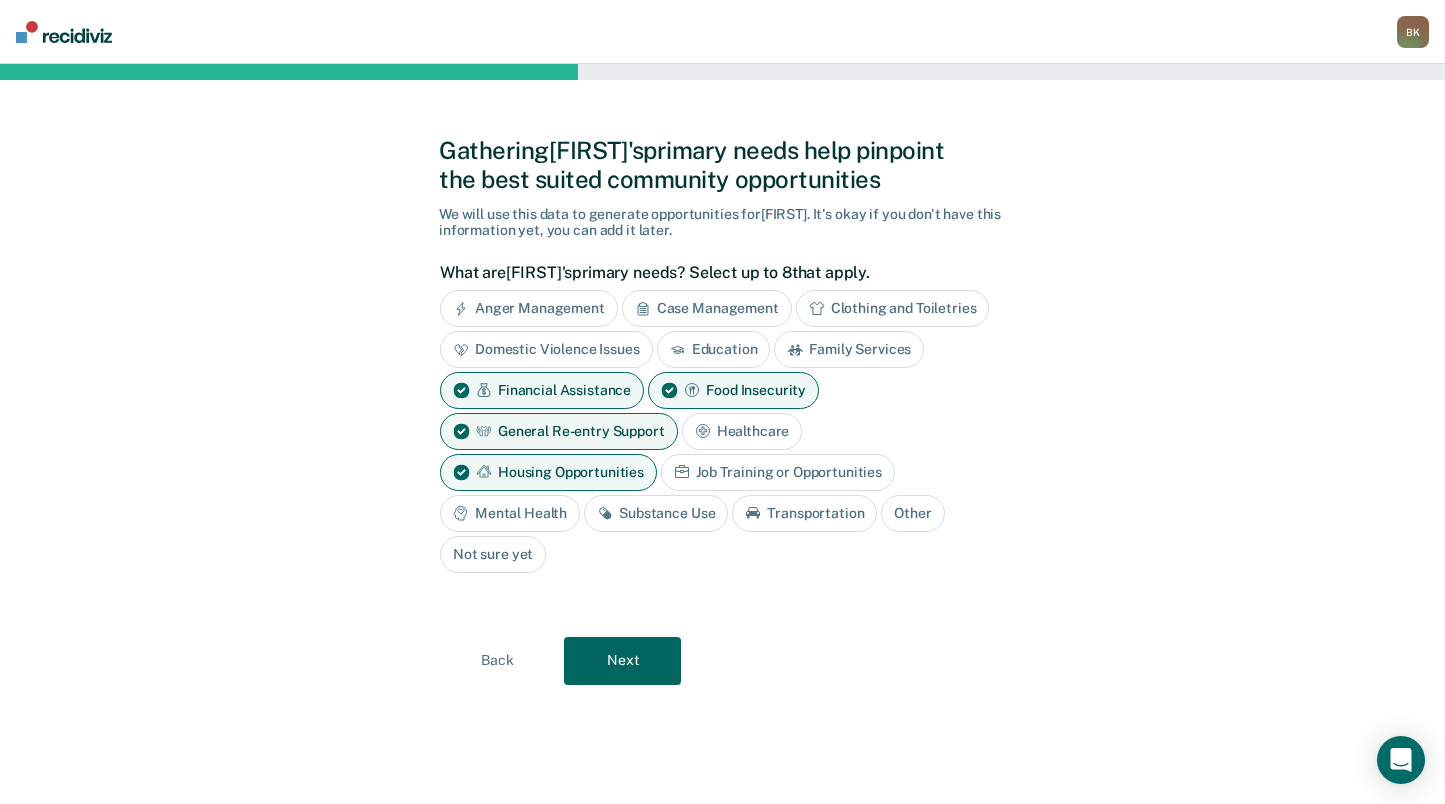 click on "Substance Use" at bounding box center [656, 513] 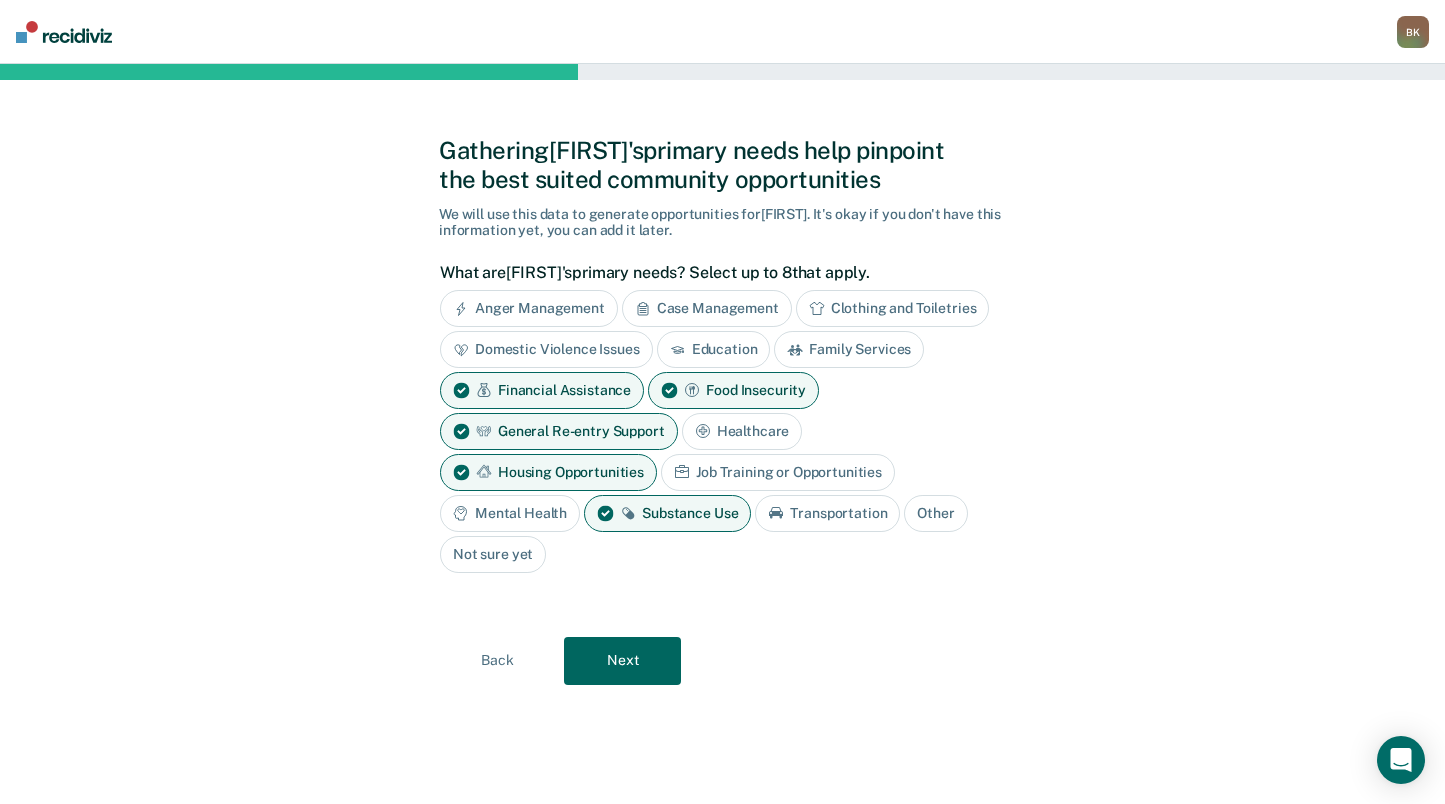 click on "Job Training or Opportunities" at bounding box center (778, 472) 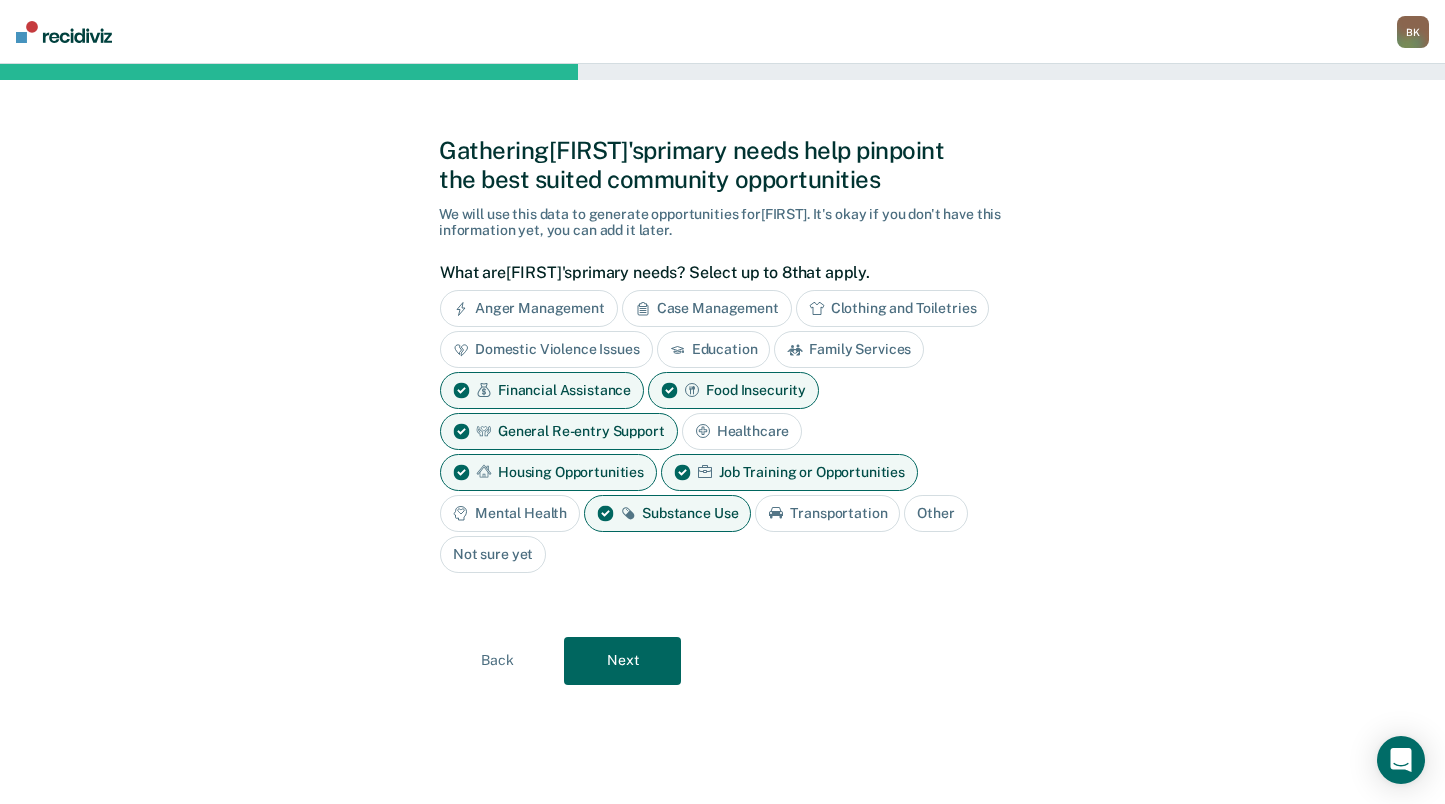 click on "Next" at bounding box center [622, 661] 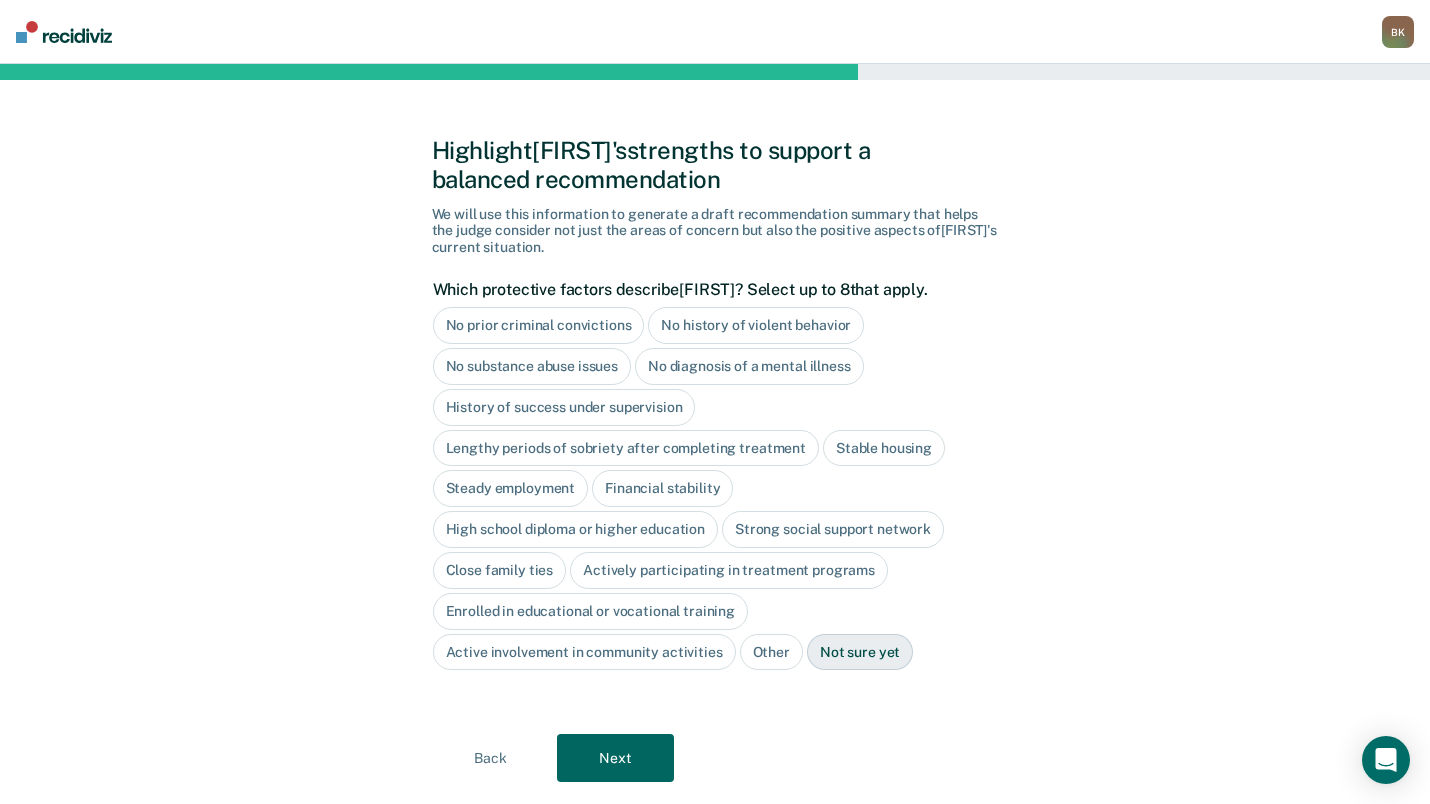 click on "No history of violent behavior" at bounding box center [756, 325] 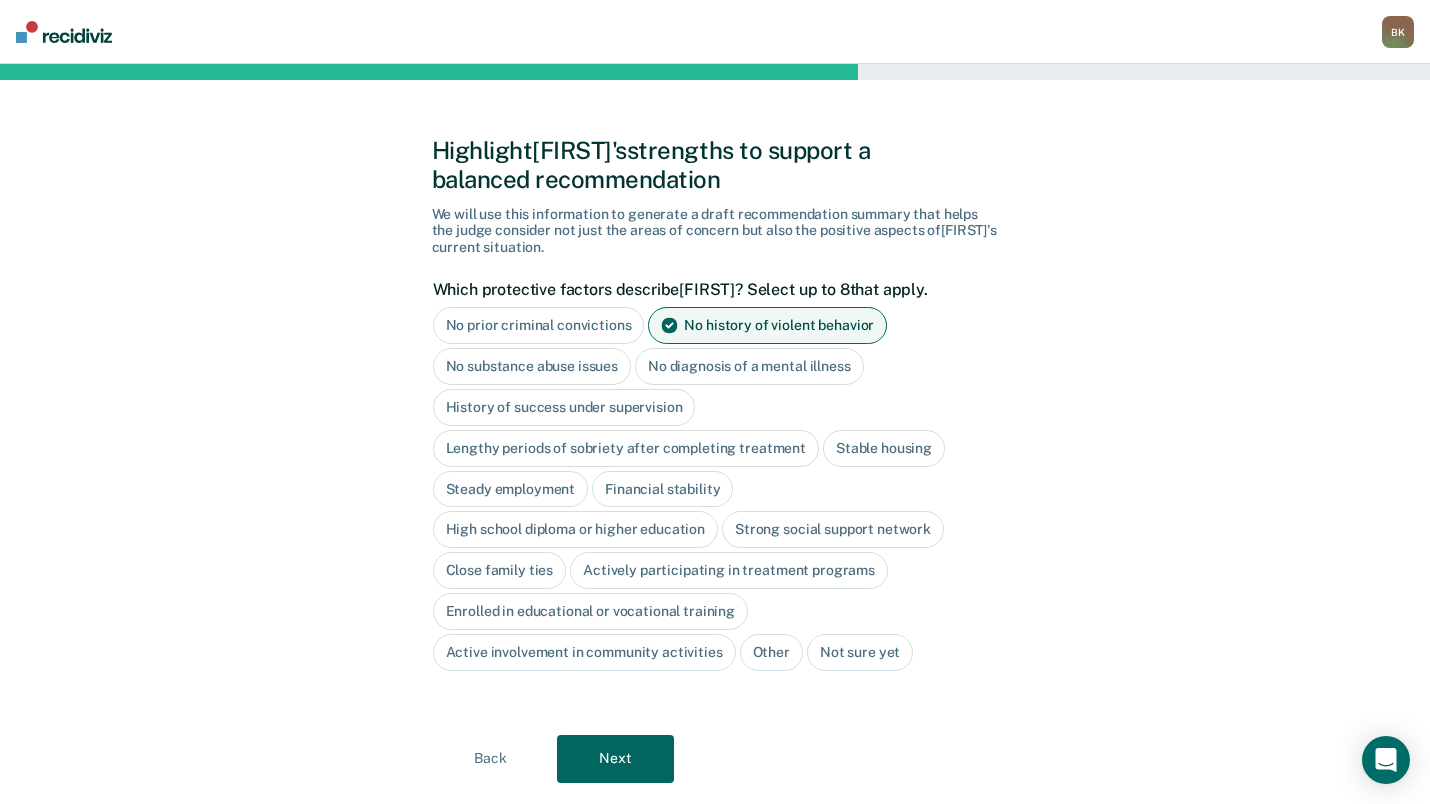 click on "High school diploma or higher education" at bounding box center (576, 529) 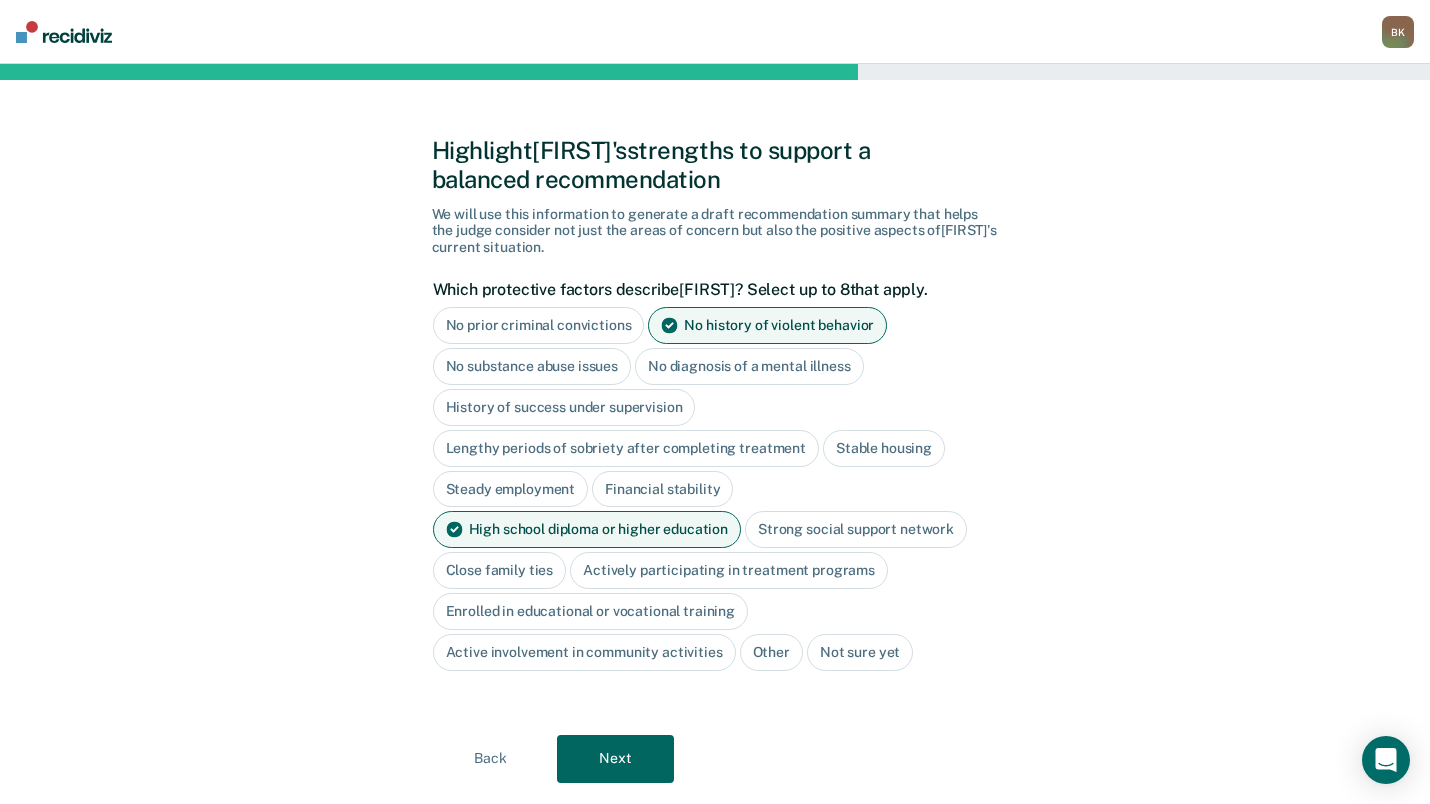 click on "Close family ties" at bounding box center (500, 570) 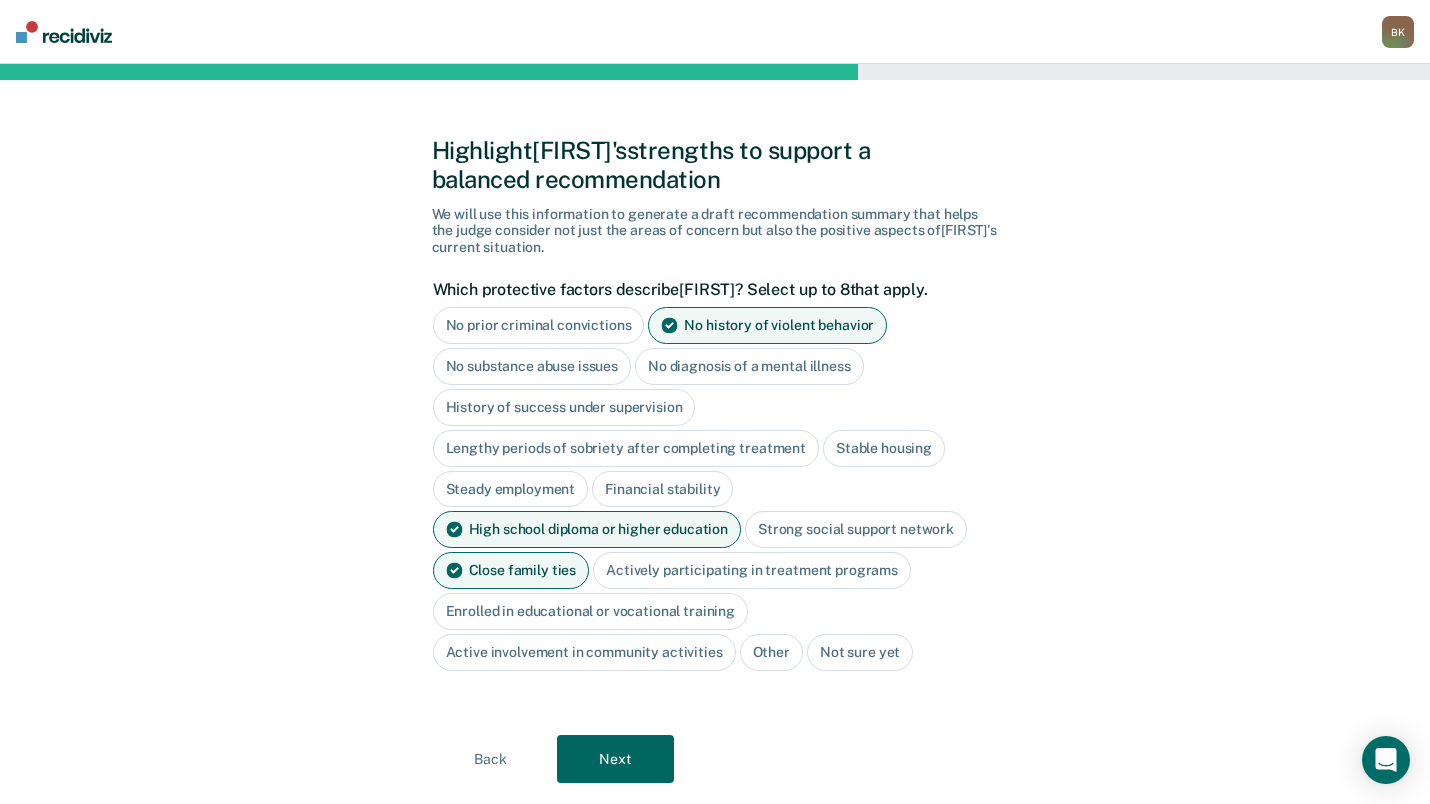 click on "Next" at bounding box center [615, 759] 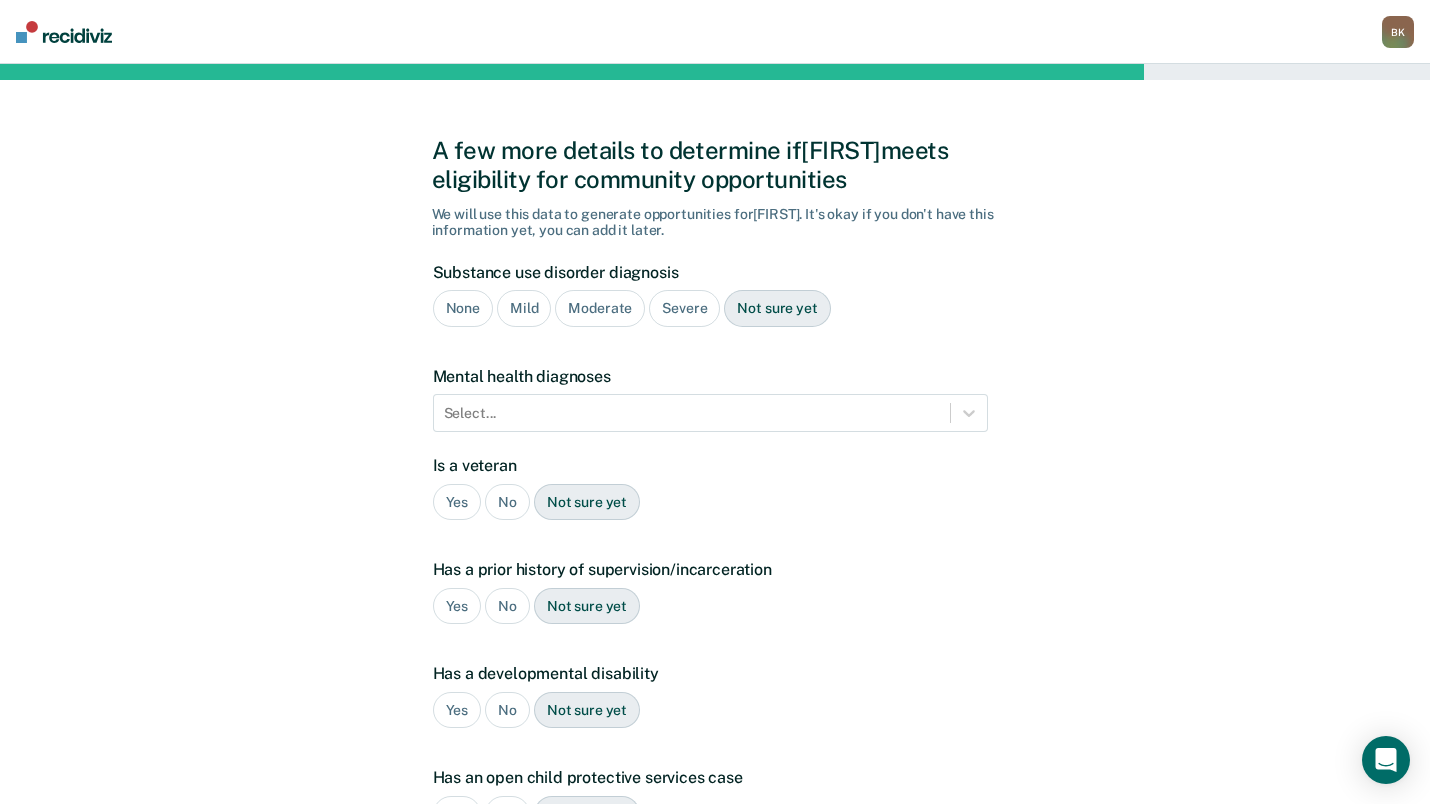click on "Severe" at bounding box center (684, 308) 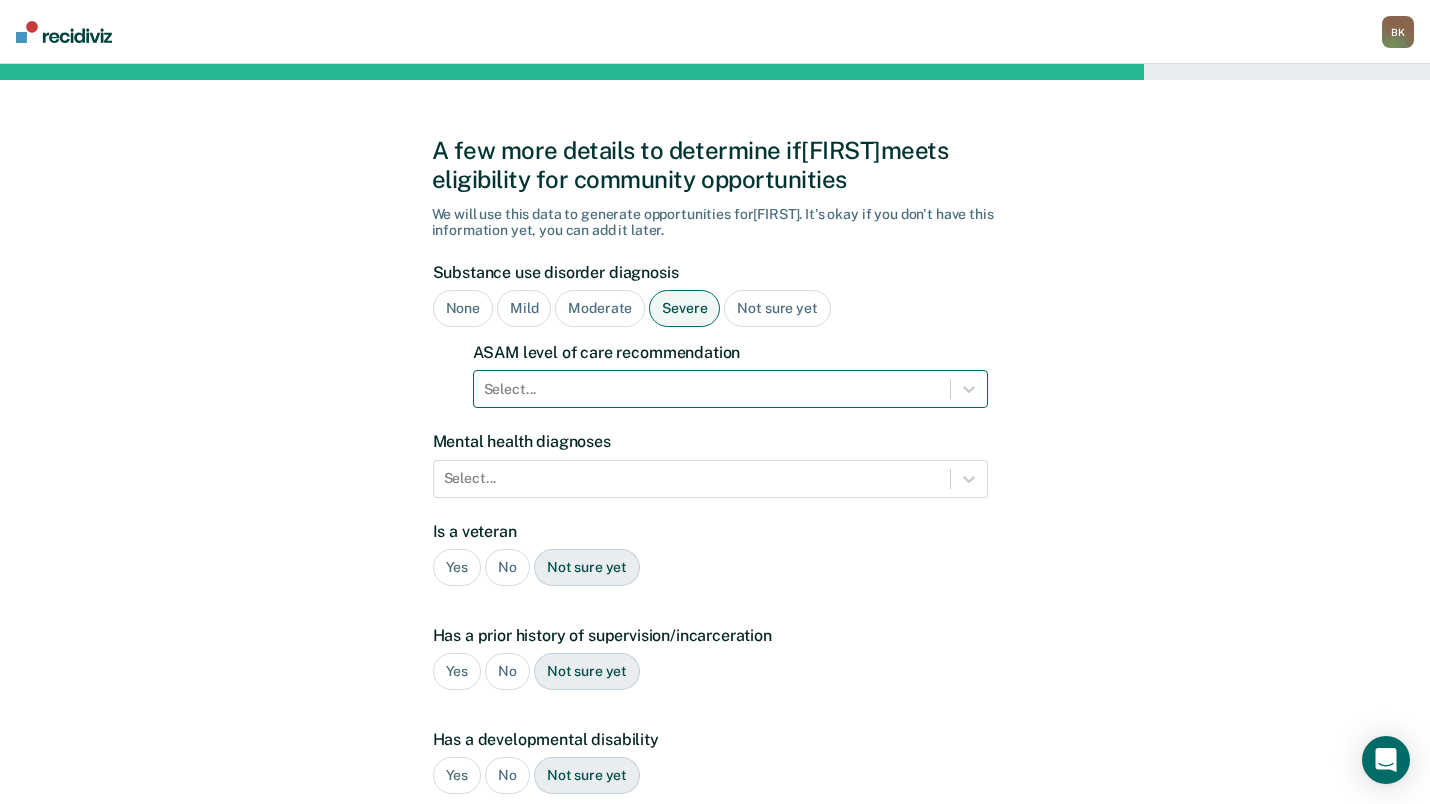 click at bounding box center (712, 389) 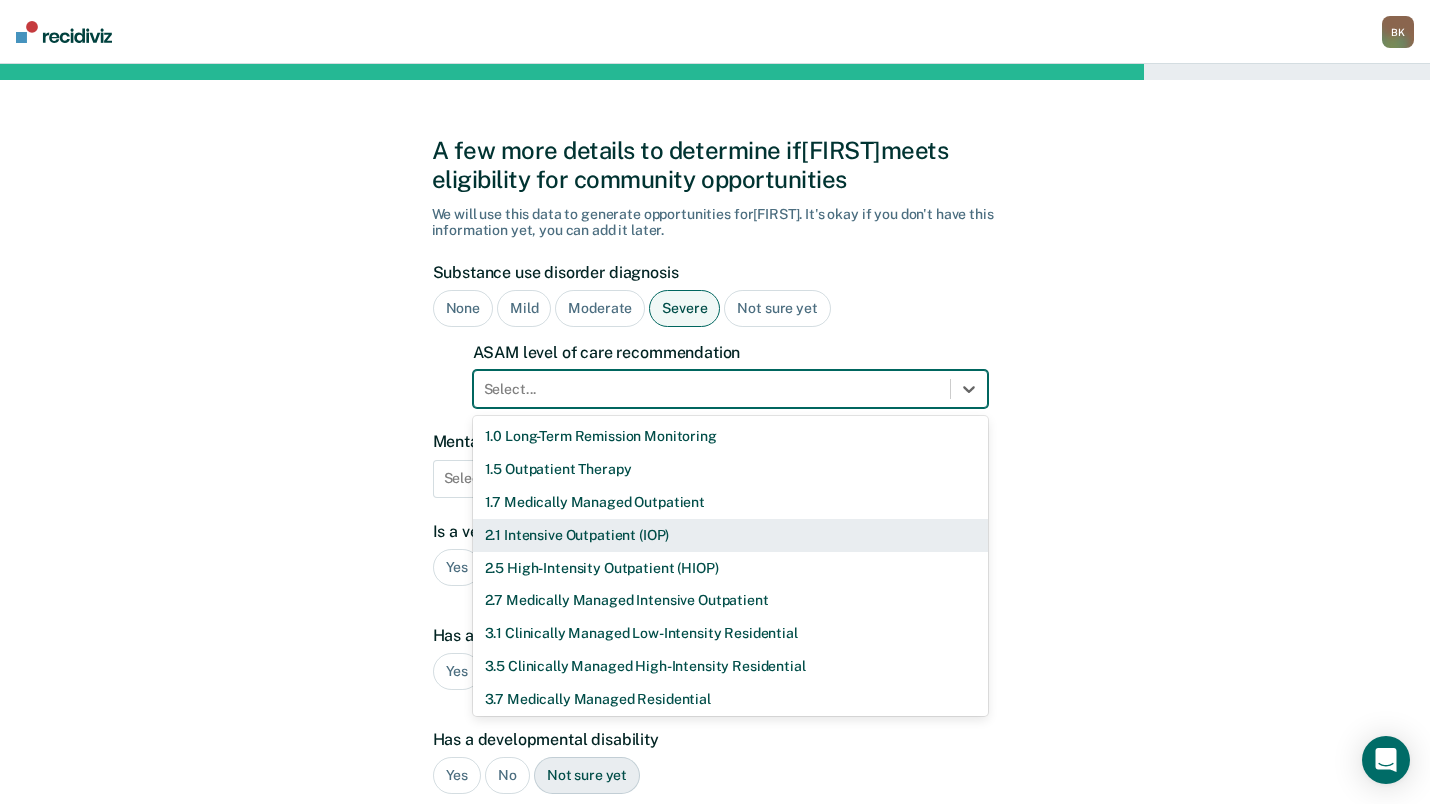 click on "2.1 Intensive Outpatient (IOP)" at bounding box center (730, 535) 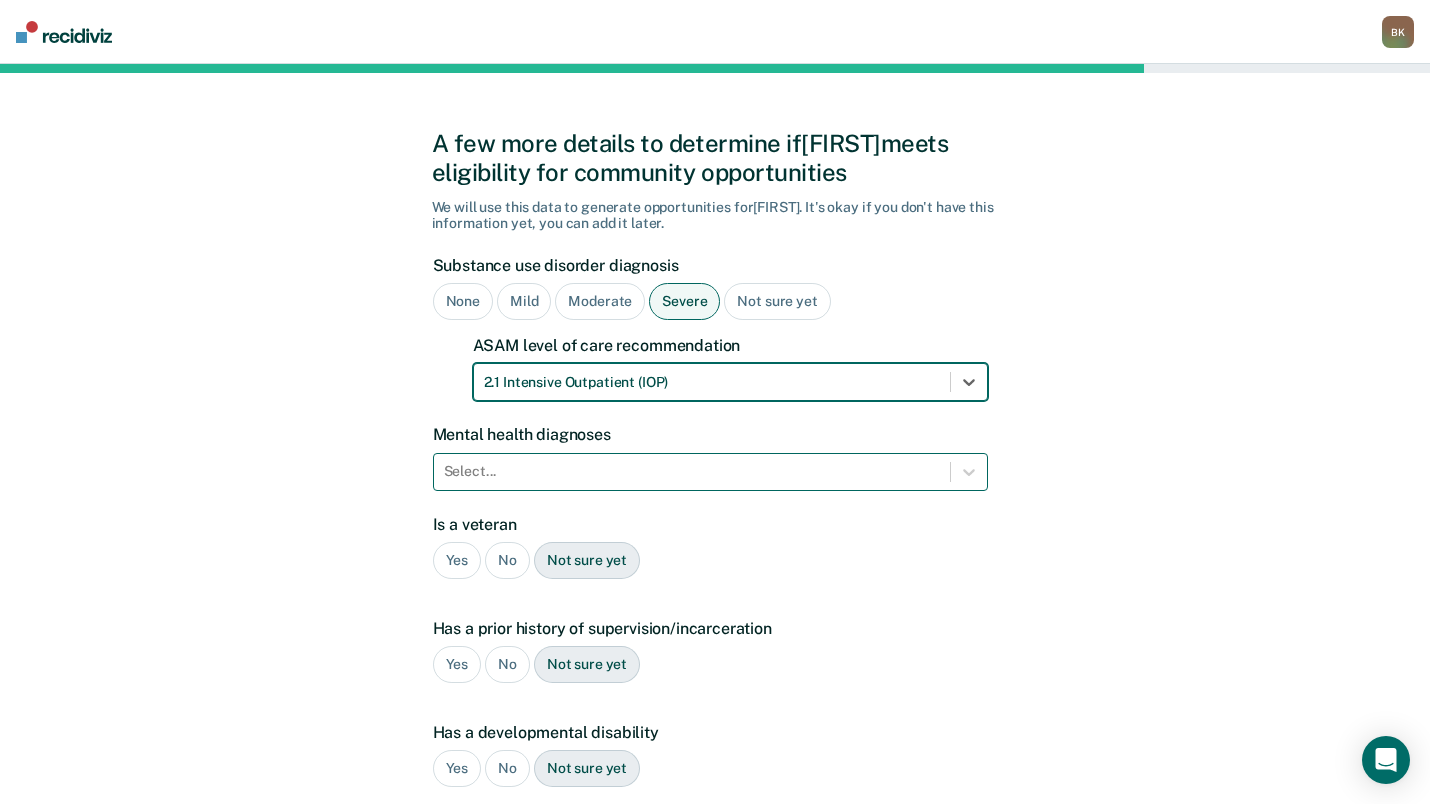 click on "Select..." at bounding box center [710, 472] 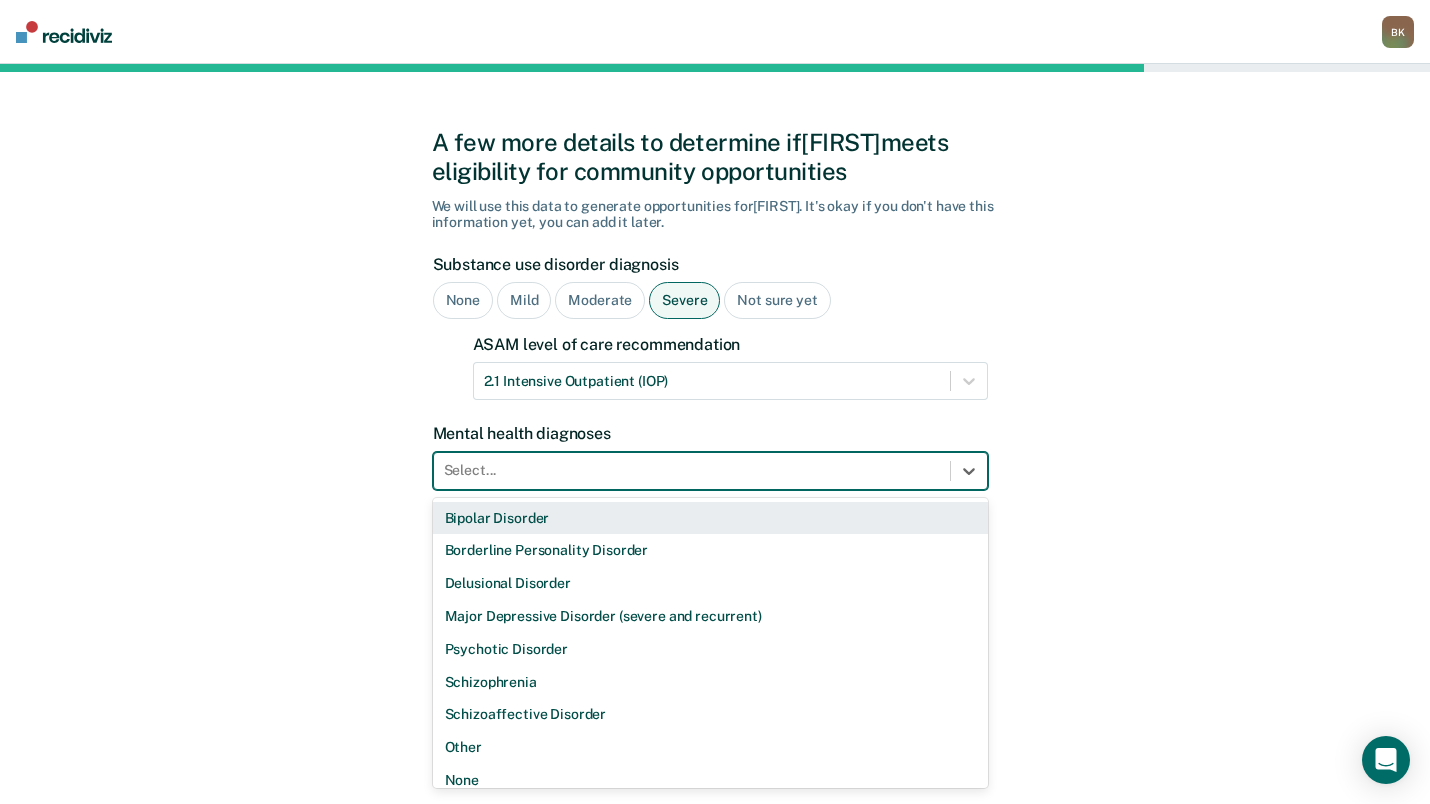 scroll, scrollTop: 10, scrollLeft: 0, axis: vertical 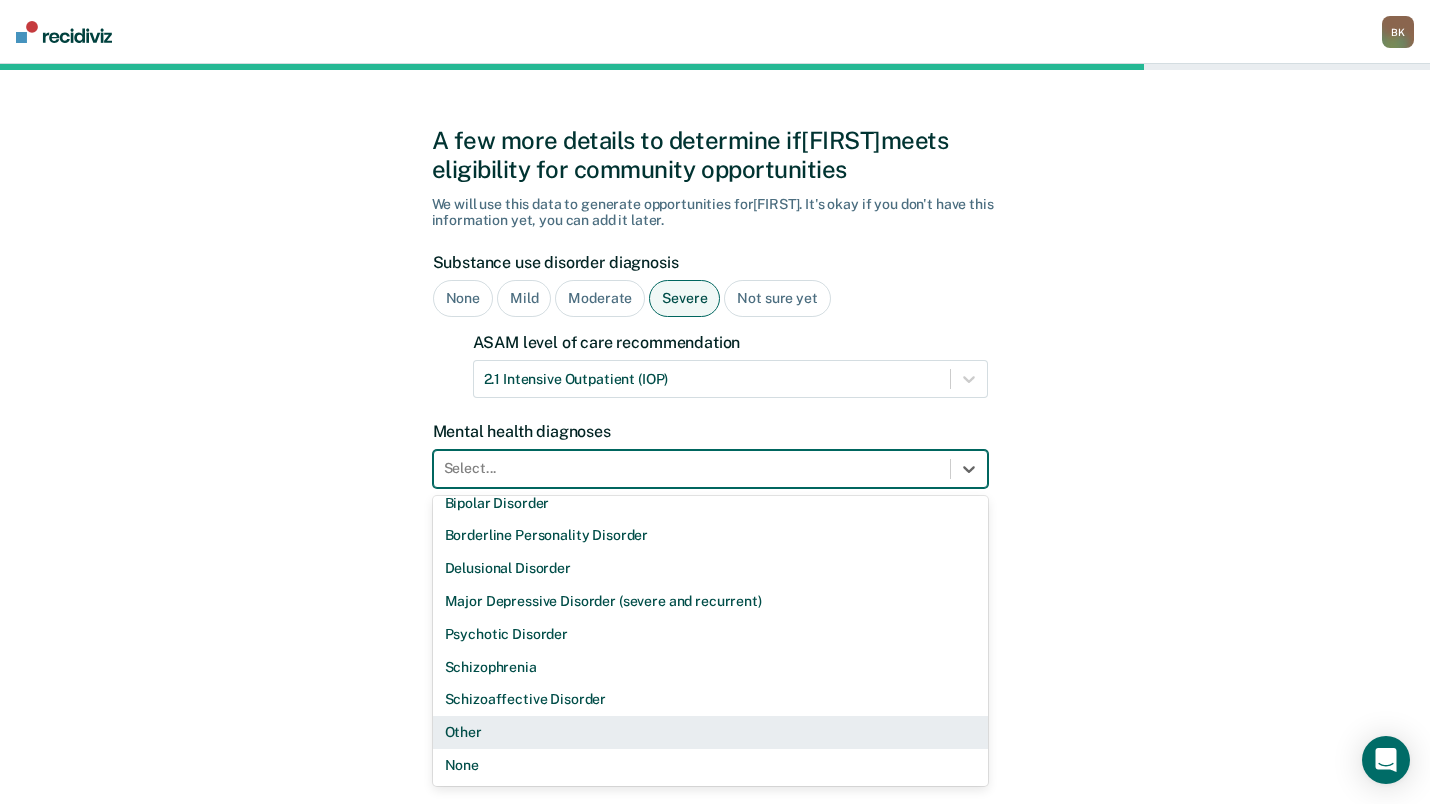 click on "Other" at bounding box center [710, 732] 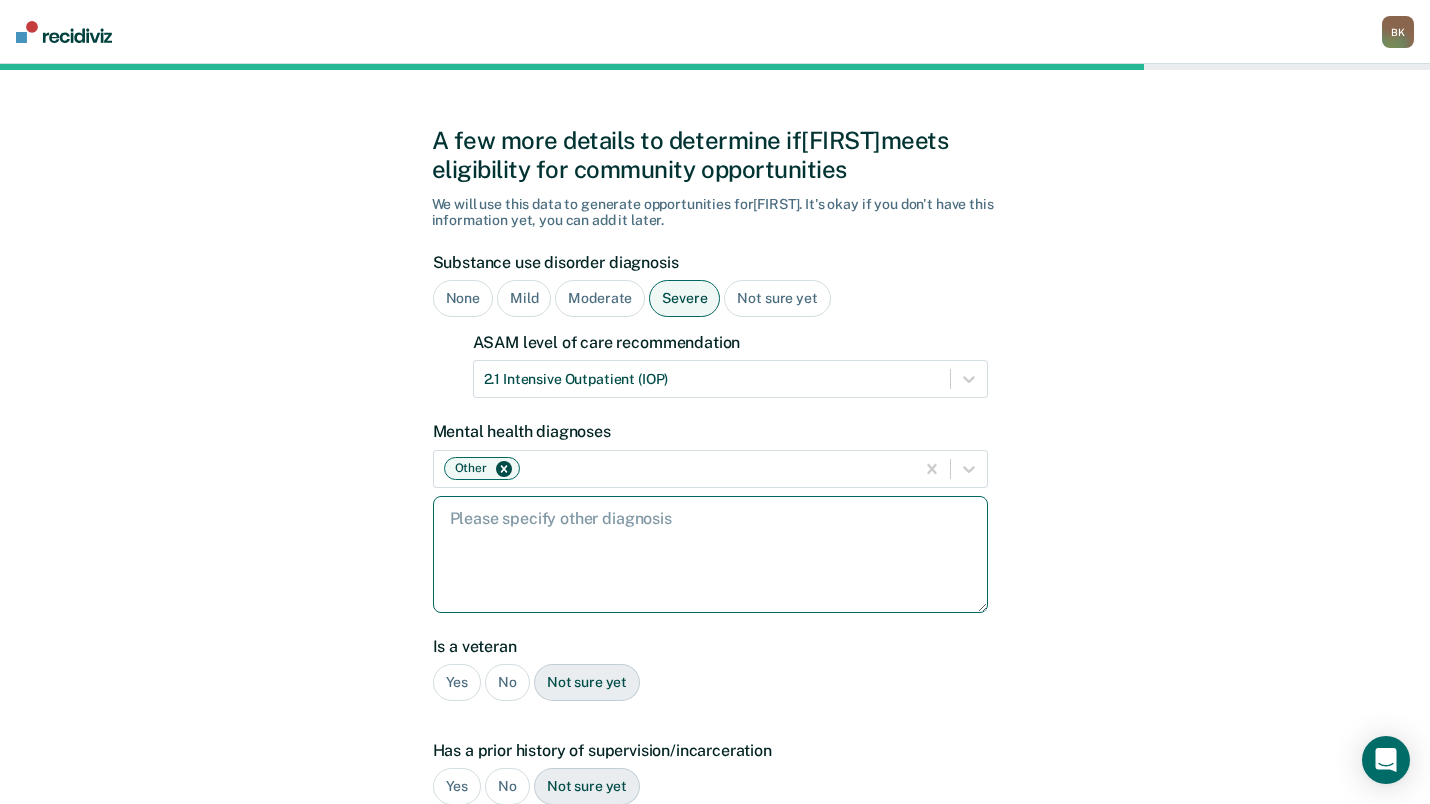 click at bounding box center (710, 554) 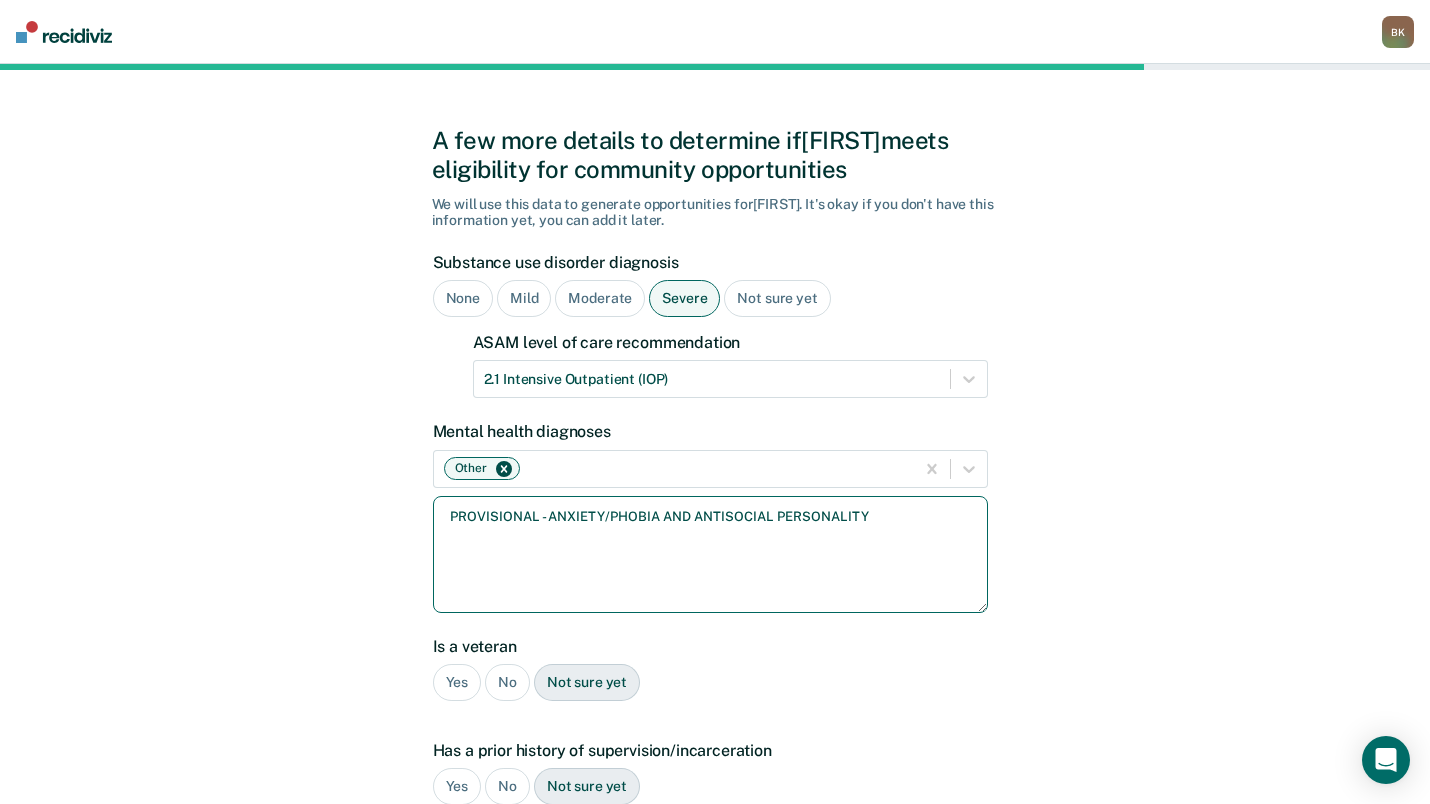 type on "PROVISIONAL - ANXIETY/PHOBIA AND ANTISOCIAL PERSONALITY" 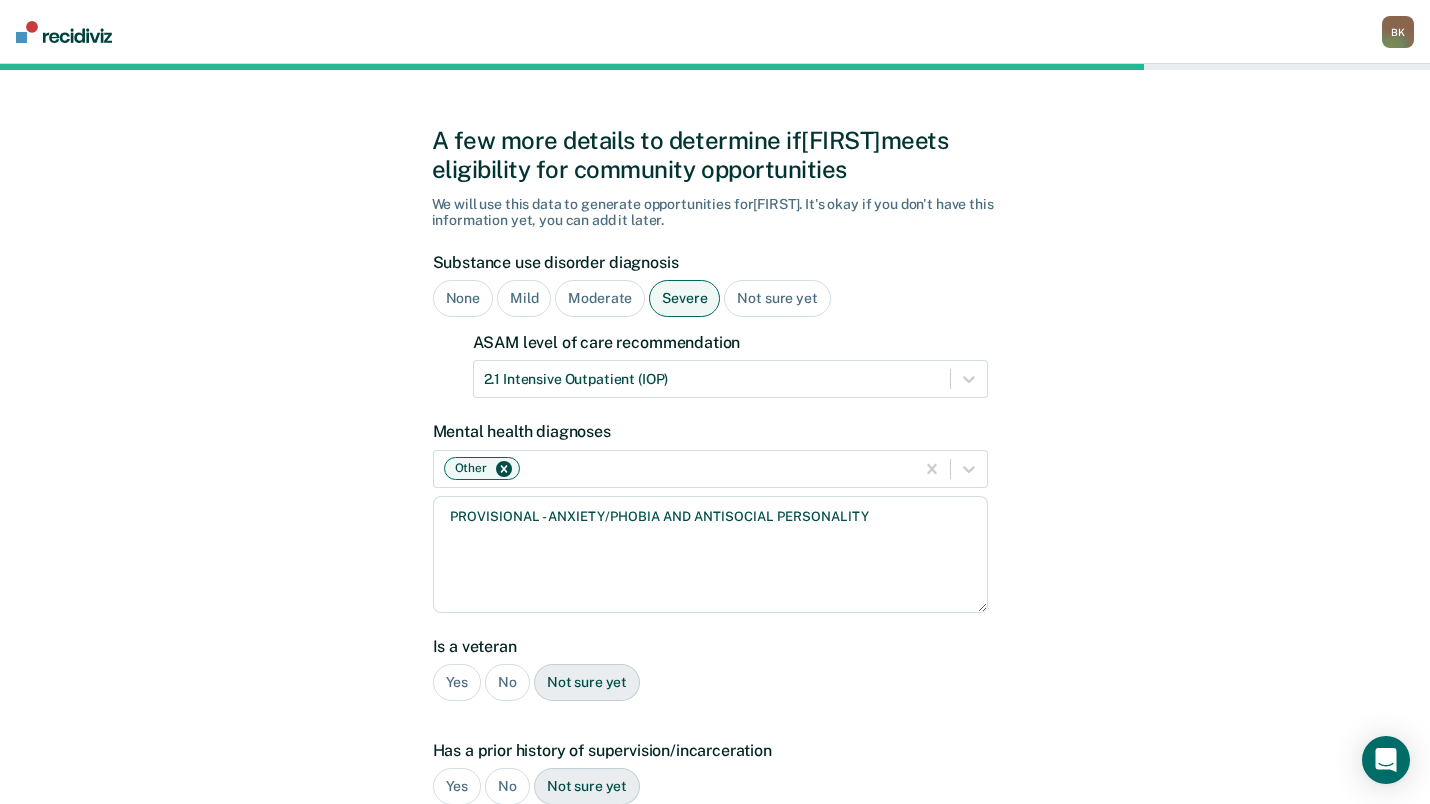 click on "No" at bounding box center [507, 682] 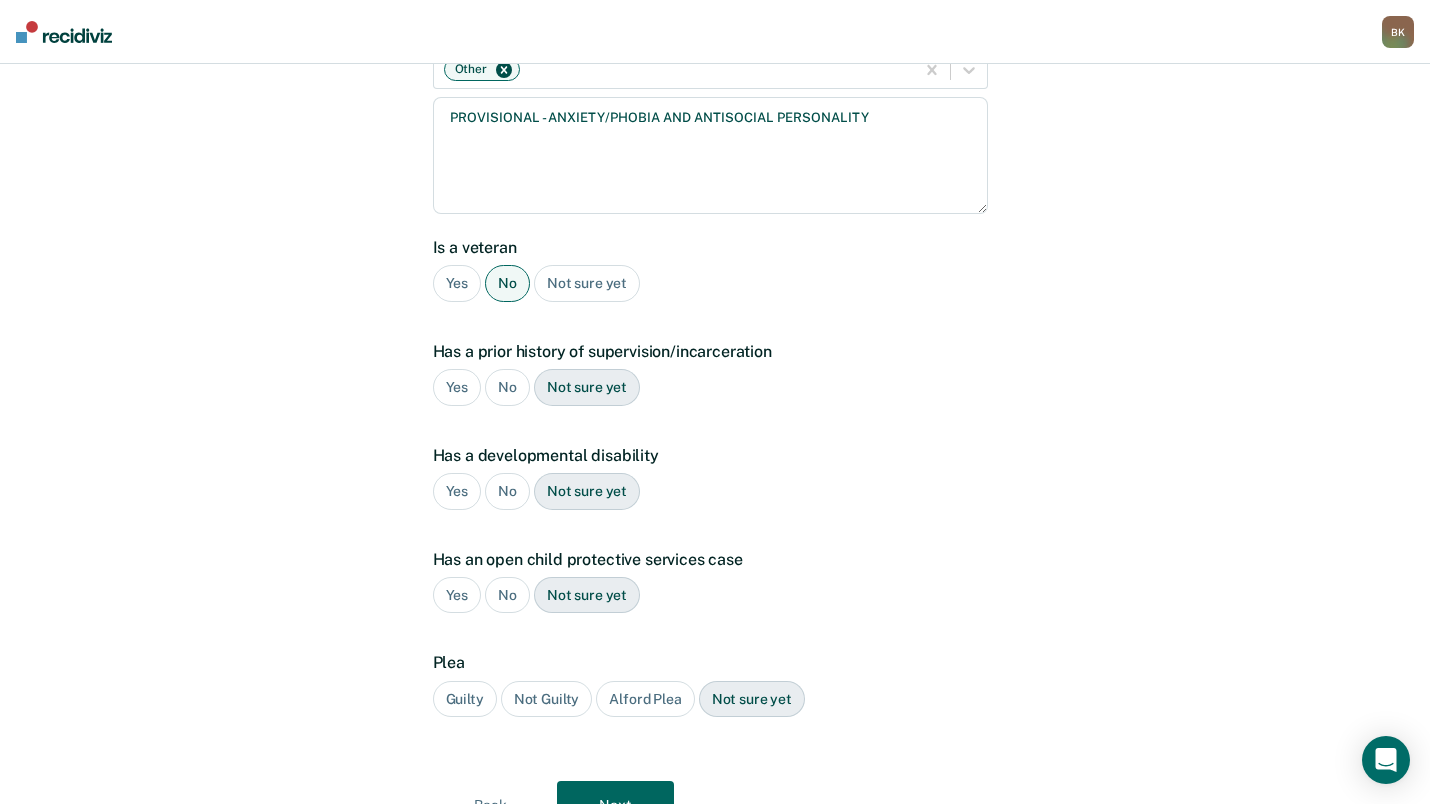 scroll, scrollTop: 410, scrollLeft: 0, axis: vertical 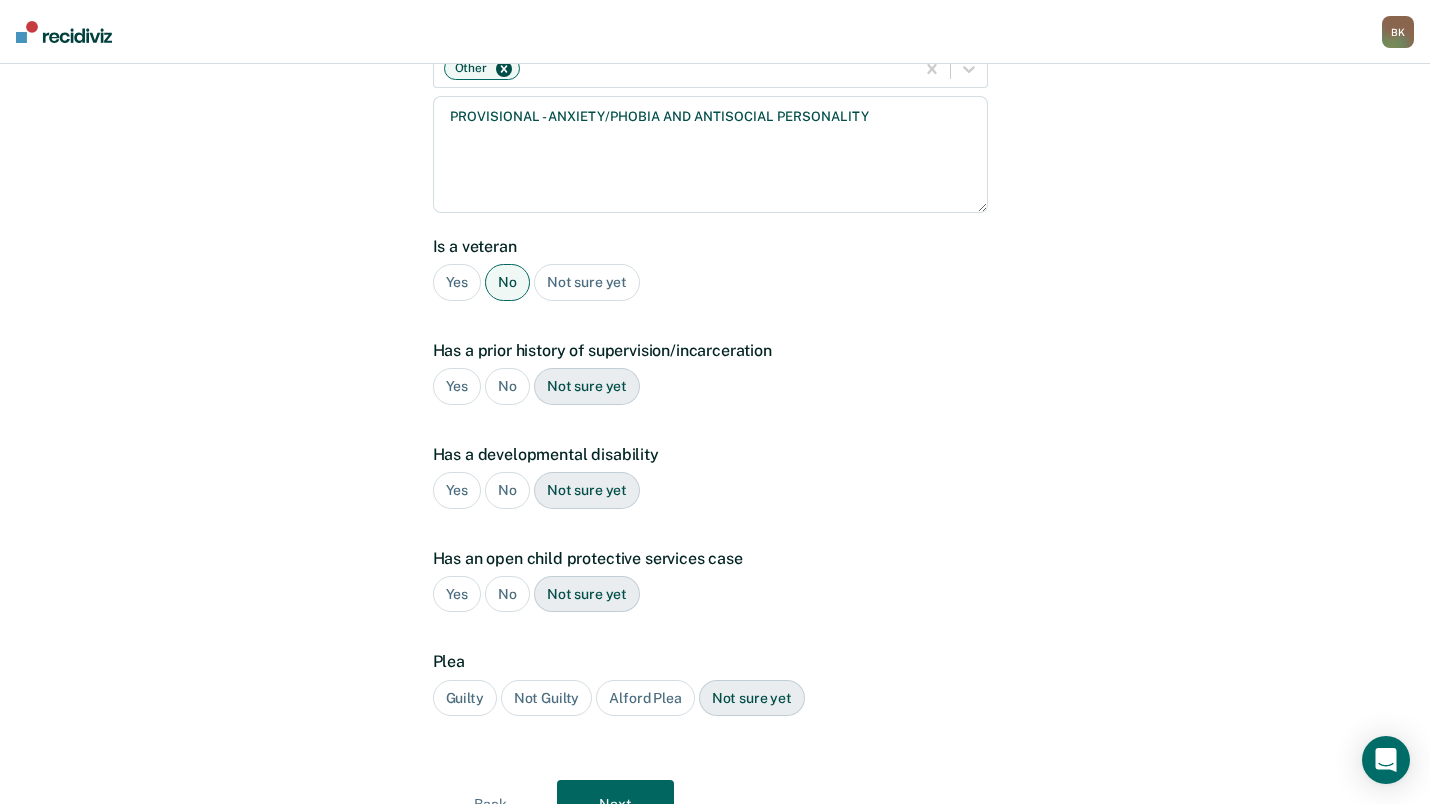 click on "No" at bounding box center (507, 386) 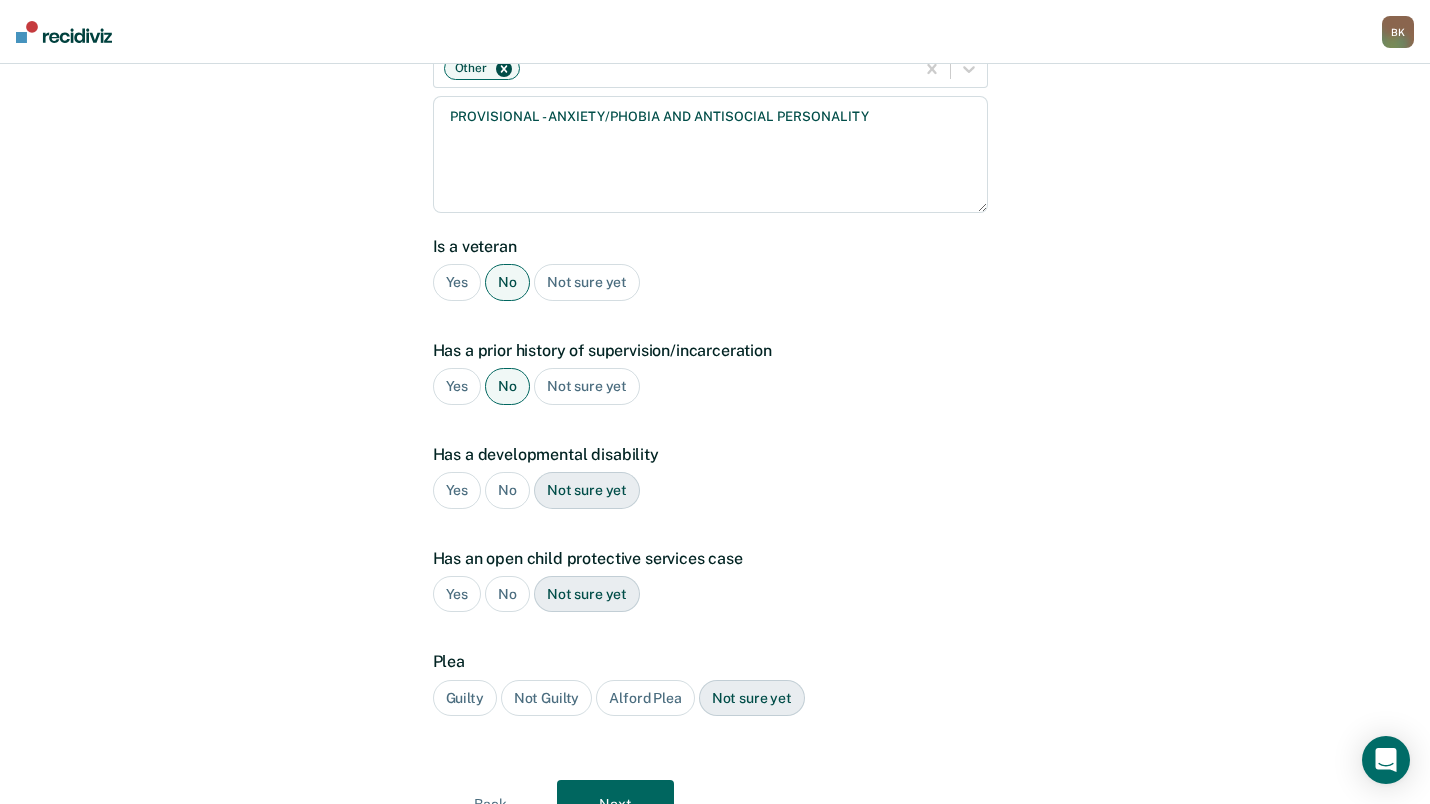 click on "No" at bounding box center [507, 490] 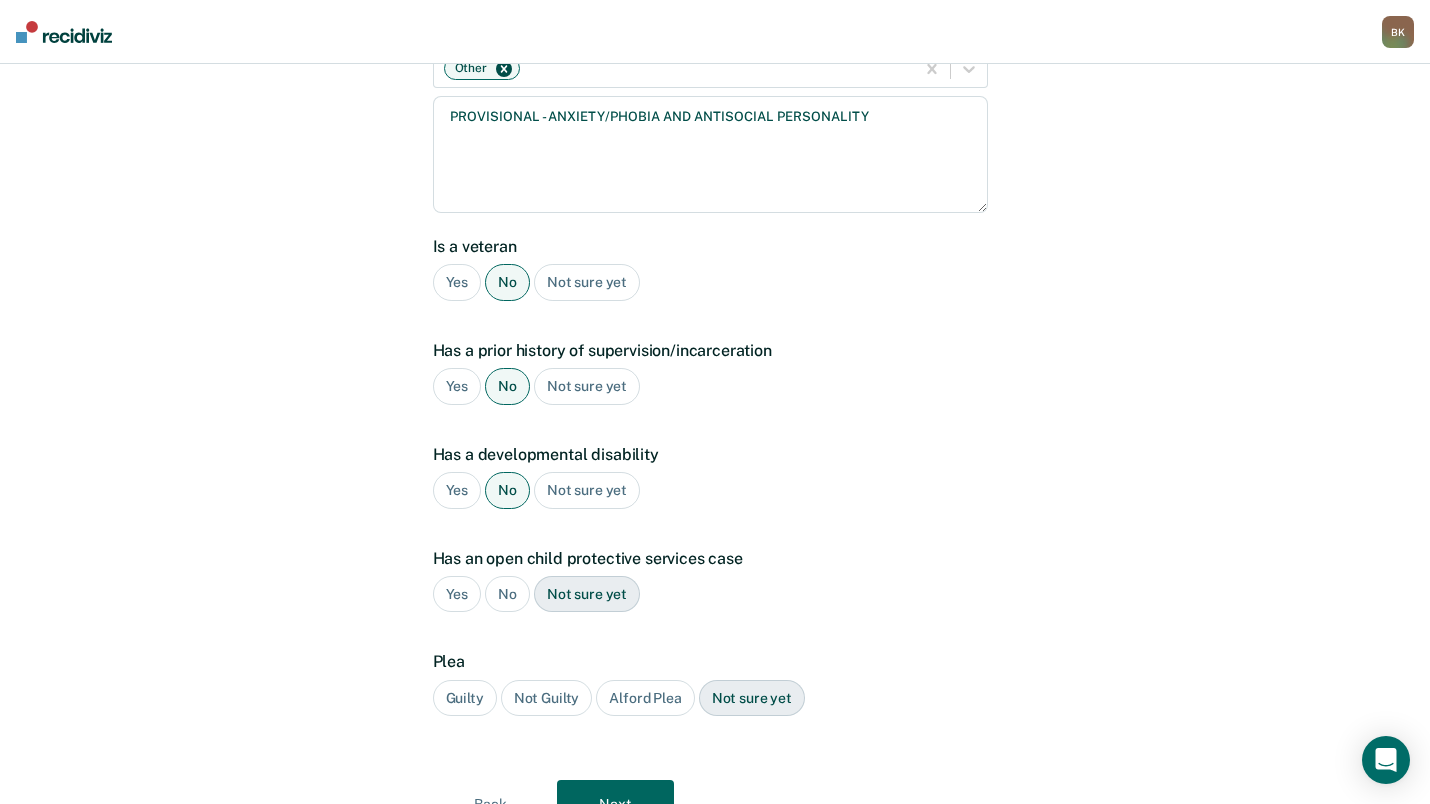 click on "No" at bounding box center (507, 594) 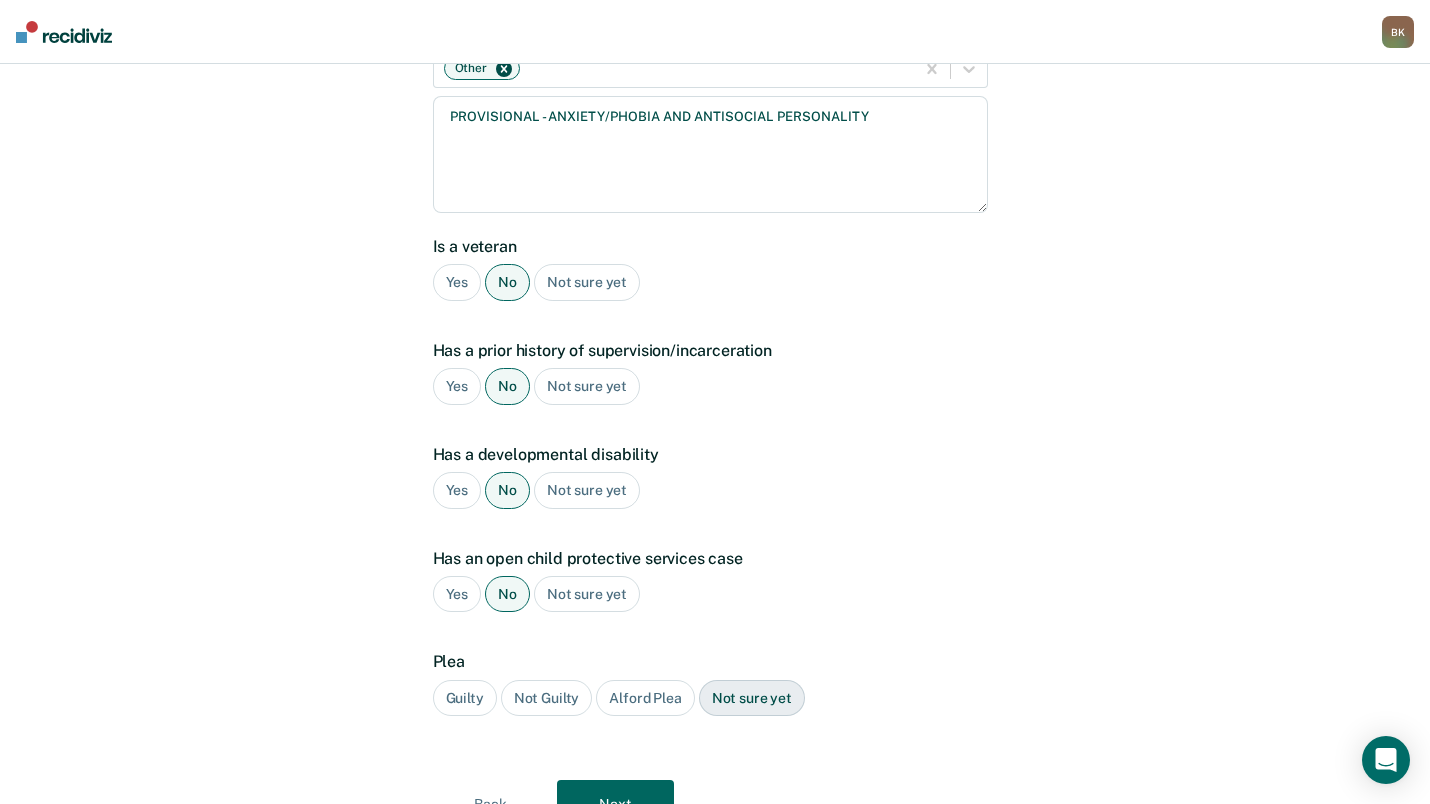 click on "Guilty" at bounding box center [465, 698] 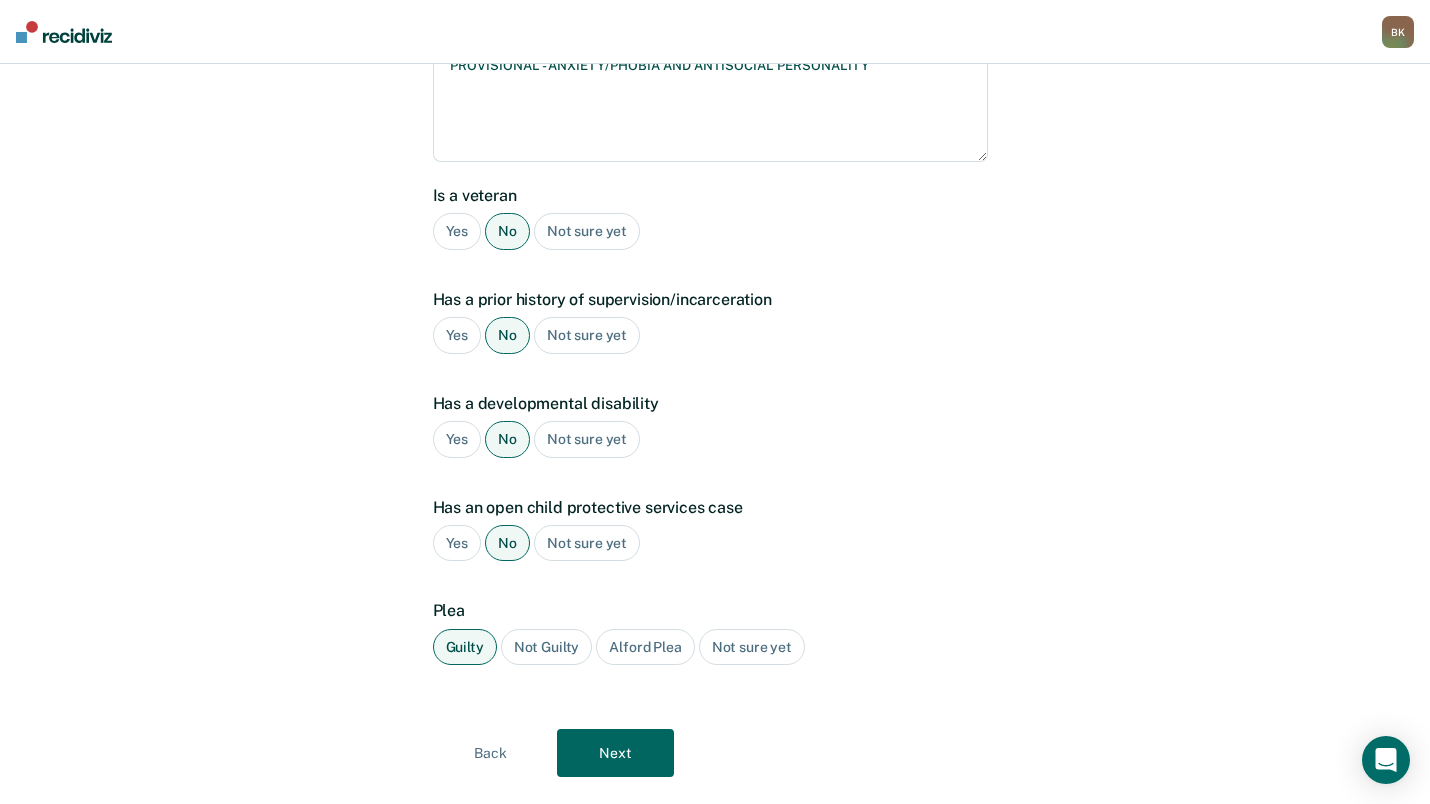 scroll, scrollTop: 506, scrollLeft: 0, axis: vertical 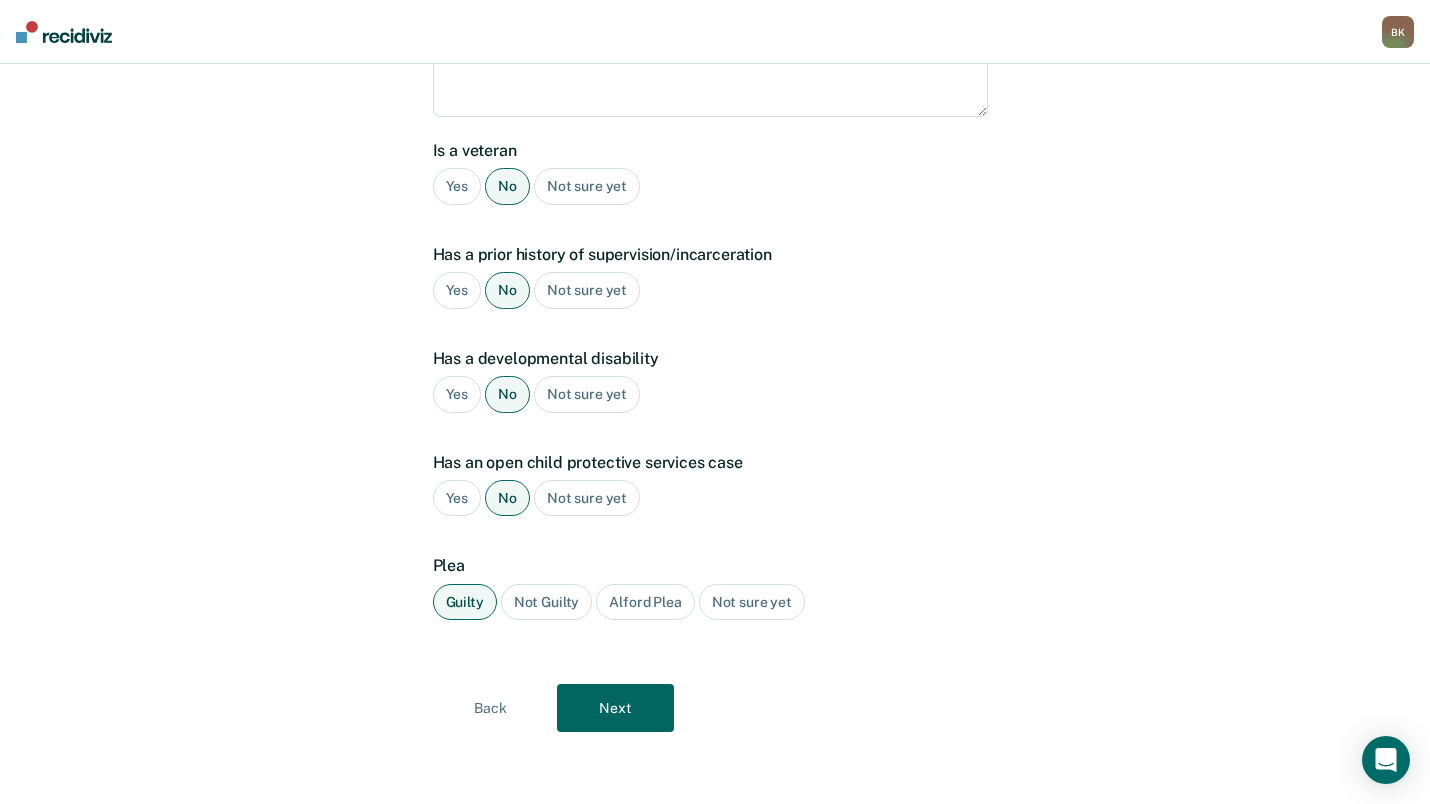 click on "Next" at bounding box center [615, 708] 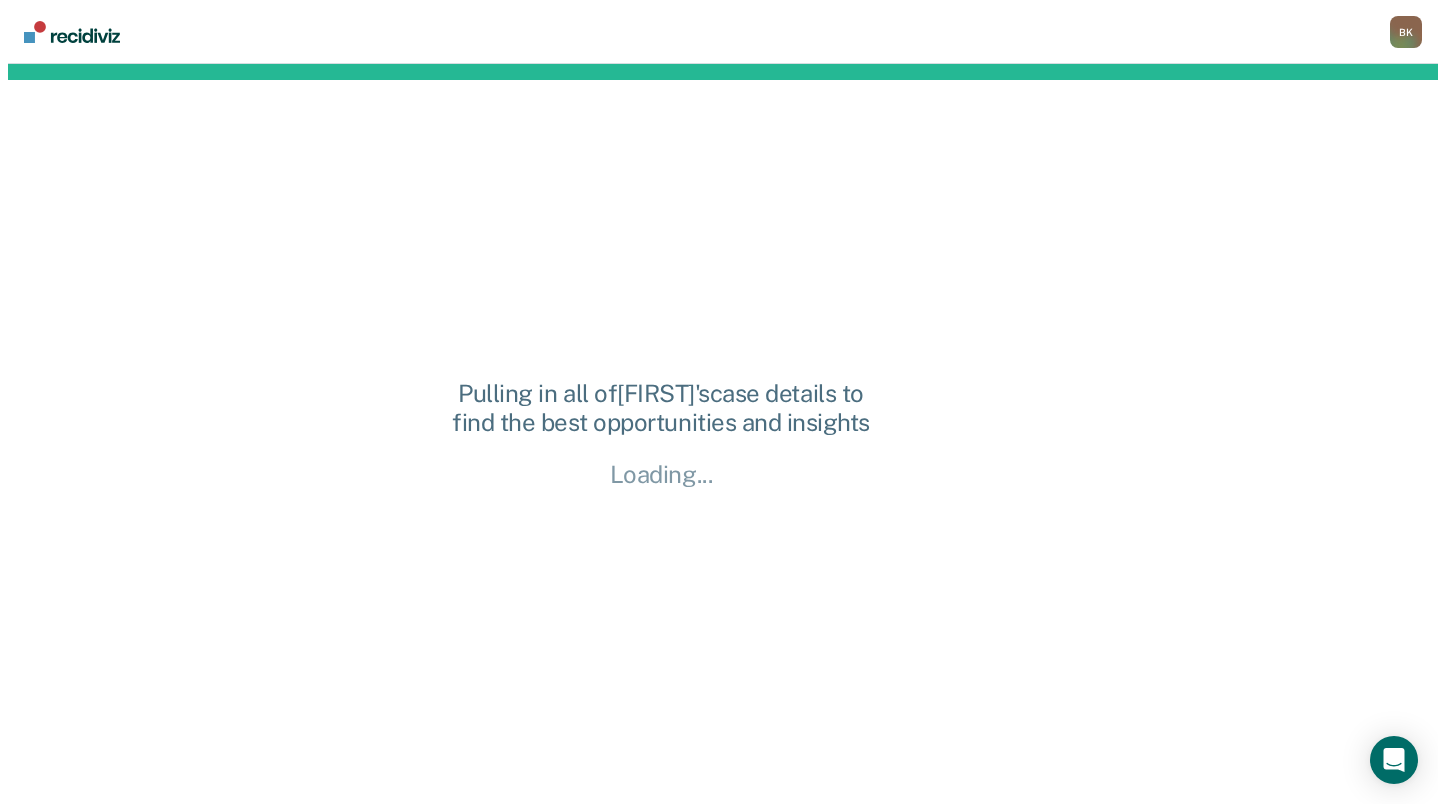scroll, scrollTop: 0, scrollLeft: 0, axis: both 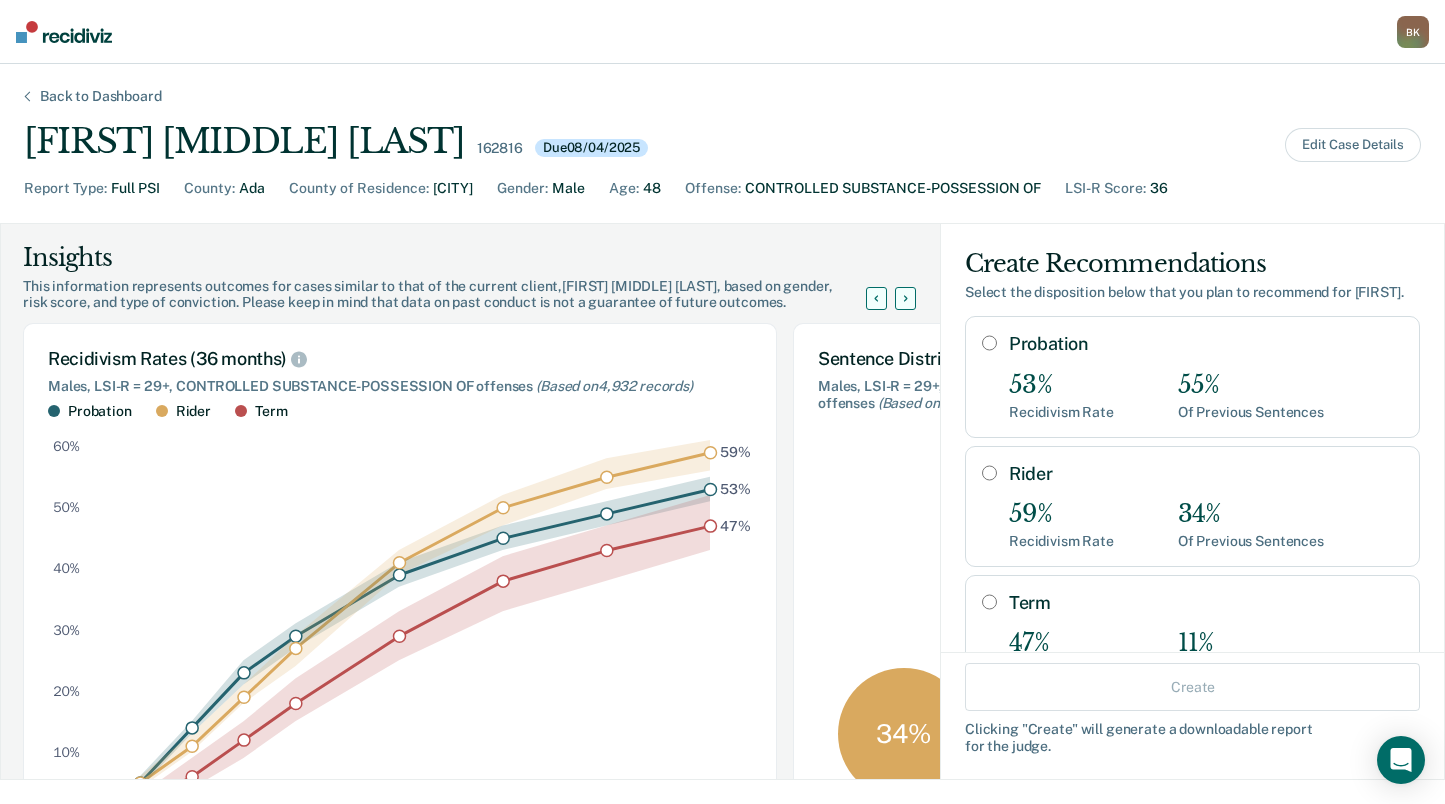 click on "Probation" at bounding box center (989, 343) 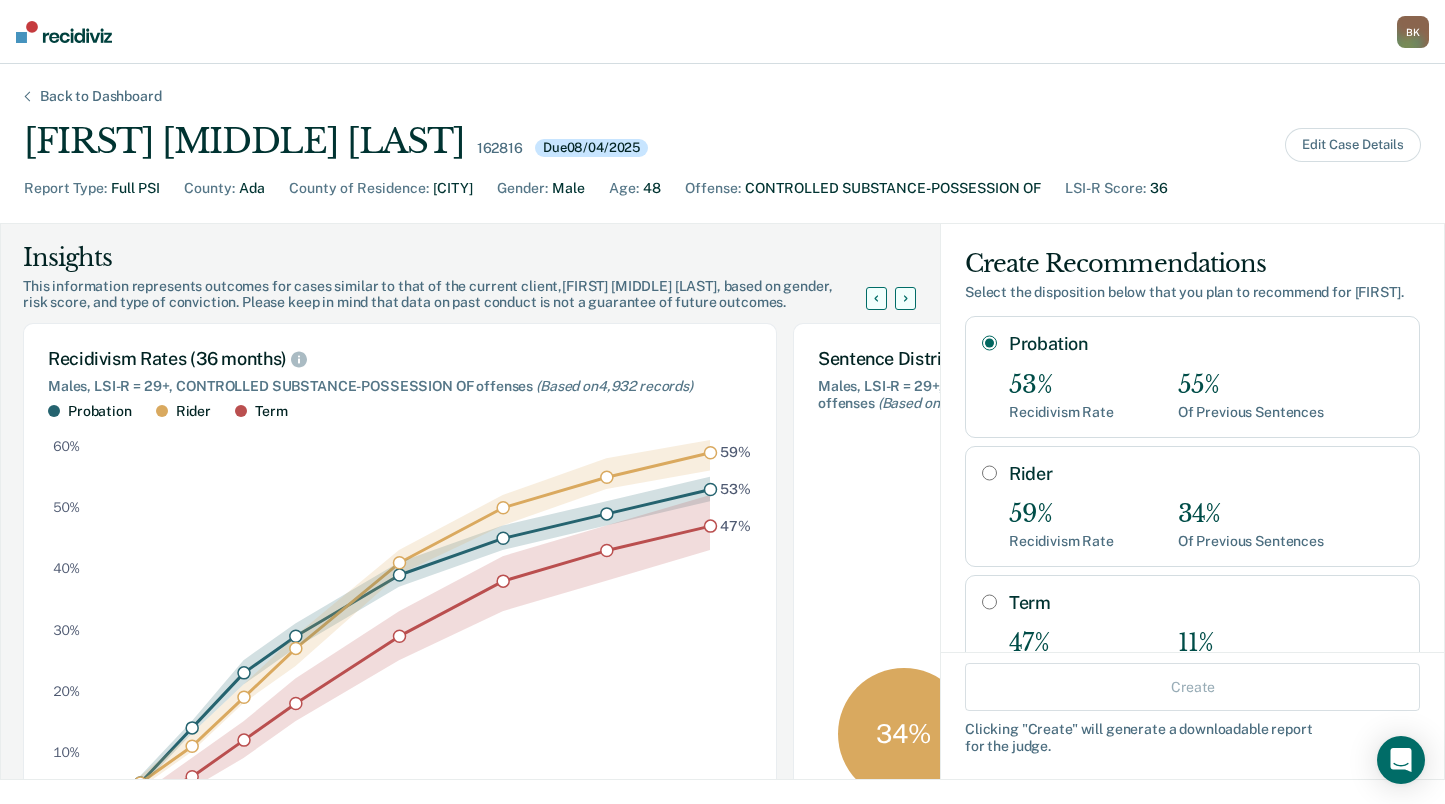 radio on "true" 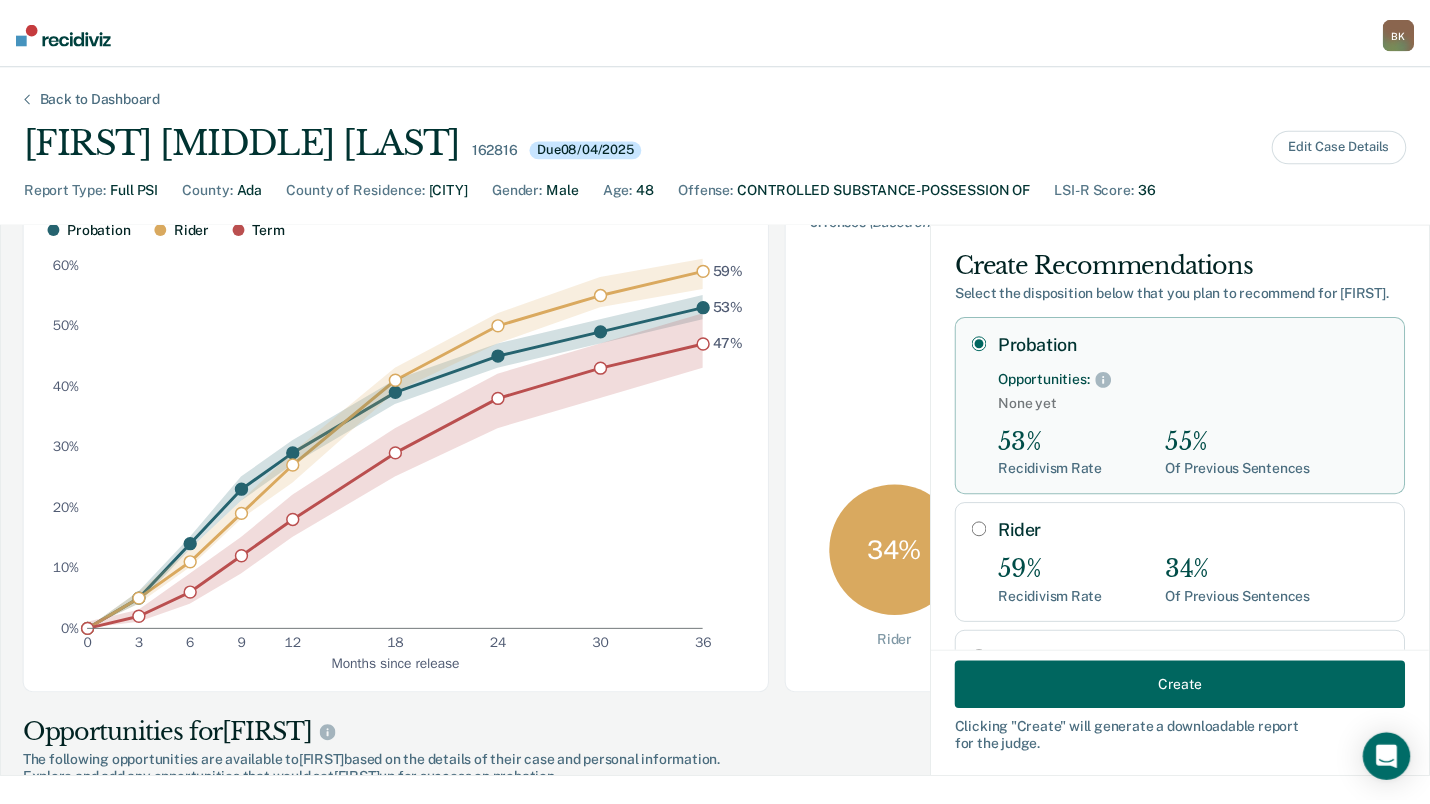 scroll, scrollTop: 200, scrollLeft: 0, axis: vertical 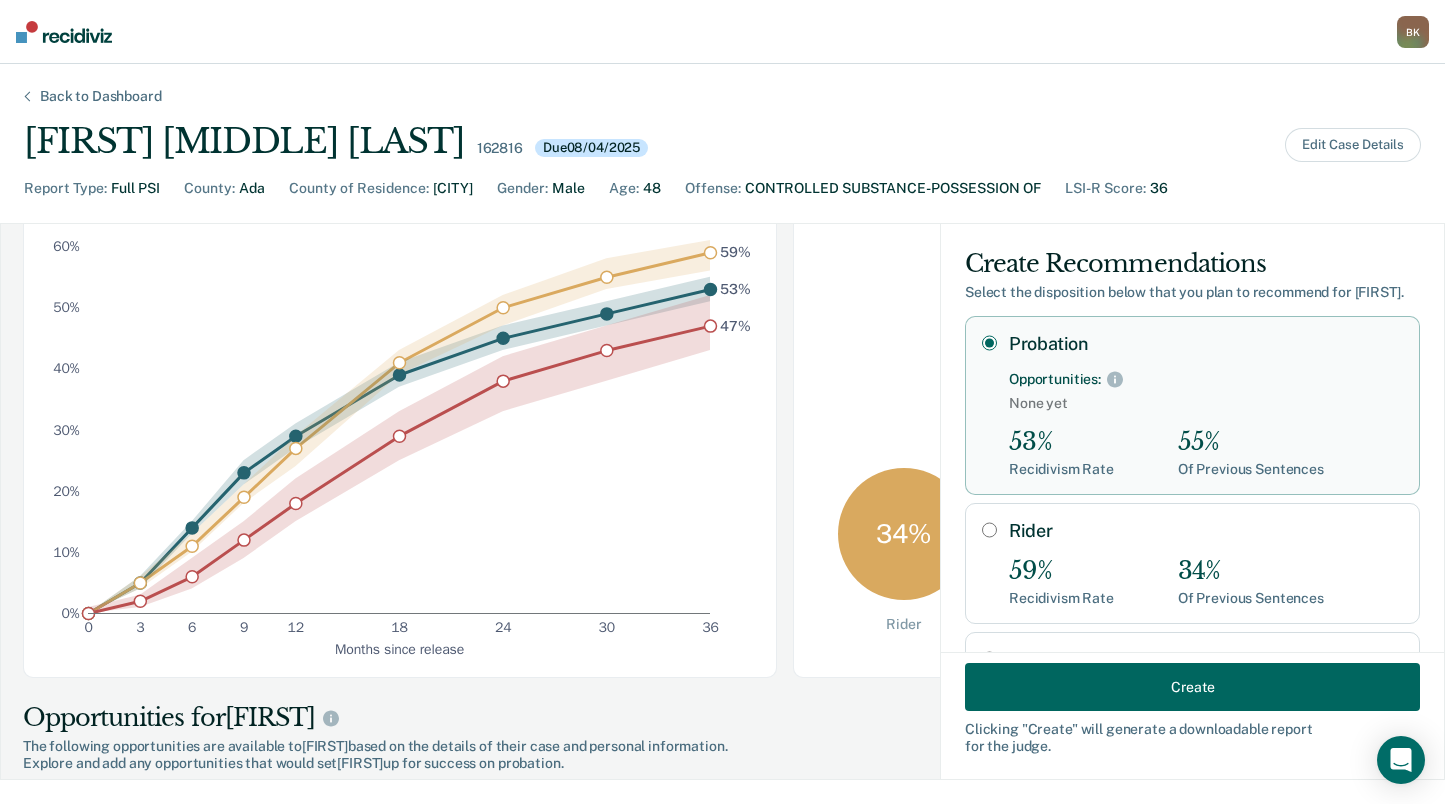 click on "Create" at bounding box center [1192, 687] 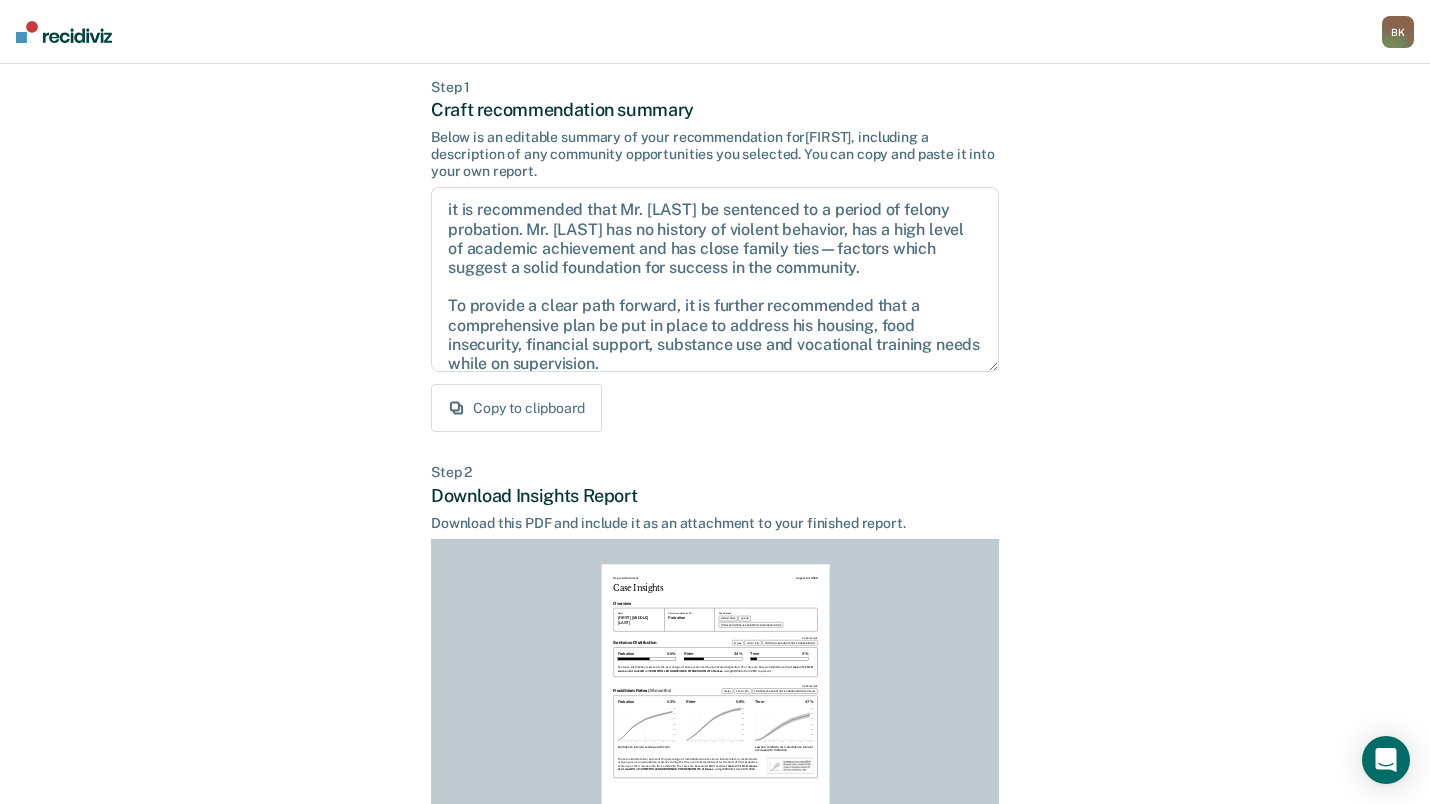scroll, scrollTop: 336, scrollLeft: 0, axis: vertical 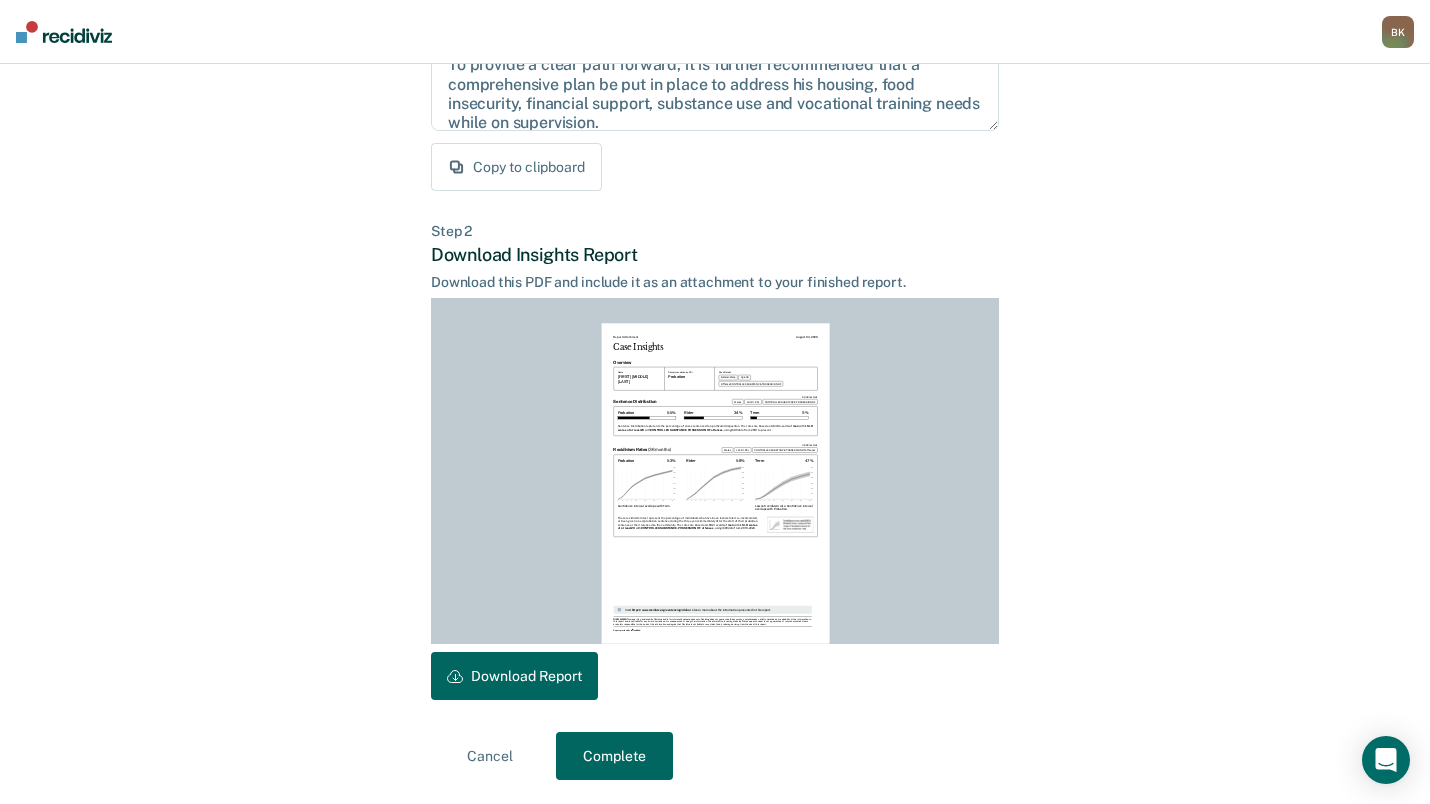 drag, startPoint x: 561, startPoint y: 674, endPoint x: 693, endPoint y: 662, distance: 132.54433 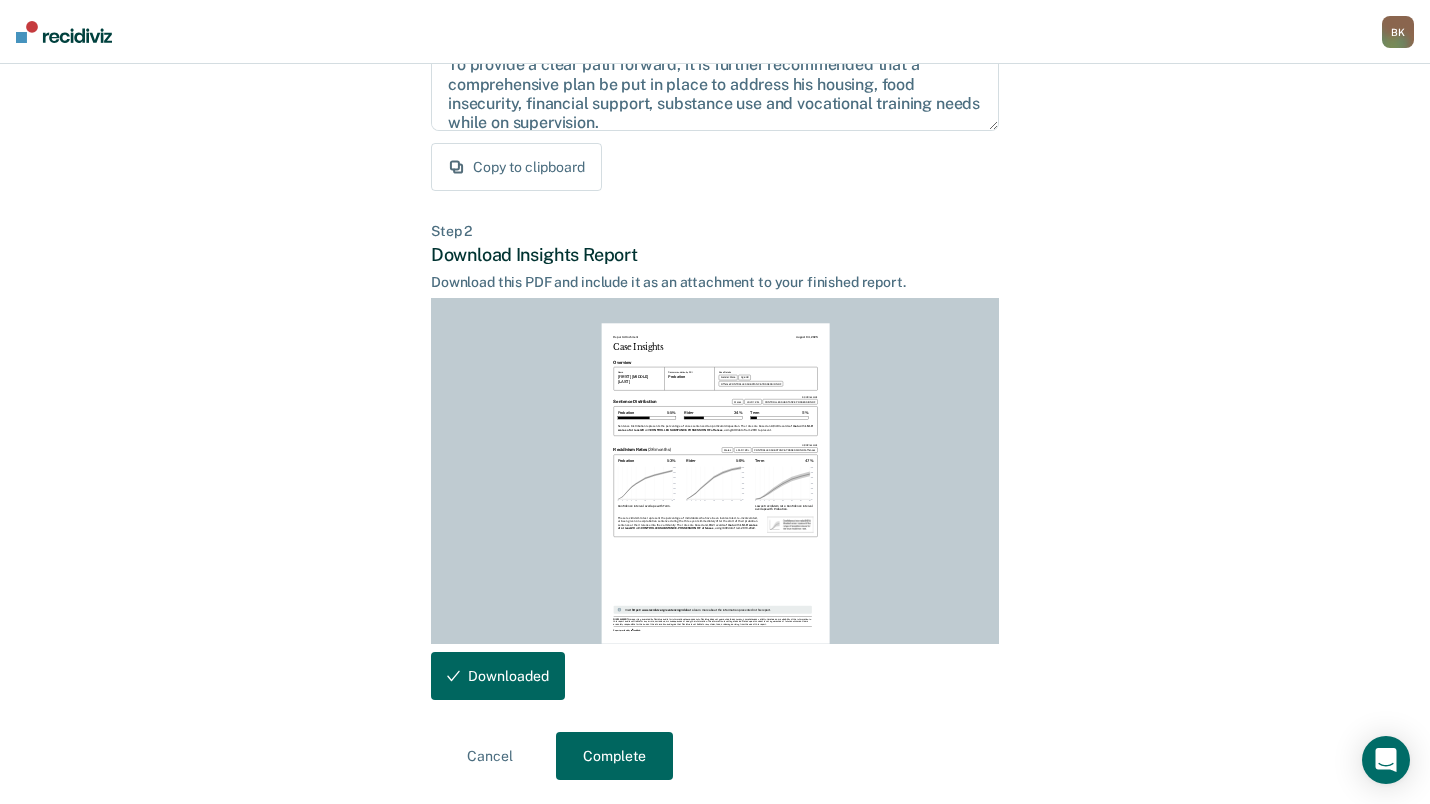 scroll, scrollTop: 0, scrollLeft: 0, axis: both 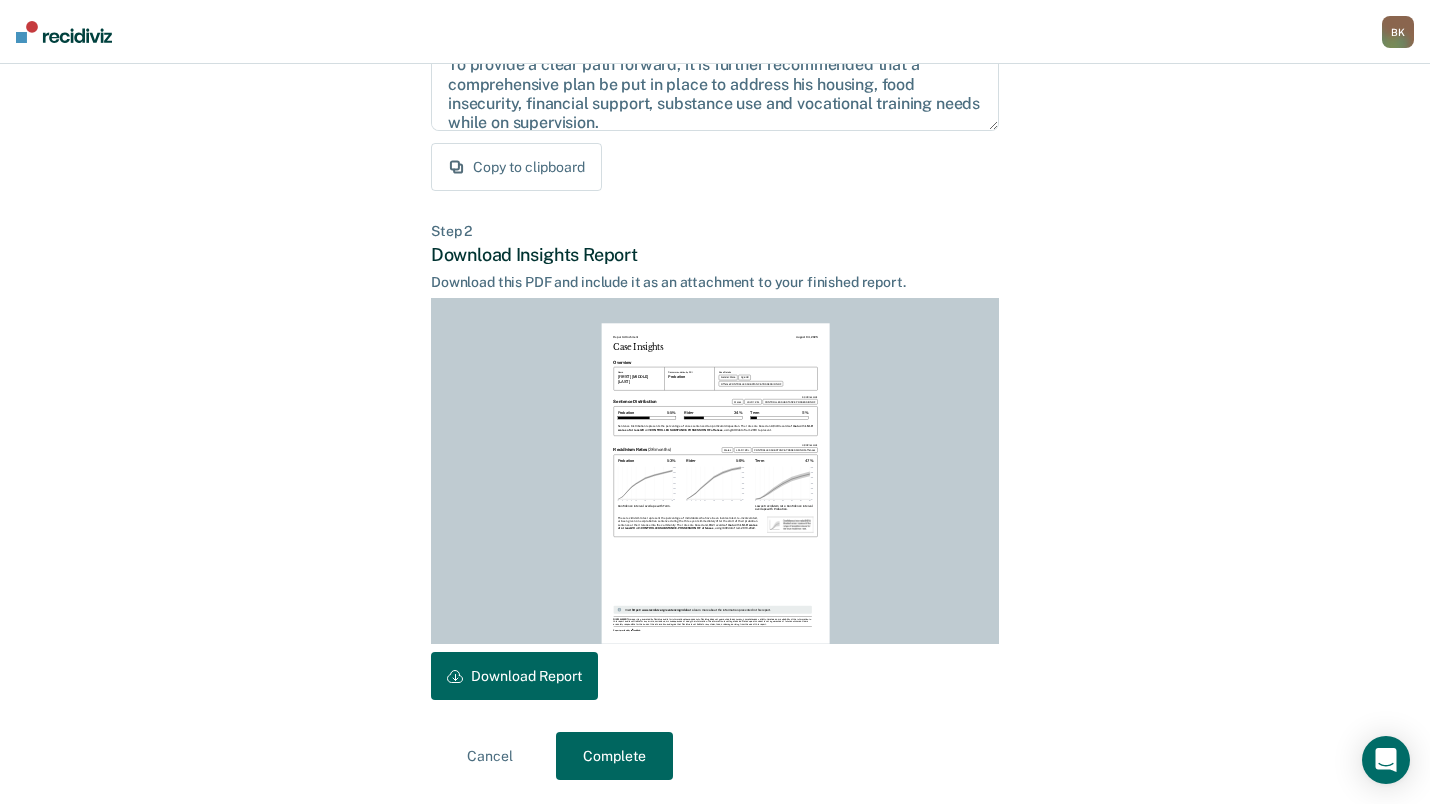 click on "Complete" at bounding box center [614, 756] 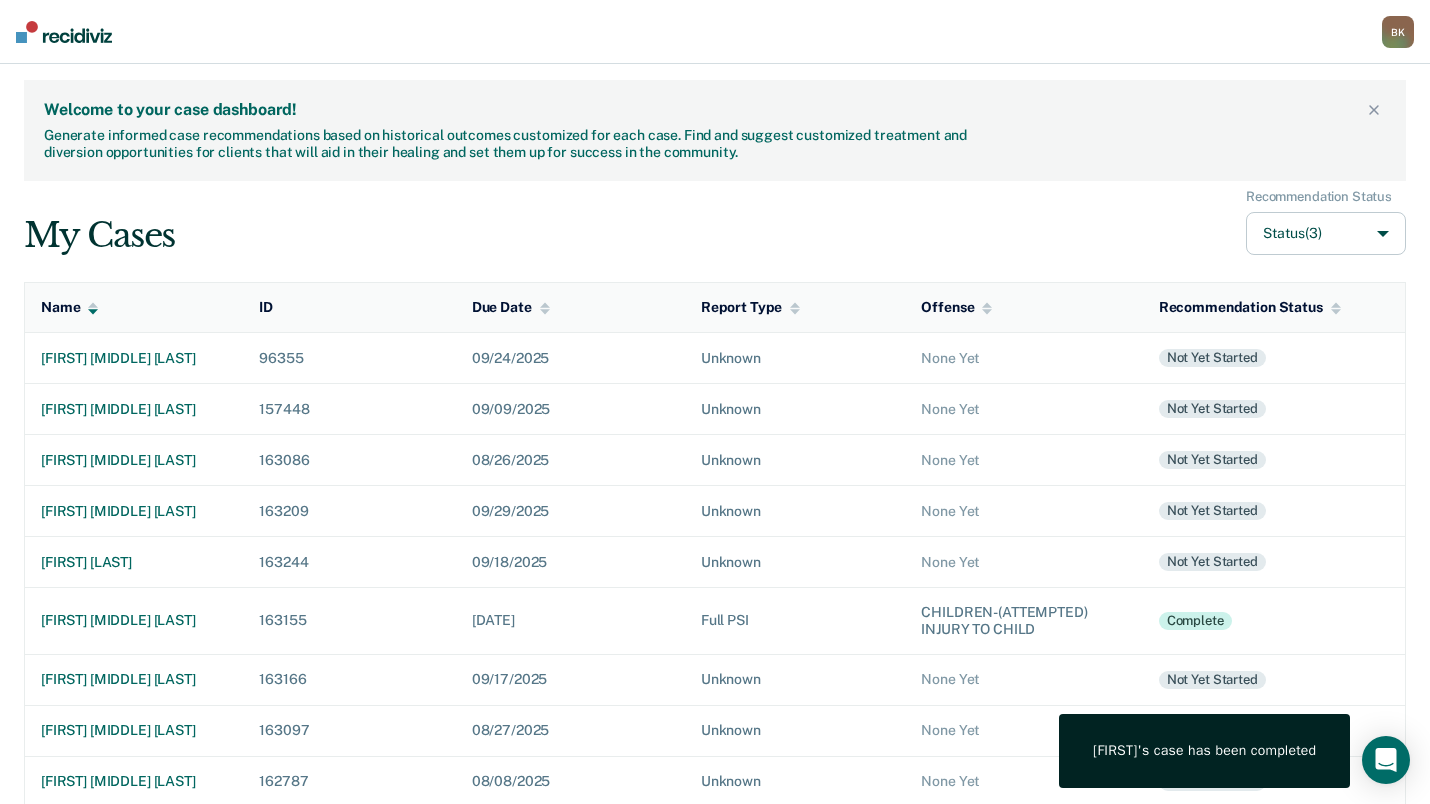 scroll, scrollTop: 86, scrollLeft: 0, axis: vertical 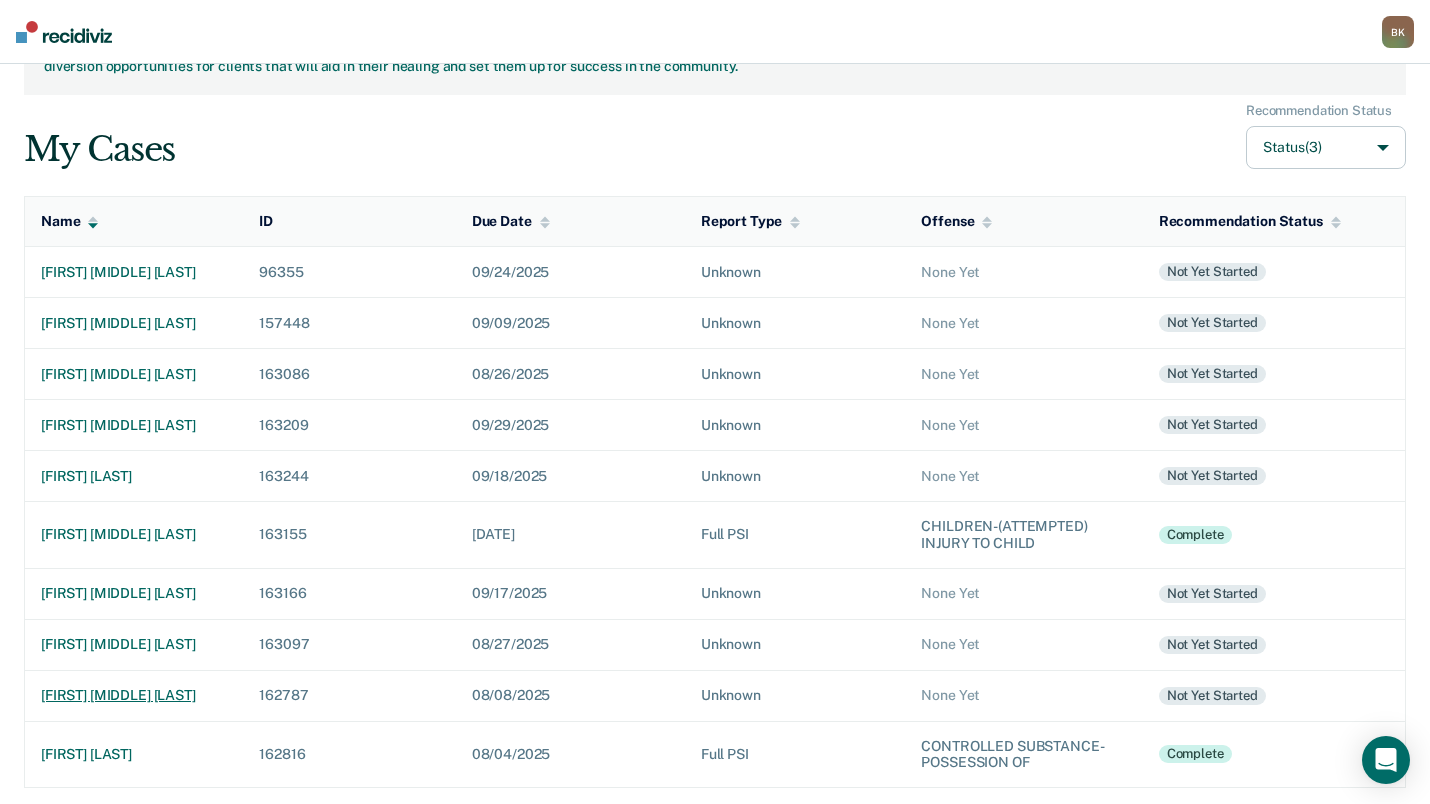 click on "[FIRST] [MIDDLE] [LAST]" at bounding box center [134, 695] 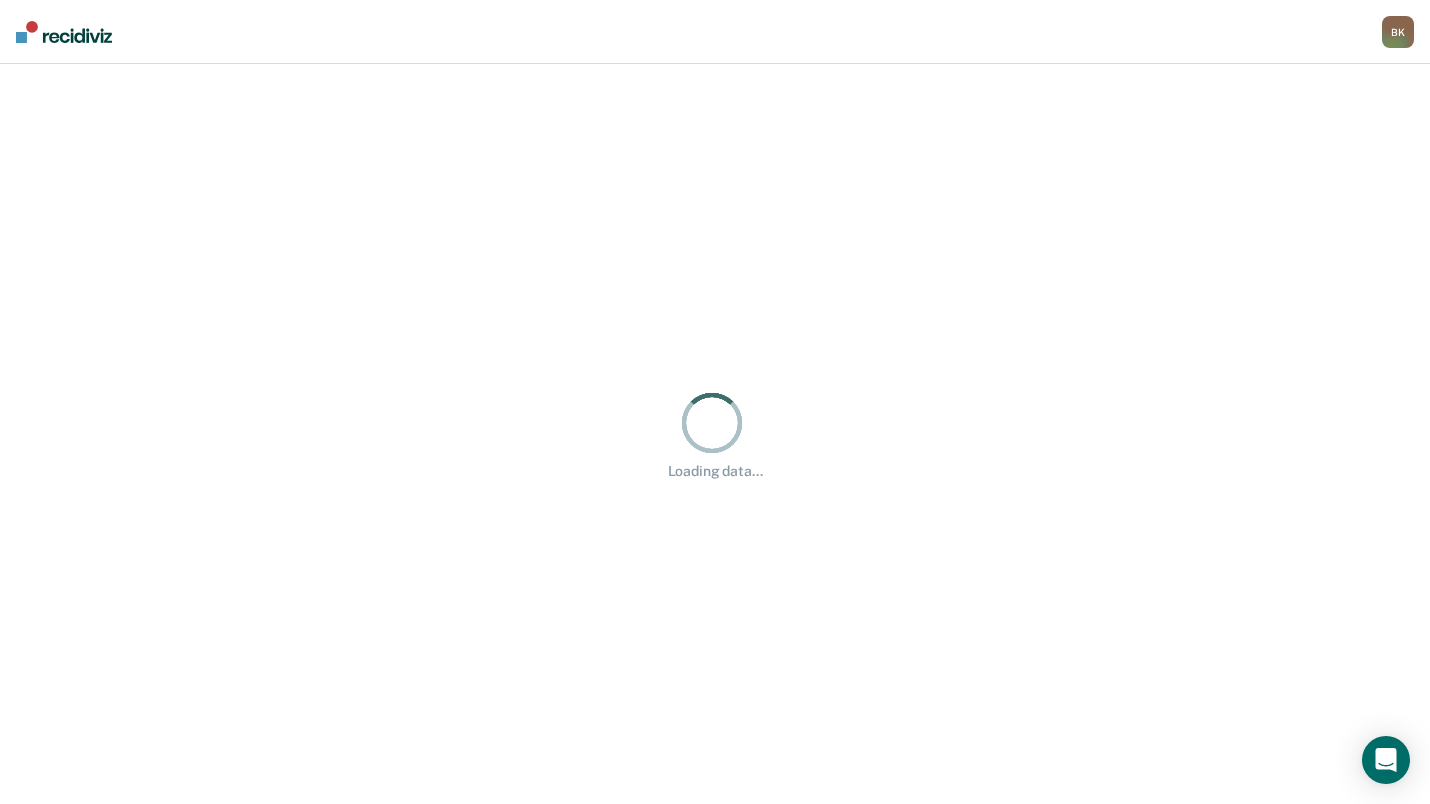 scroll, scrollTop: 0, scrollLeft: 0, axis: both 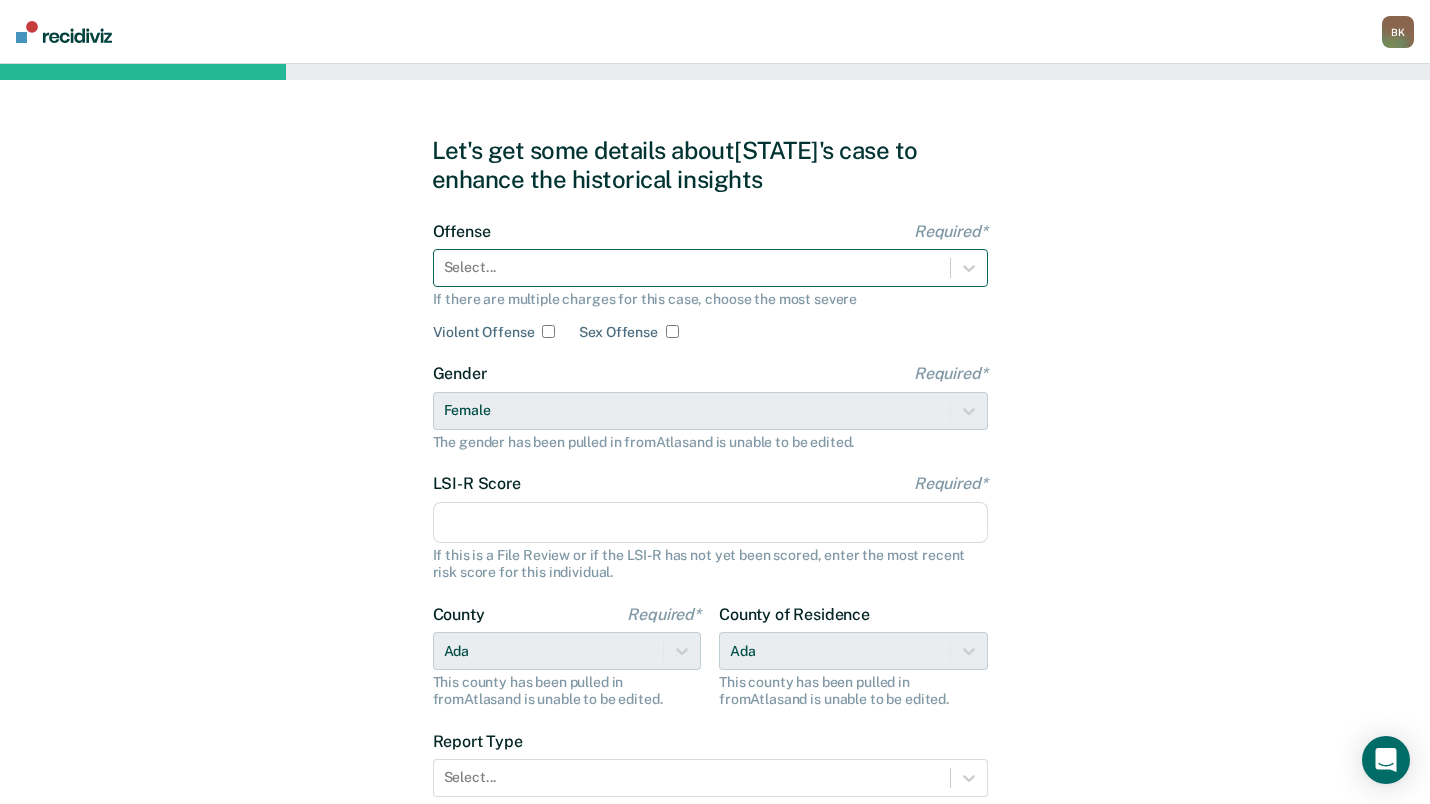 click at bounding box center [692, 267] 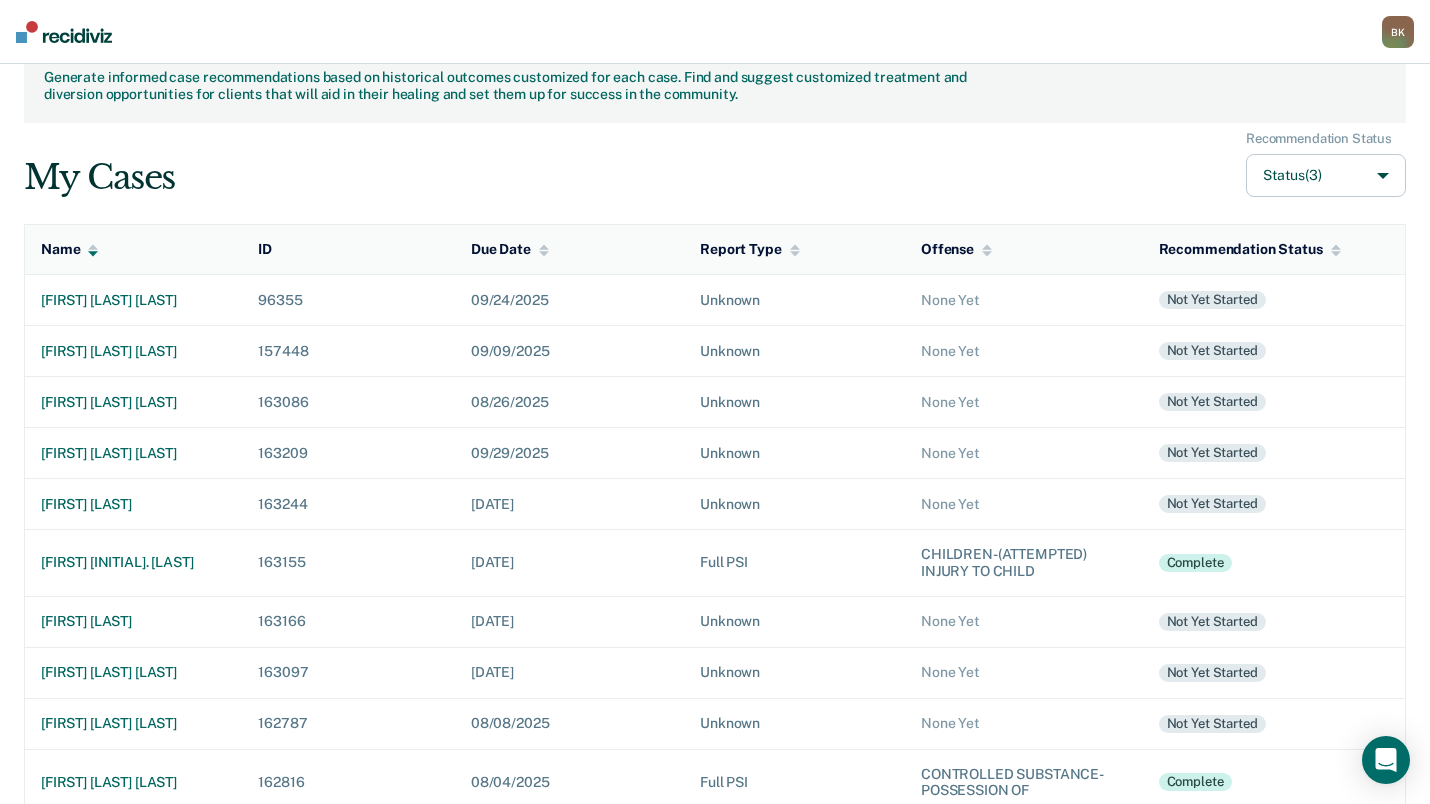 scroll, scrollTop: 86, scrollLeft: 0, axis: vertical 